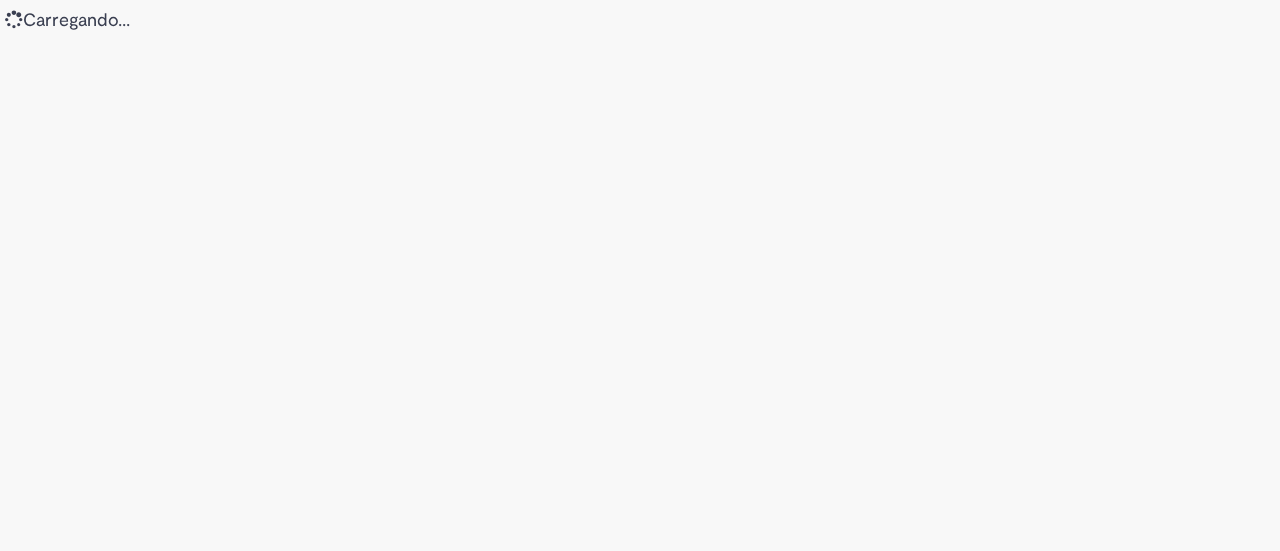 scroll, scrollTop: 0, scrollLeft: 0, axis: both 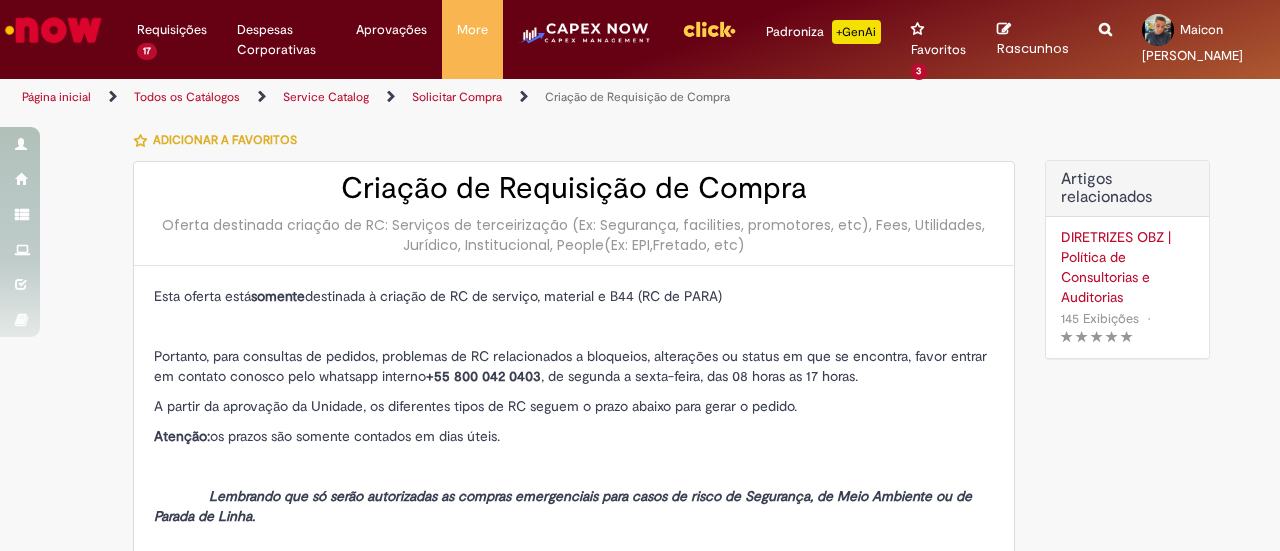 type on "**********" 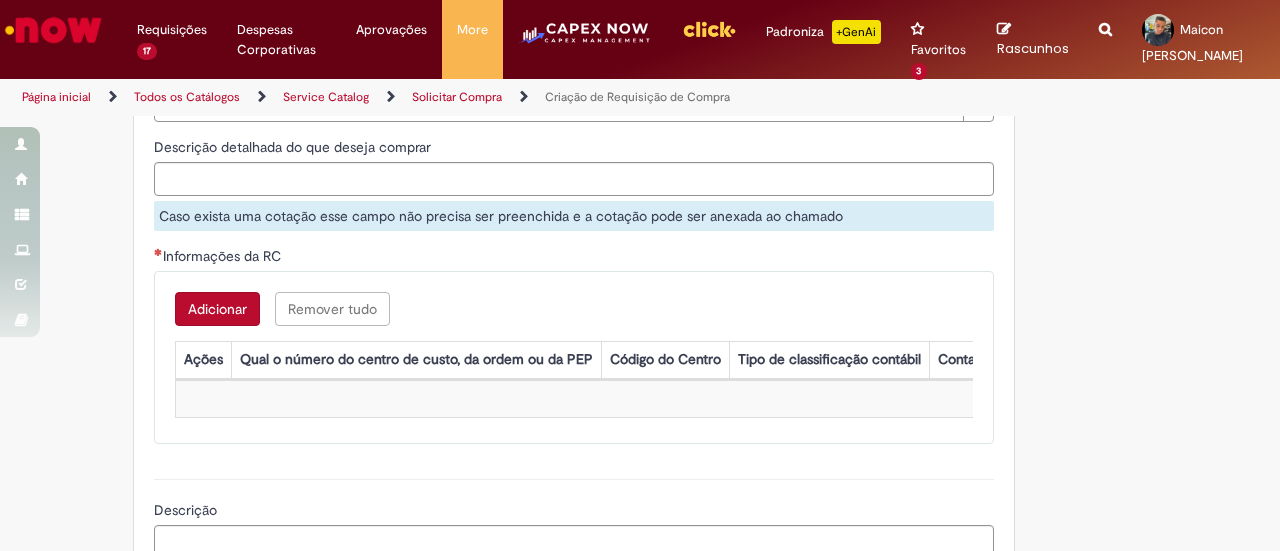 scroll, scrollTop: 1600, scrollLeft: 0, axis: vertical 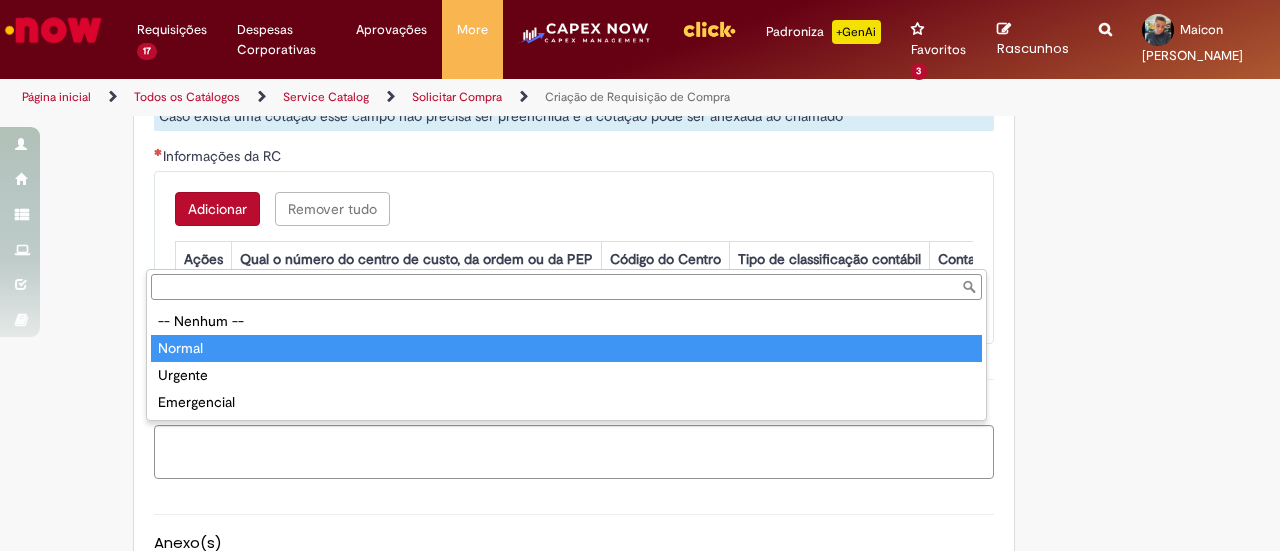 type on "******" 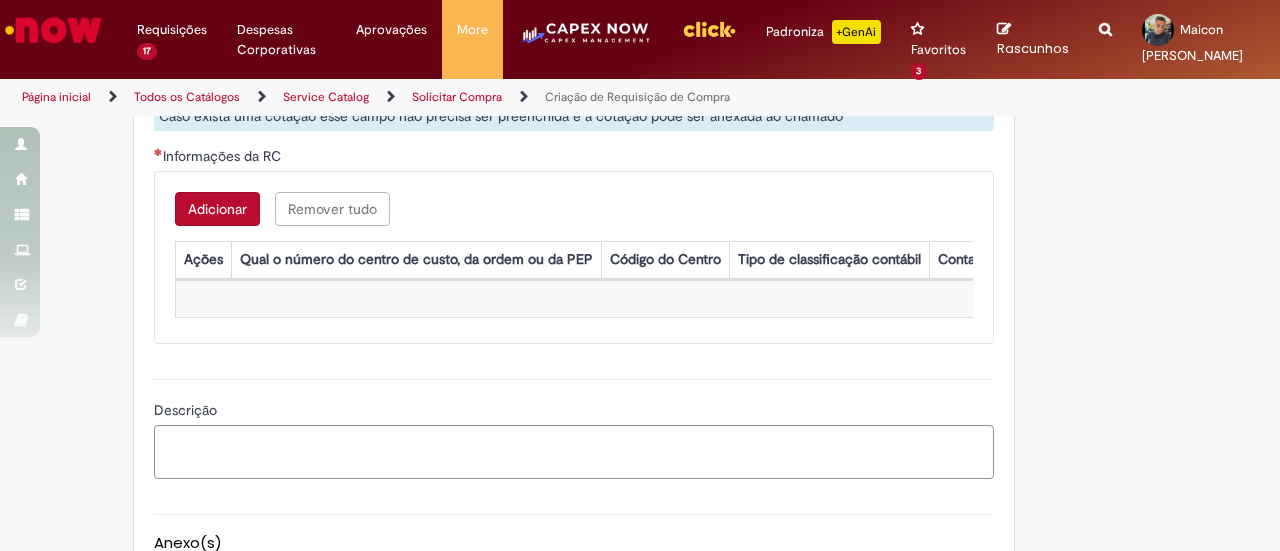 click on "Informações de Formulário" at bounding box center [574, -226] 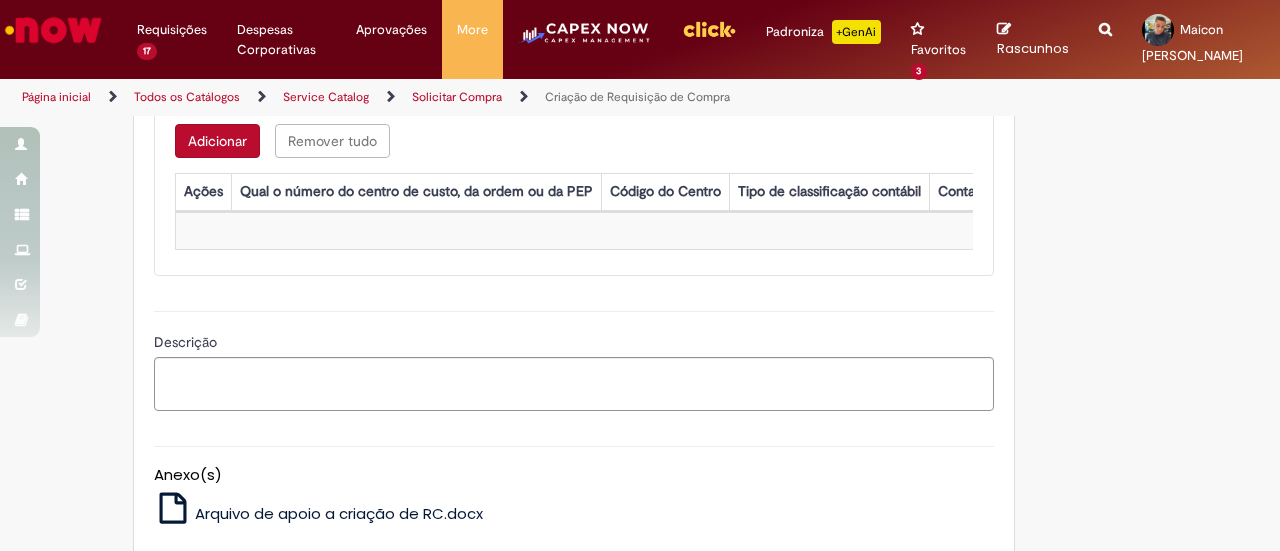scroll, scrollTop: 1700, scrollLeft: 0, axis: vertical 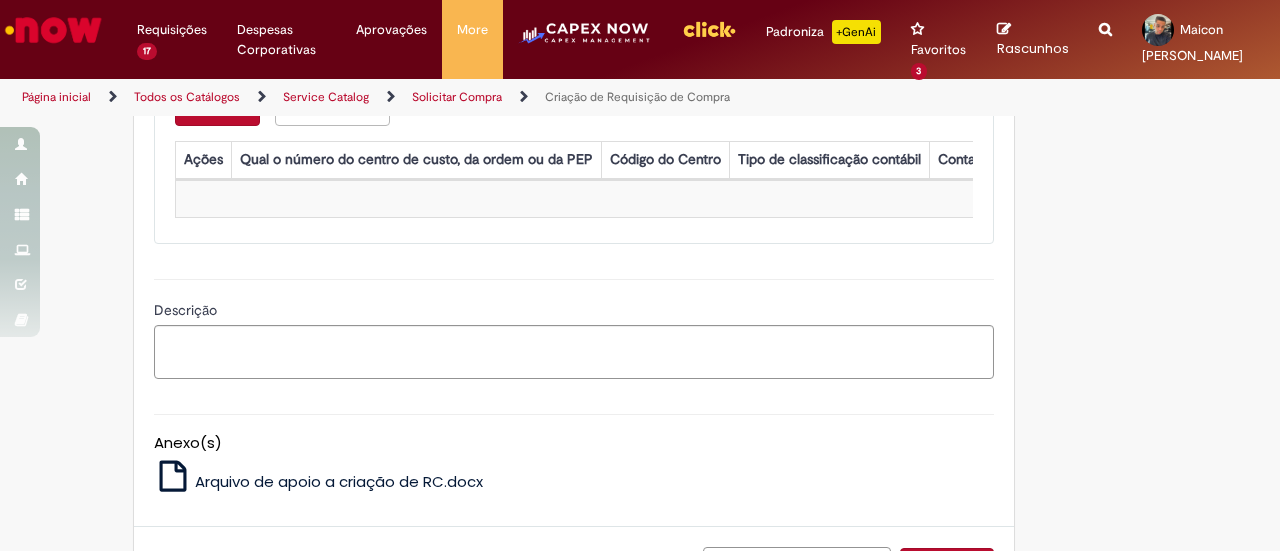 type on "**********" 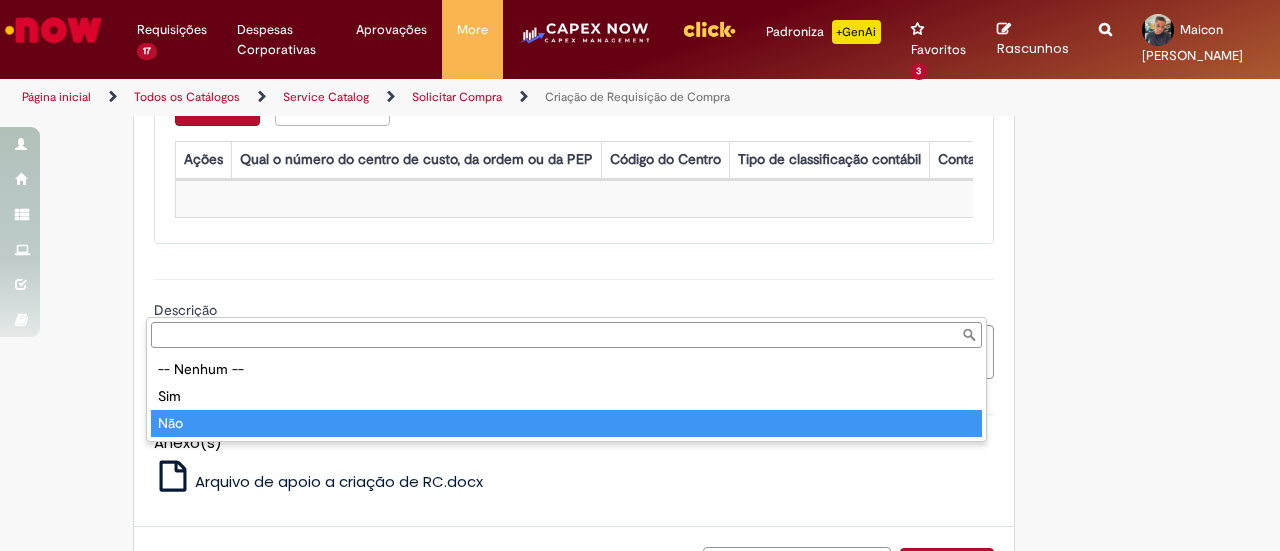 type on "***" 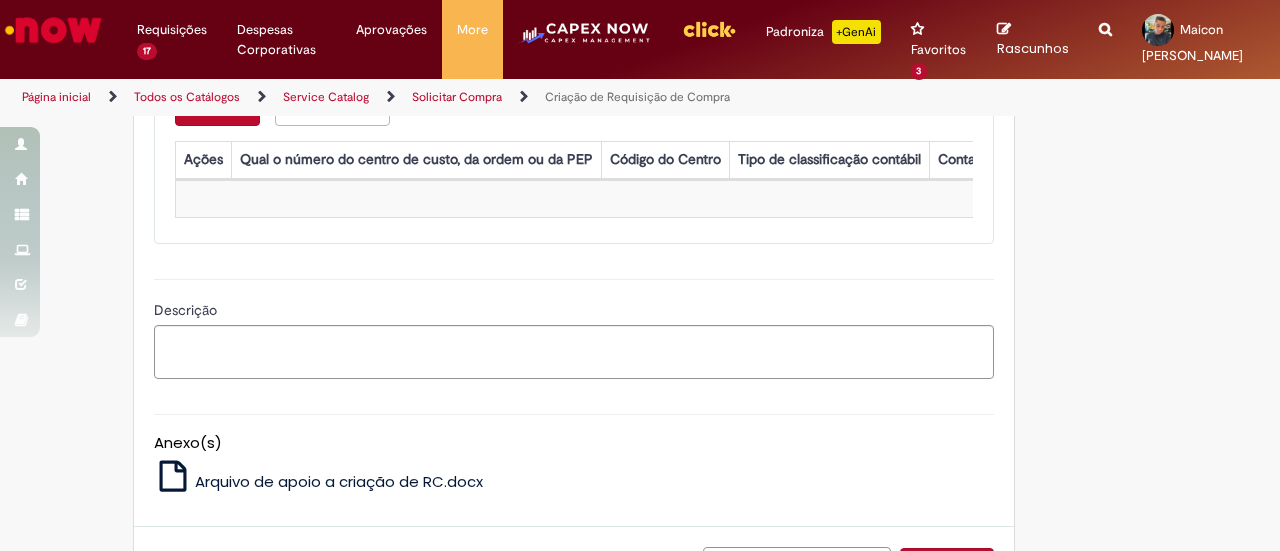 click on "Adicionar a Favoritos
Criação de Requisição de Compra
Oferta destinada criação de RC: Serviços de terceirização (Ex: Segurança, facilities, promotores, etc), Fees, Utilidades, Jurídico, Institucional, People(Ex: EPI,Fretado, etc)
Esta oferta está  somente  destinada à criação de RC de serviço, material e B44 (RC de PARA)
Portanto, para consultas de pedidos, problemas de RC relacionados a bloqueios, alterações ou status em que se encontra, favor entrar em contato conosco pelo whatsapp interno  +55 800 042 0403 , de segunda a sexta-feira, das 08 horas as 17 horas.
A partir da aprovação da Unidade, os diferentes tipos de RC seguem o prazo abaixo para gerar o pedido.
Atenção:  os prazos são somente contados em dias úteis.
RC Normal (ZPR ou ZNB): 8 dias Material e 15 dias Serviços;
é necessário" at bounding box center [640, -436] 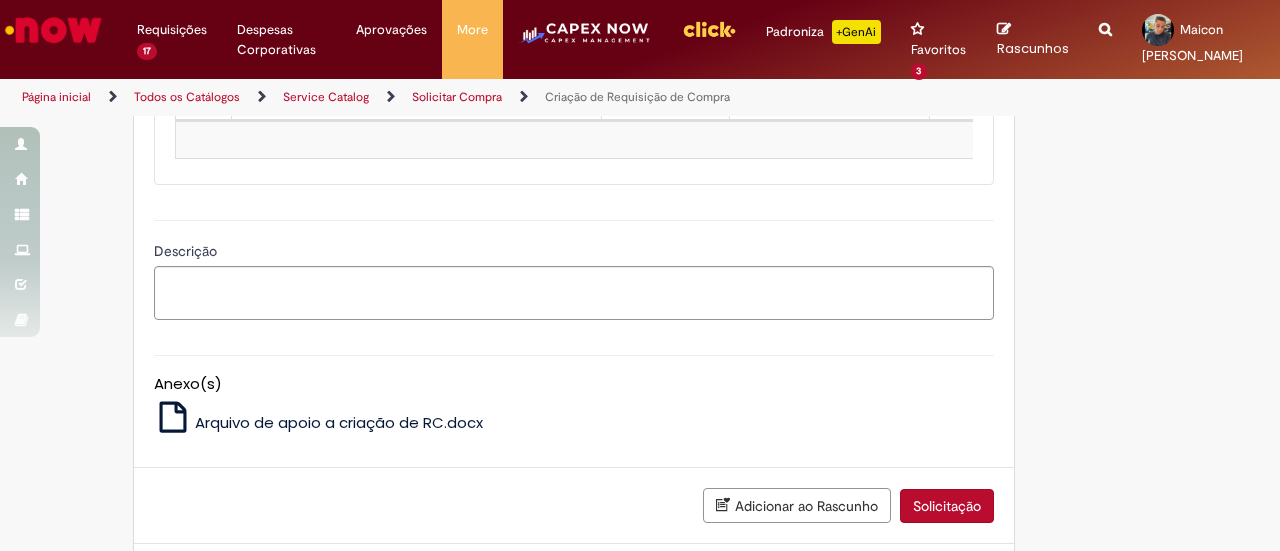 scroll, scrollTop: 1800, scrollLeft: 0, axis: vertical 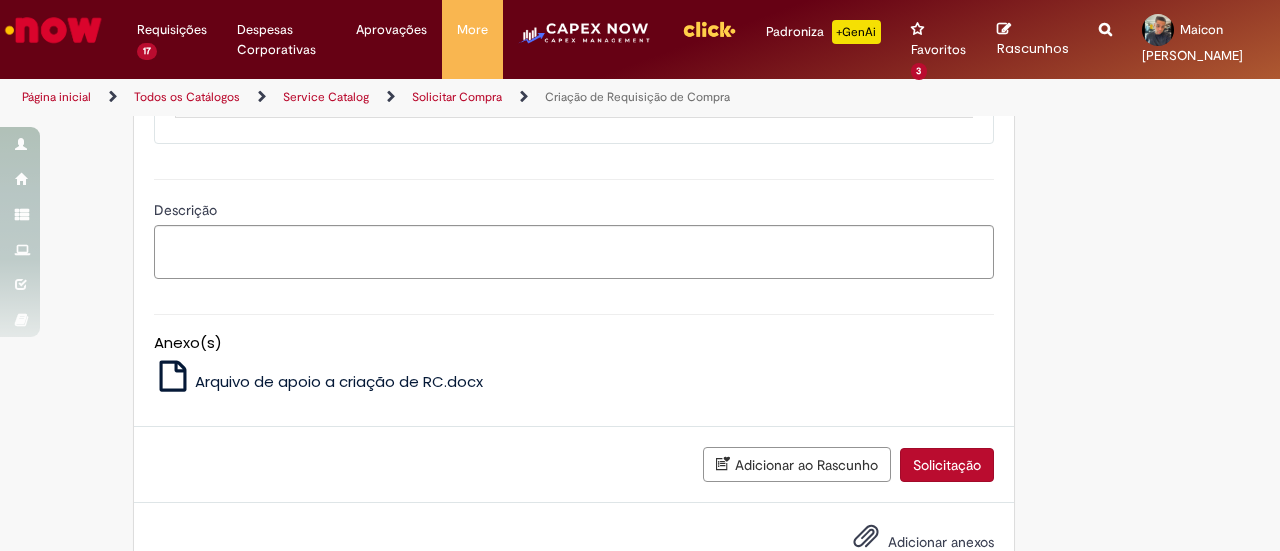 click on "Descrição detalhada do que deseja comprar" at bounding box center (574, -121) 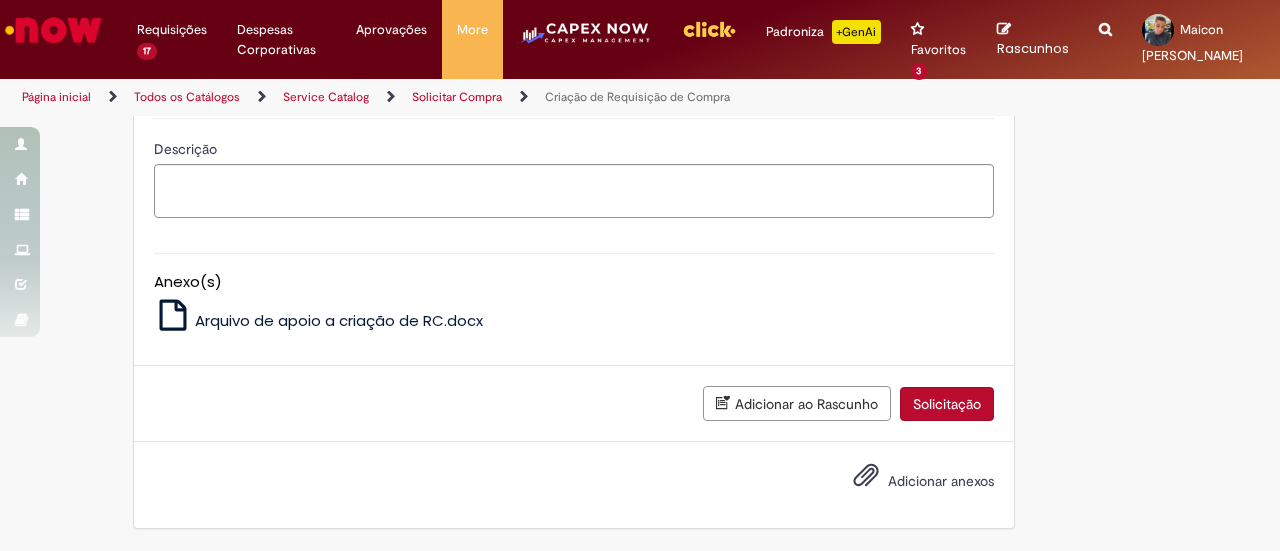 type on "**********" 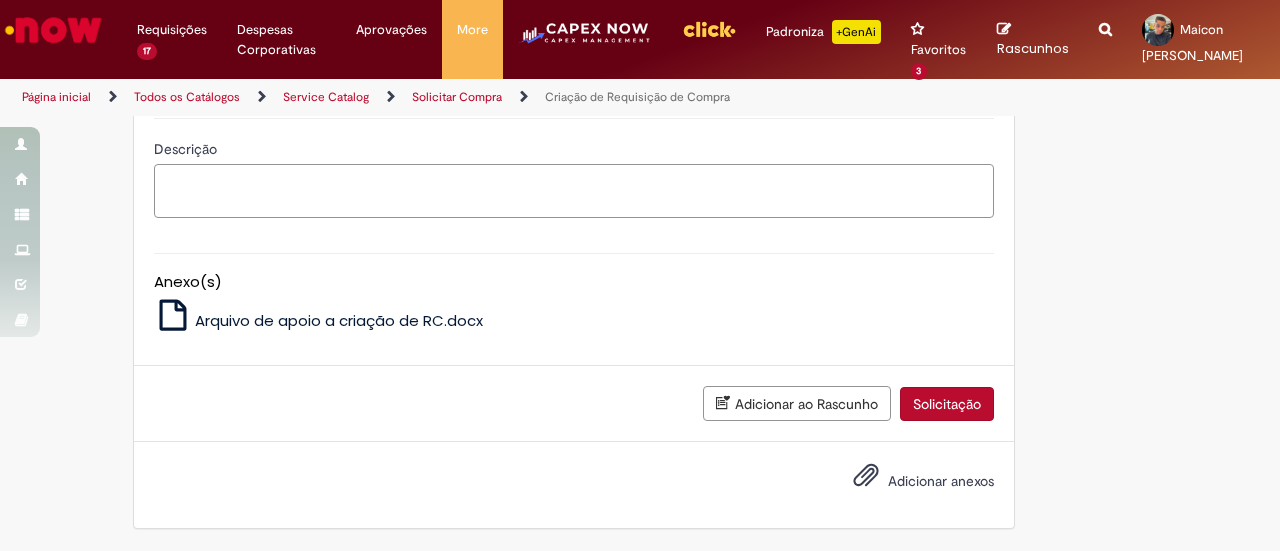 click on "Descrição" at bounding box center [574, 190] 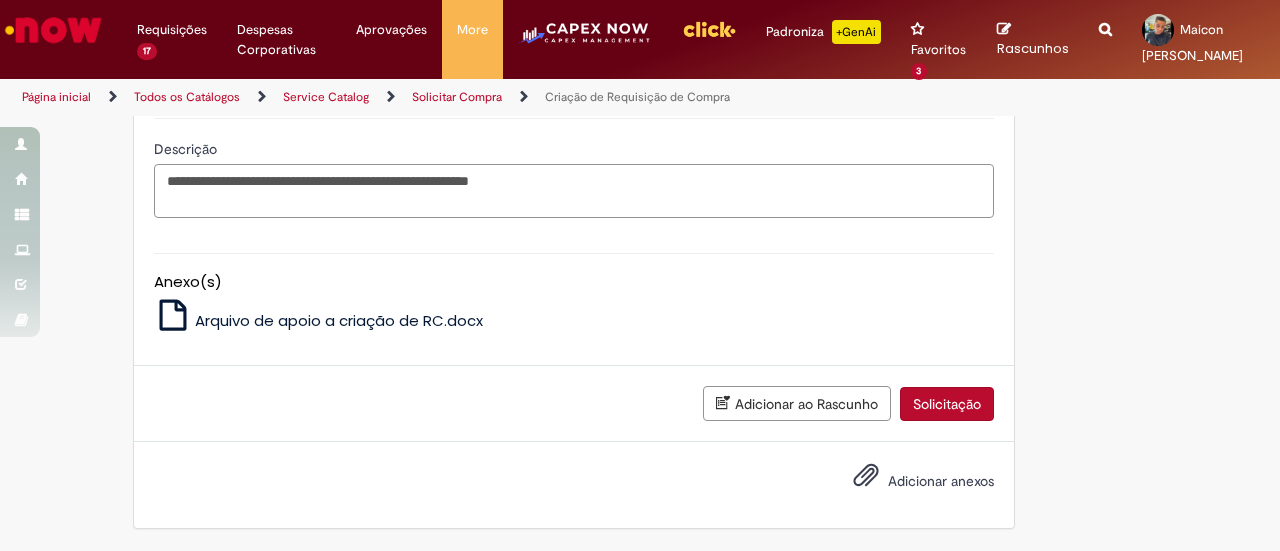 scroll, scrollTop: 1895, scrollLeft: 0, axis: vertical 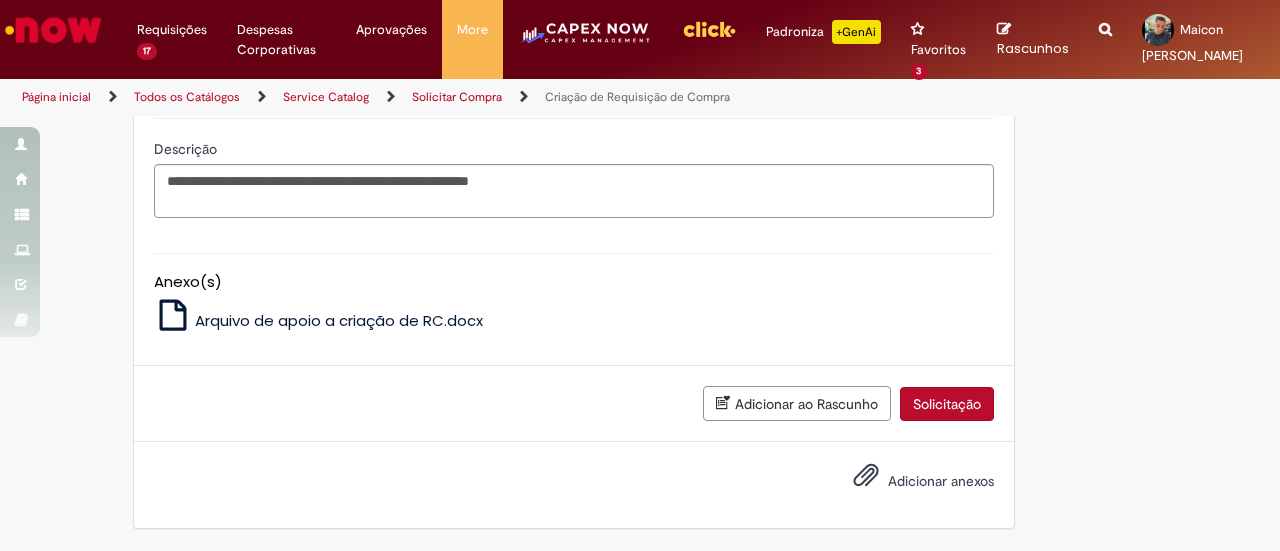 click on "Adicionar" at bounding box center (217, -52) 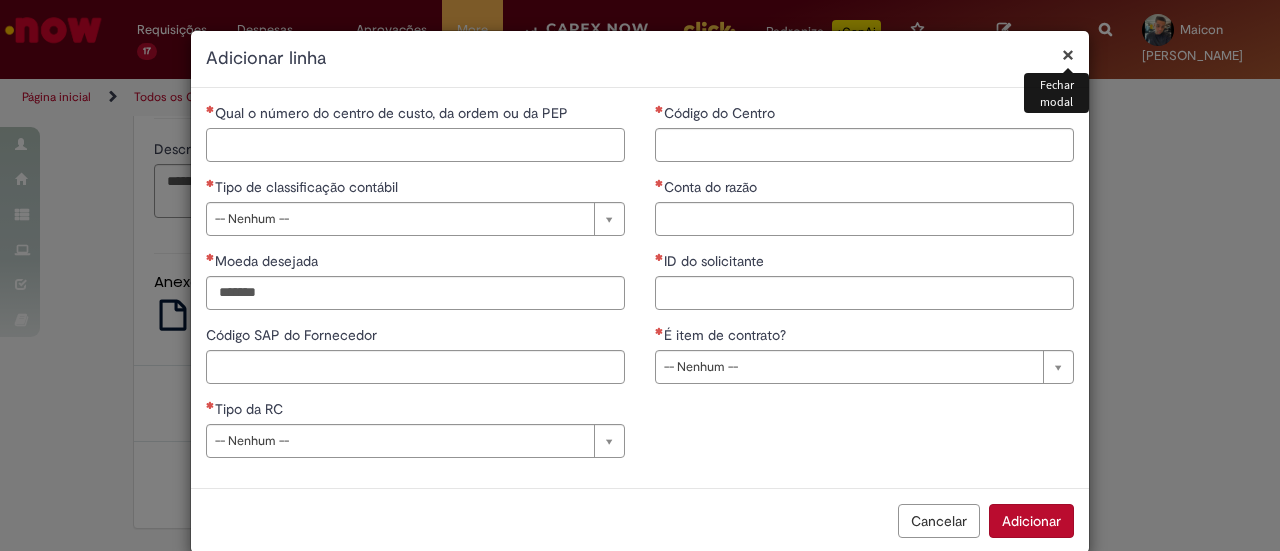 click on "Qual o número do centro de custo, da ordem ou da PEP" at bounding box center (415, 145) 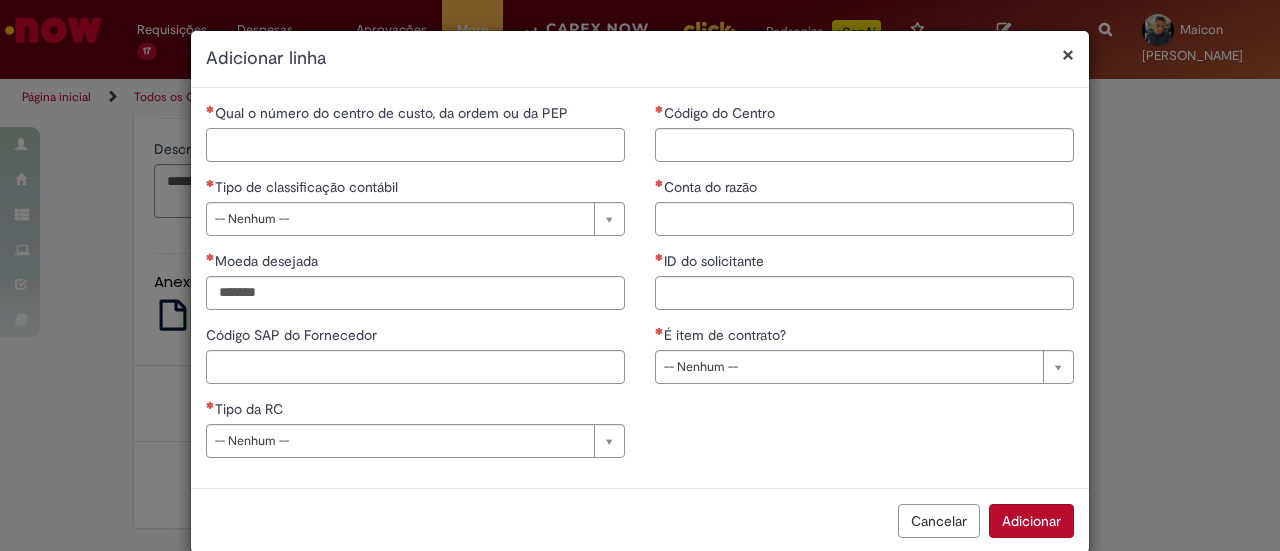 click on "Qual o número do centro de custo, da ordem ou da PEP" at bounding box center [415, 145] 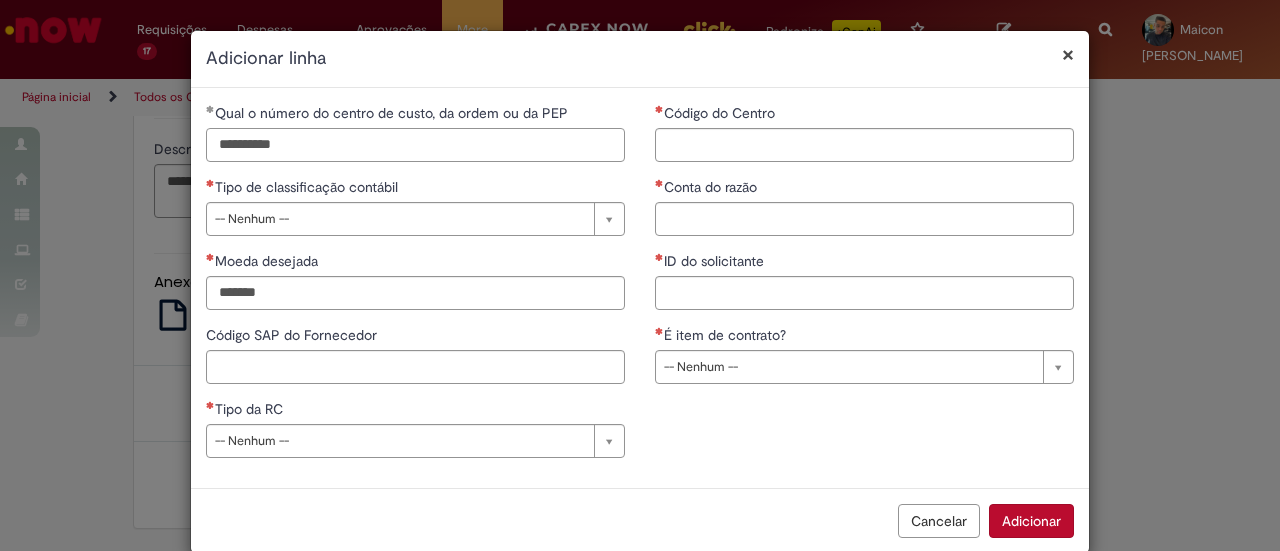 type on "**********" 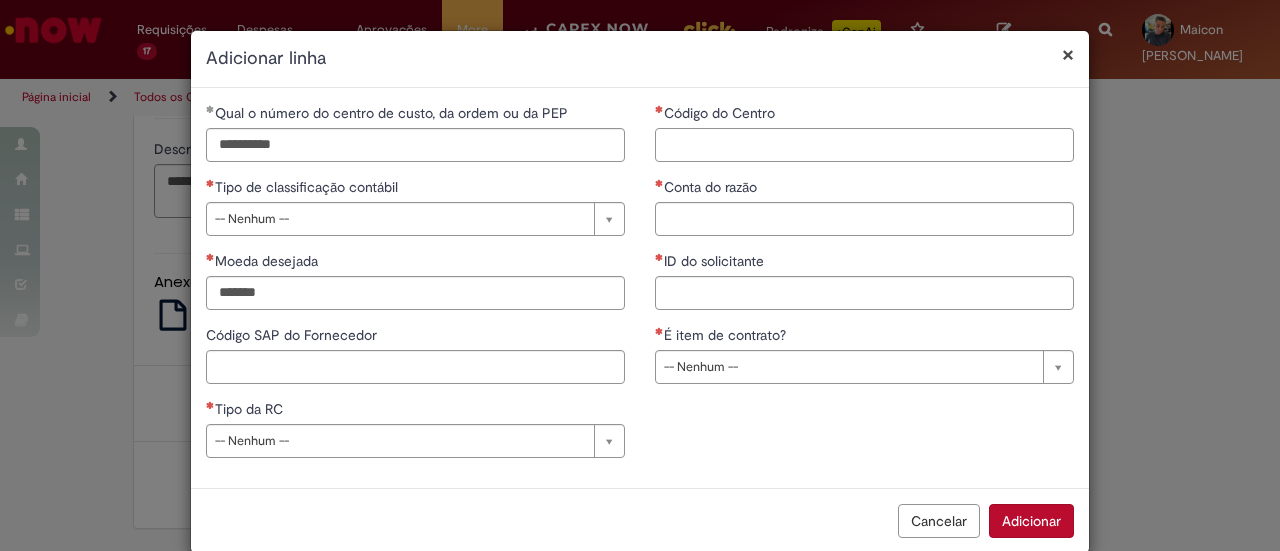 click on "Código do Centro" at bounding box center (864, 145) 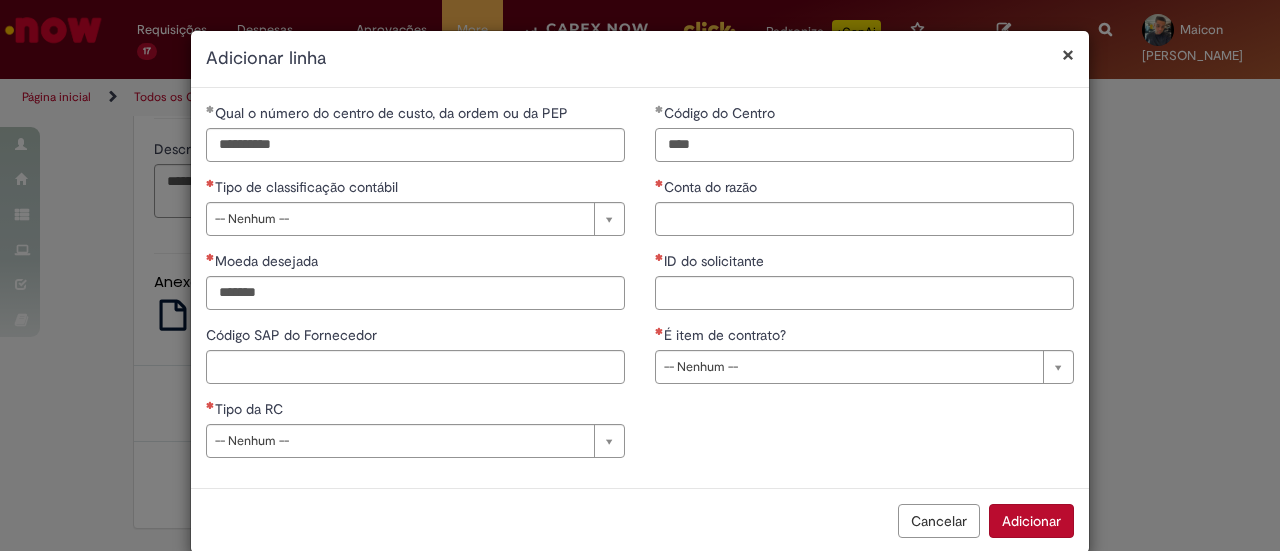 type on "****" 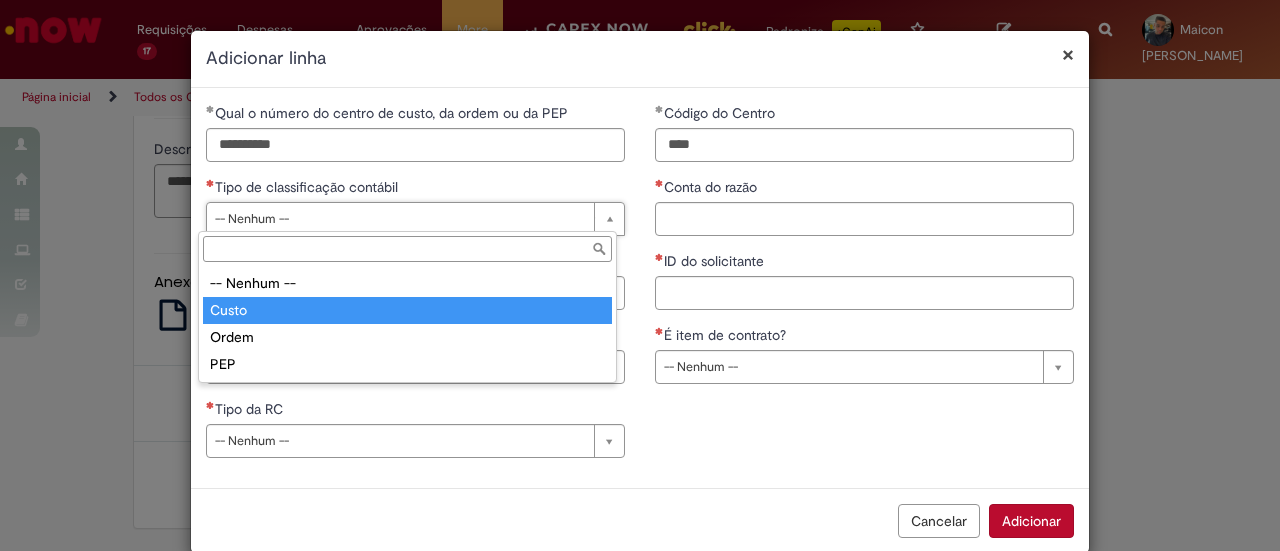 type on "*****" 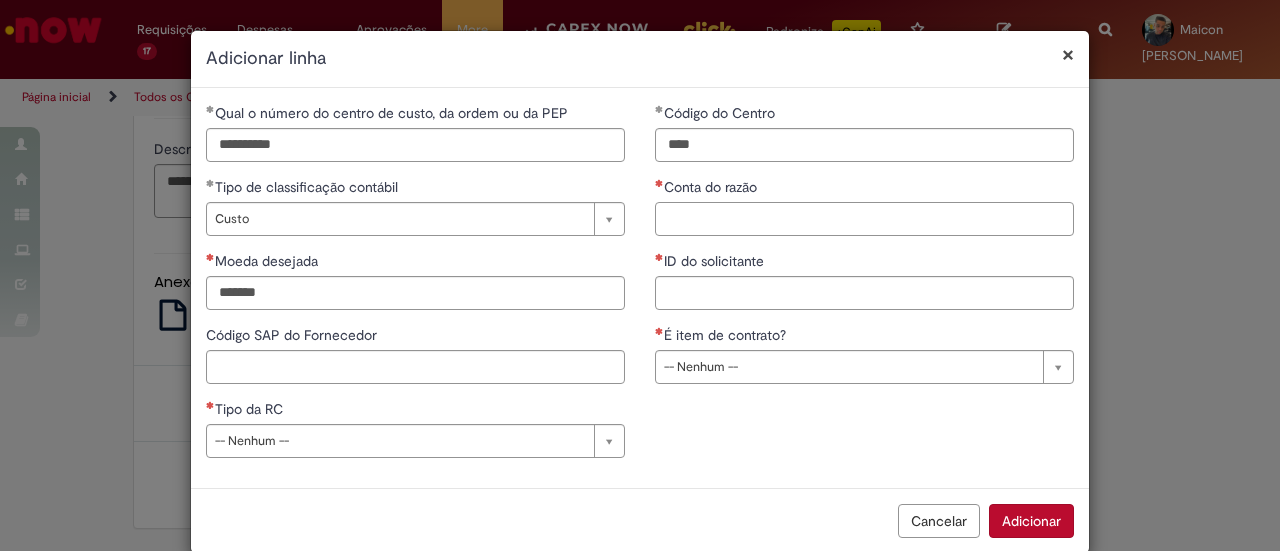 click on "Conta do razão" at bounding box center [864, 219] 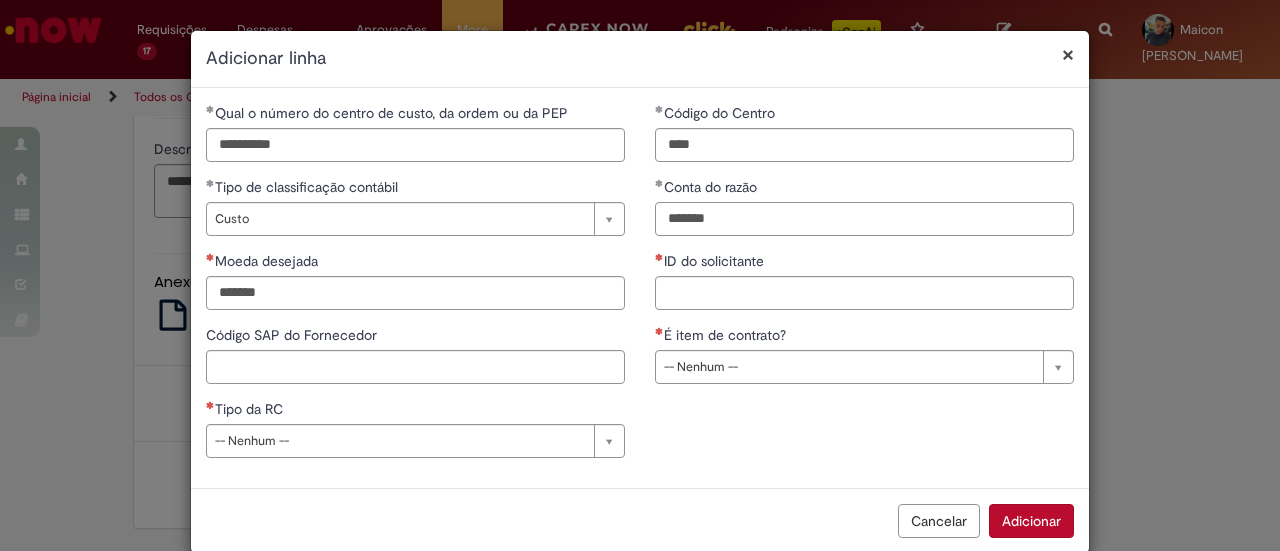 type on "*******" 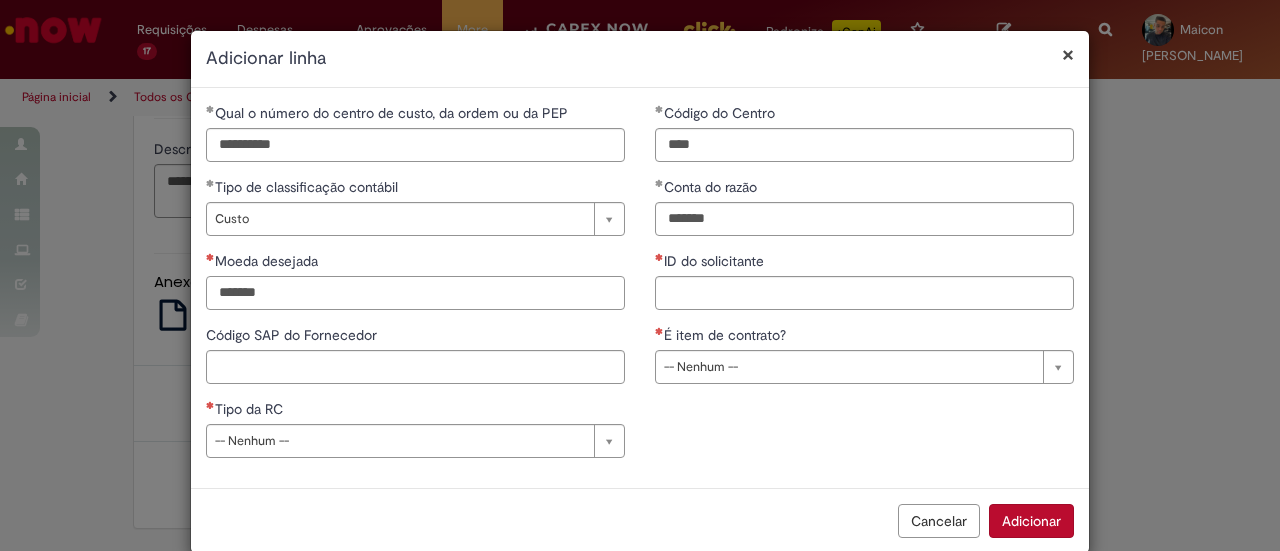 click on "Moeda desejada" at bounding box center (415, 293) 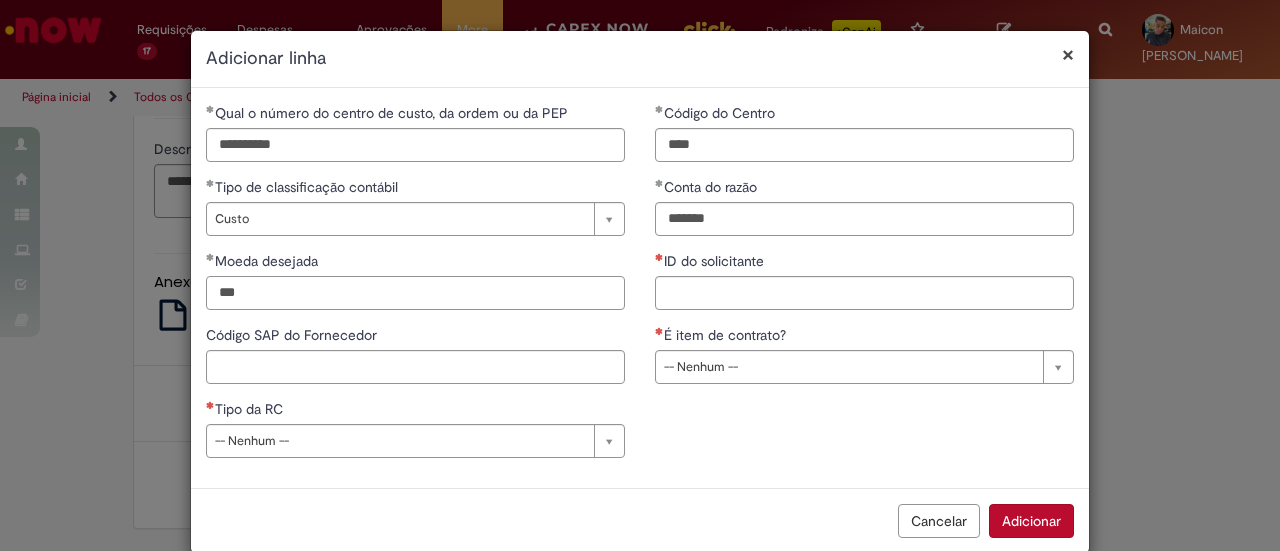 type on "***" 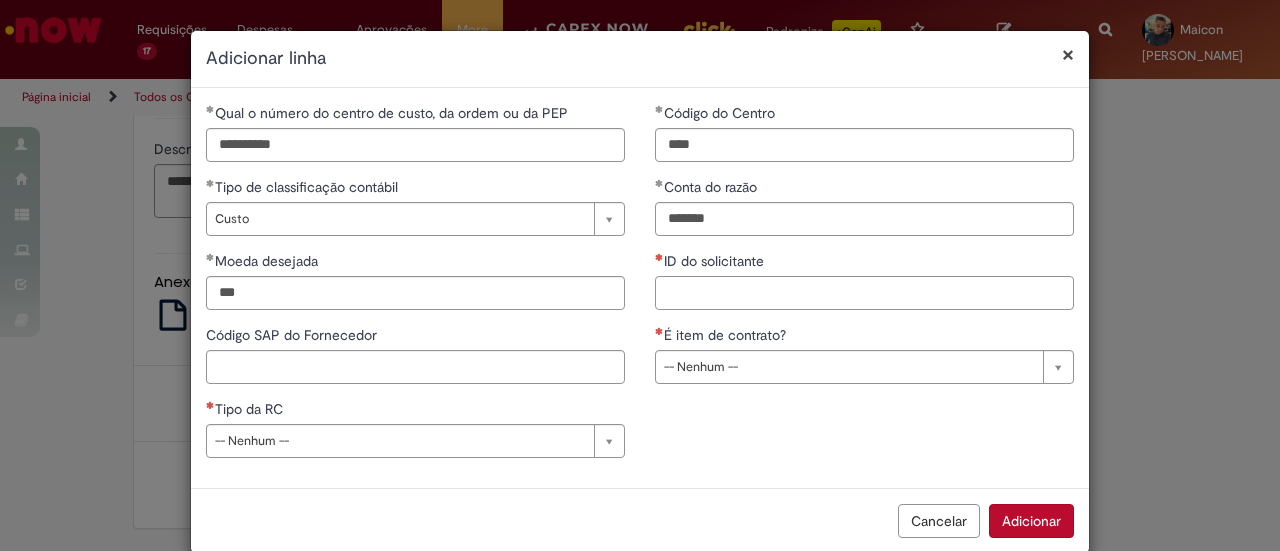 click on "ID do solicitante" at bounding box center (864, 293) 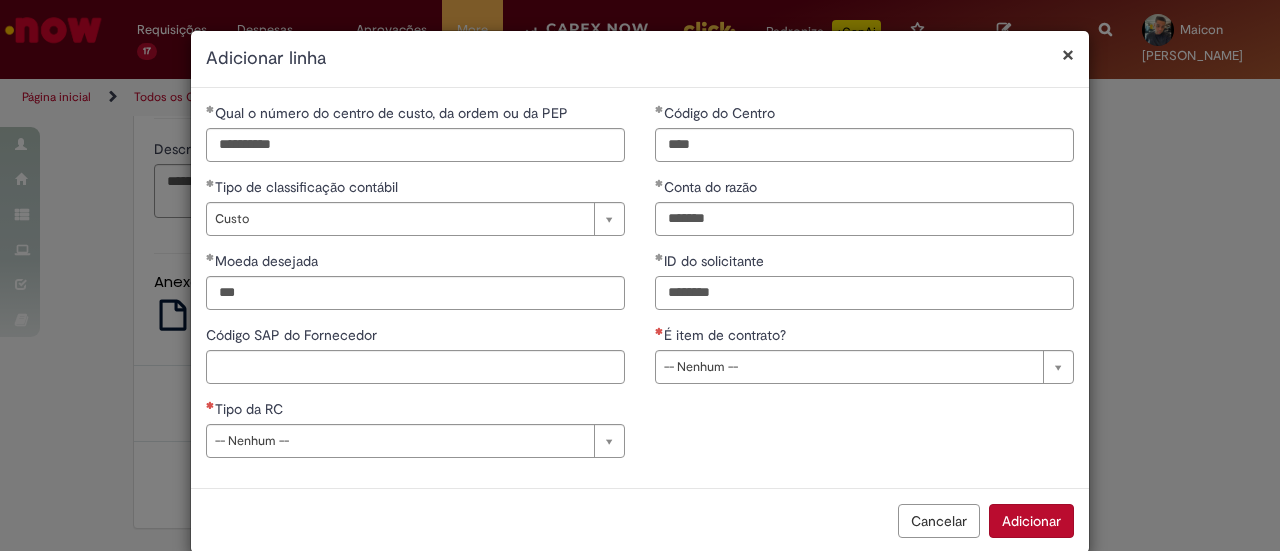 type on "********" 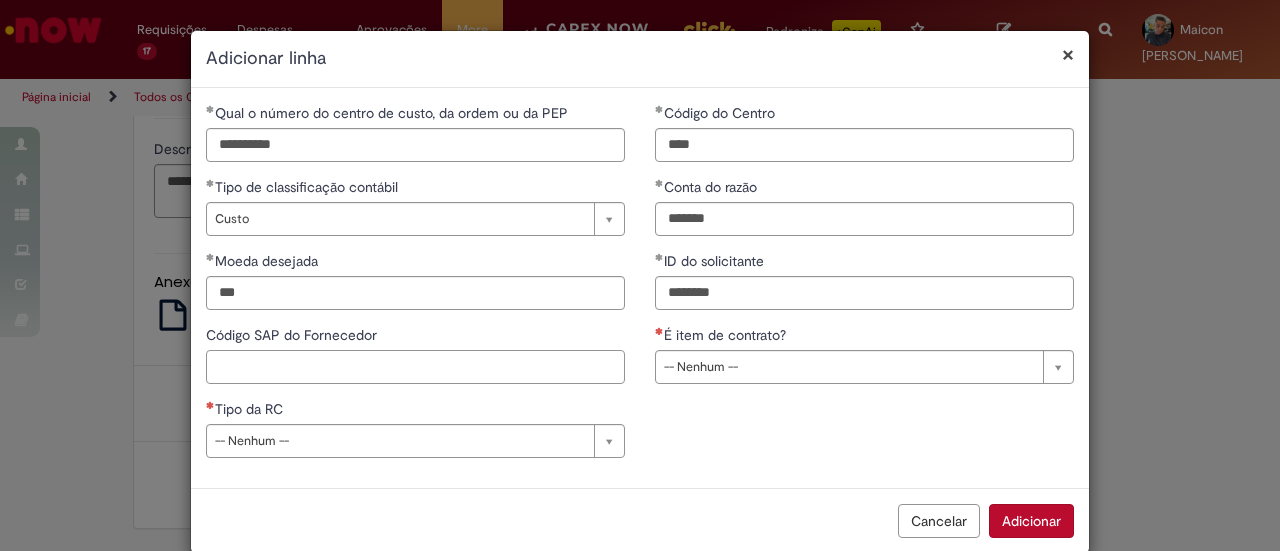 click on "Código SAP do Fornecedor" at bounding box center (415, 367) 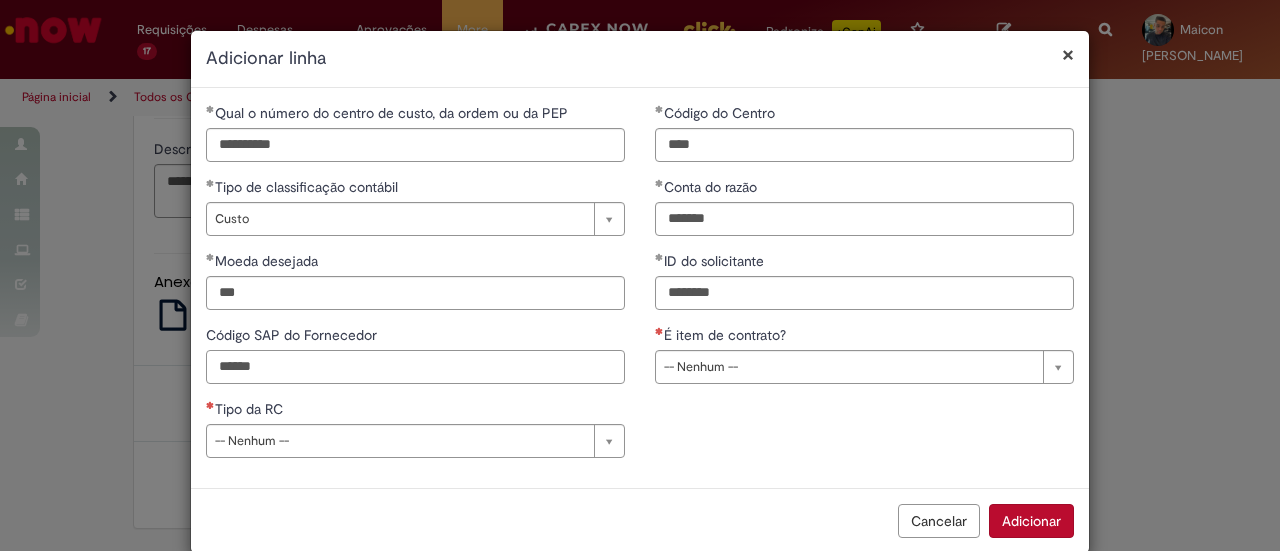 type on "******" 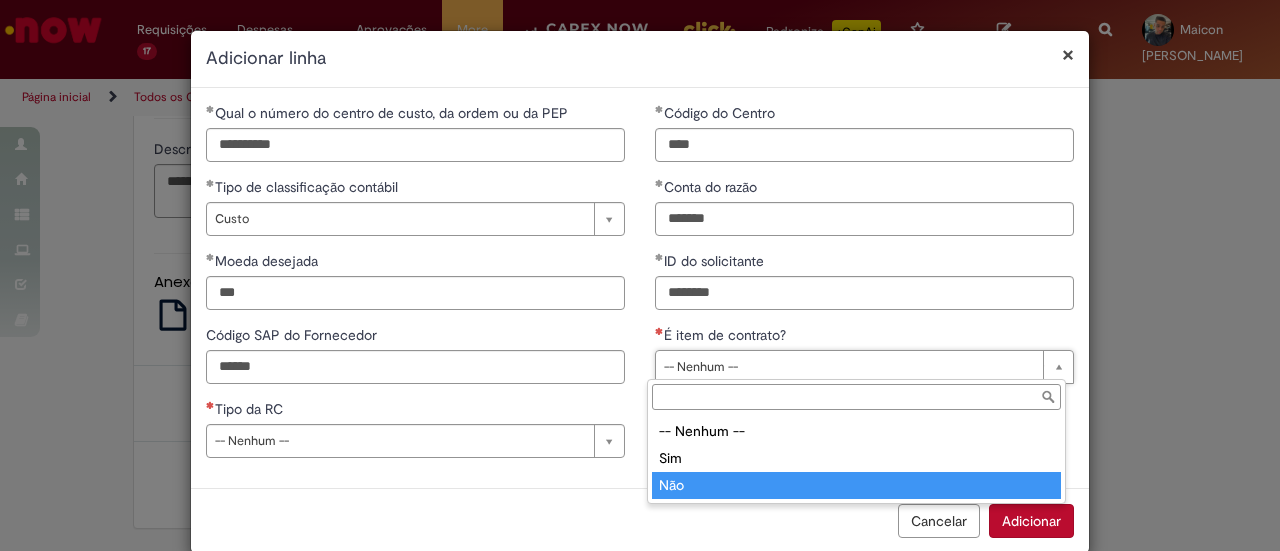 type on "***" 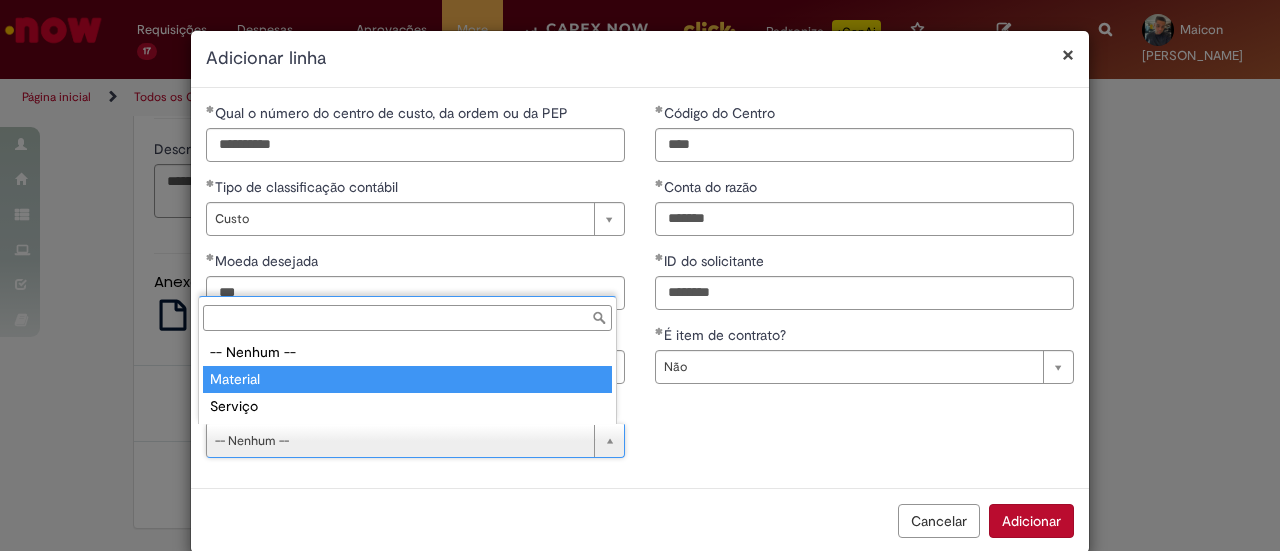 type on "********" 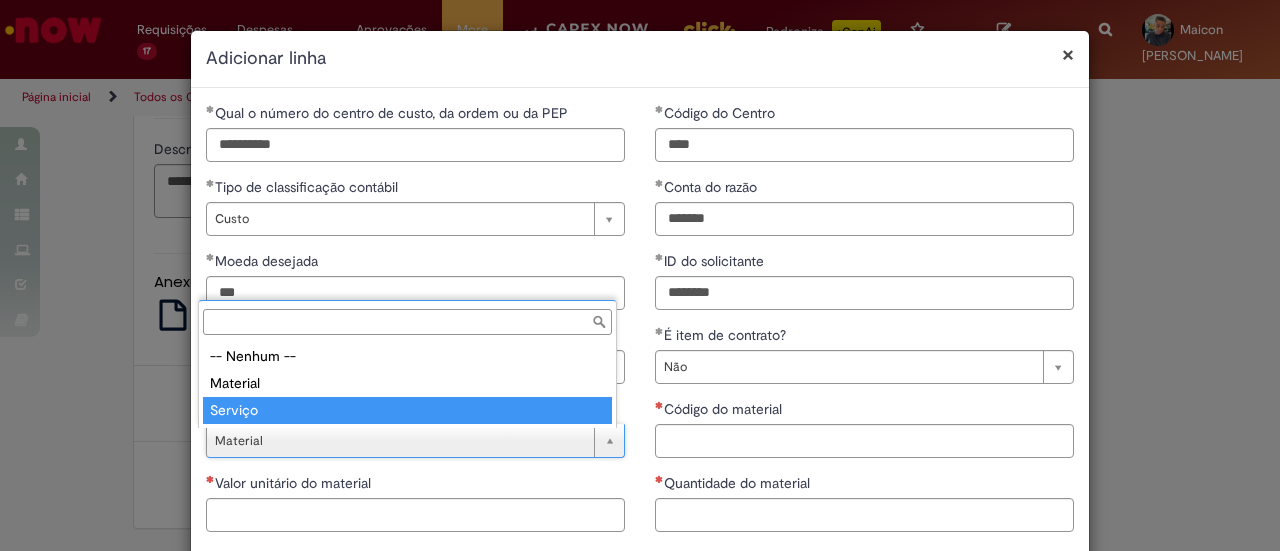 type on "*******" 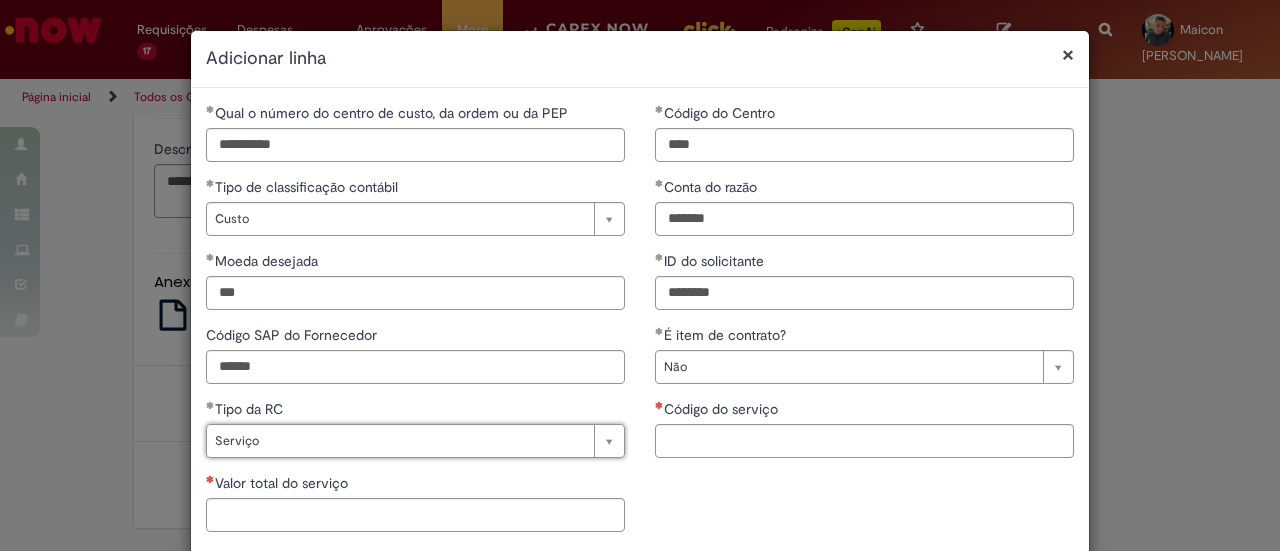 scroll, scrollTop: 0, scrollLeft: 46, axis: horizontal 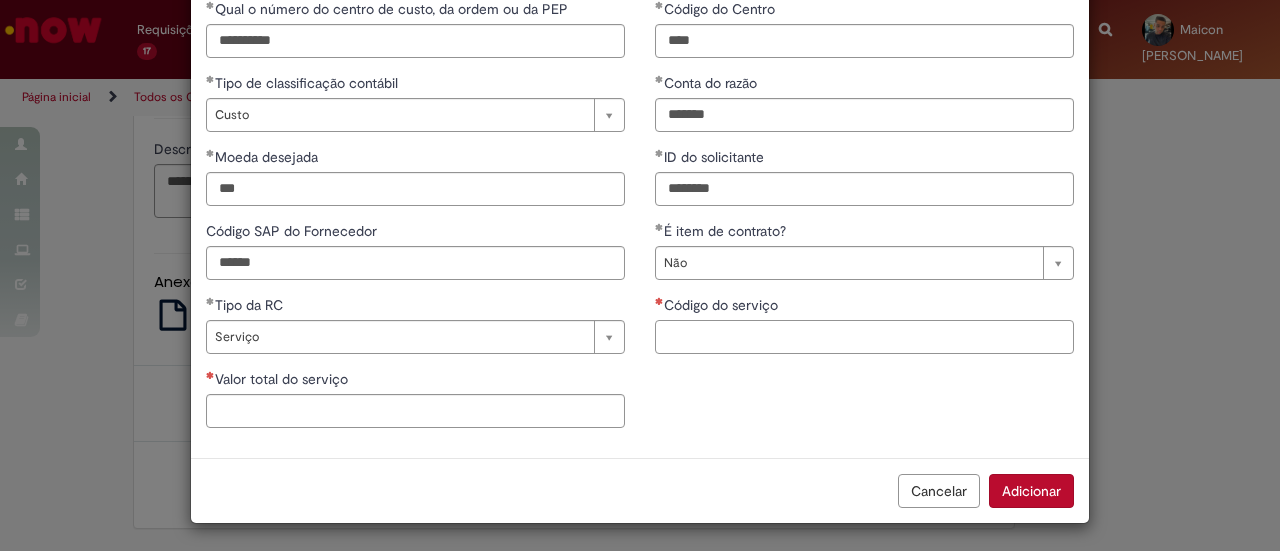 click on "Código do serviço" at bounding box center (864, 337) 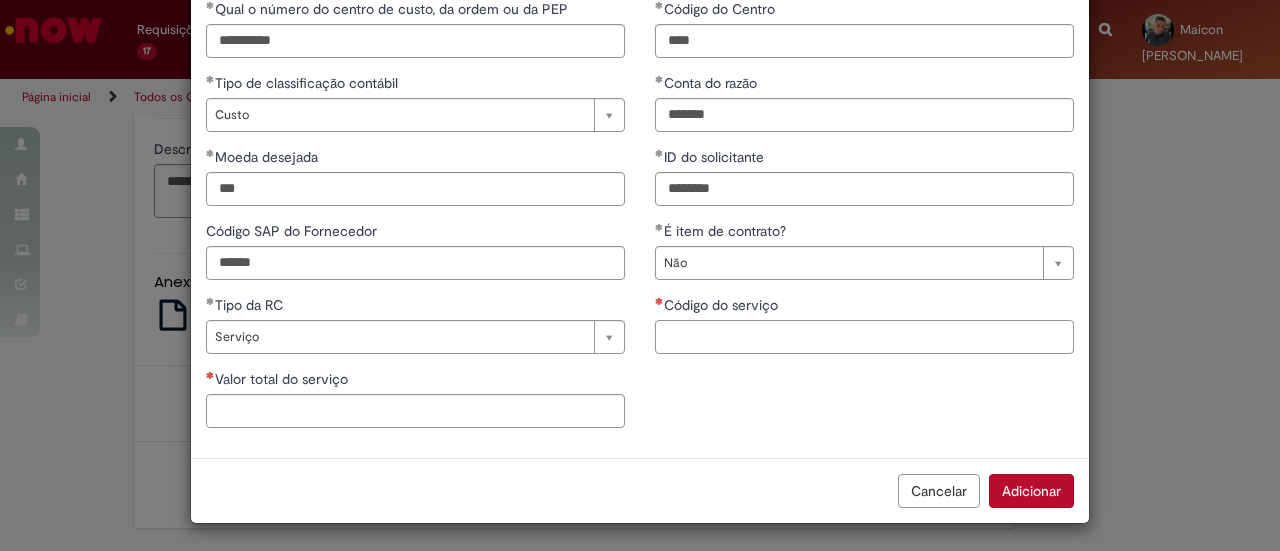 click on "Código do serviço" at bounding box center (864, 337) 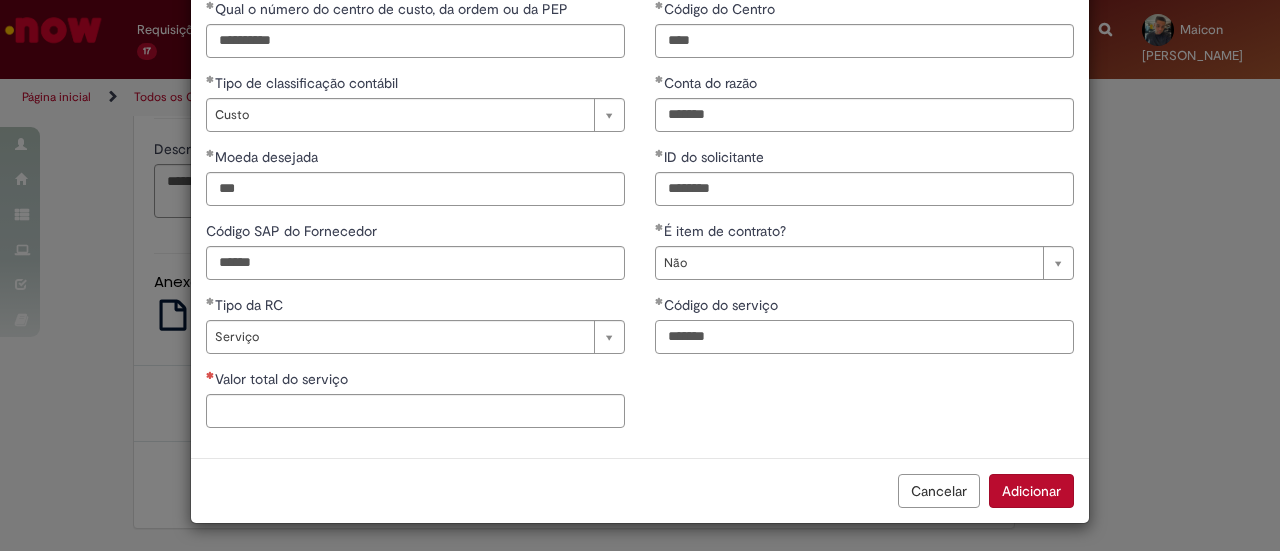 type on "*******" 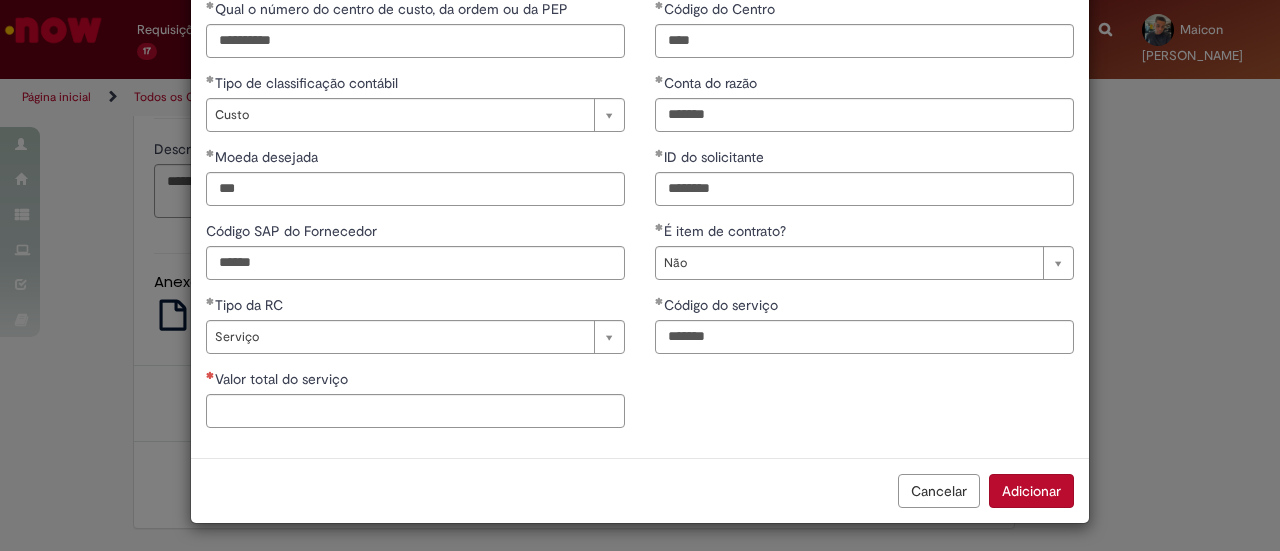 click on "**********" at bounding box center [640, 221] 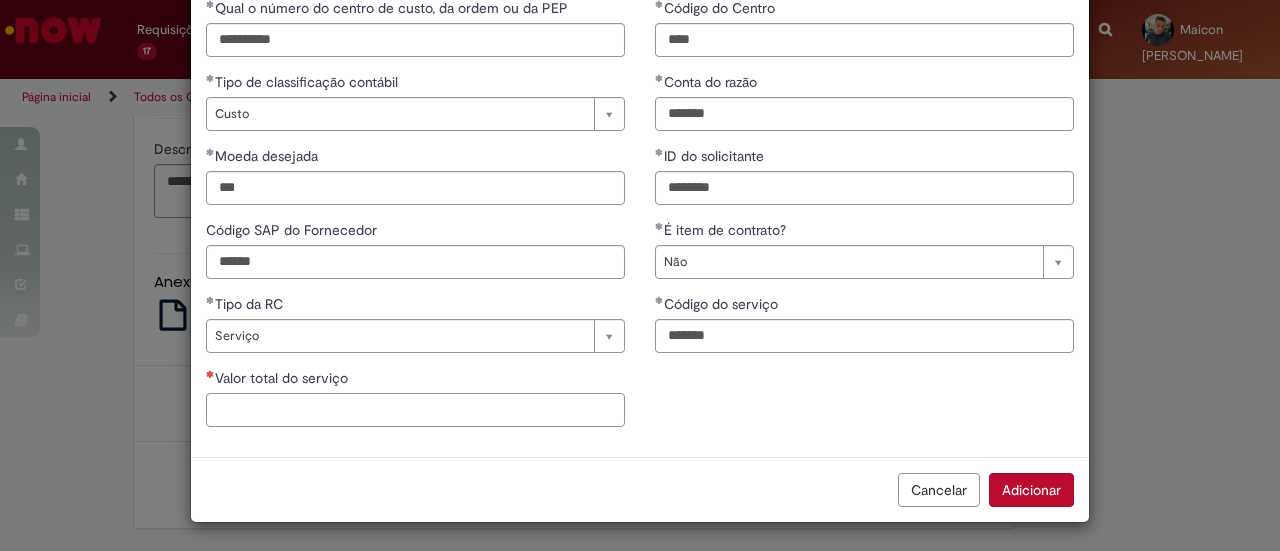 scroll, scrollTop: 104, scrollLeft: 0, axis: vertical 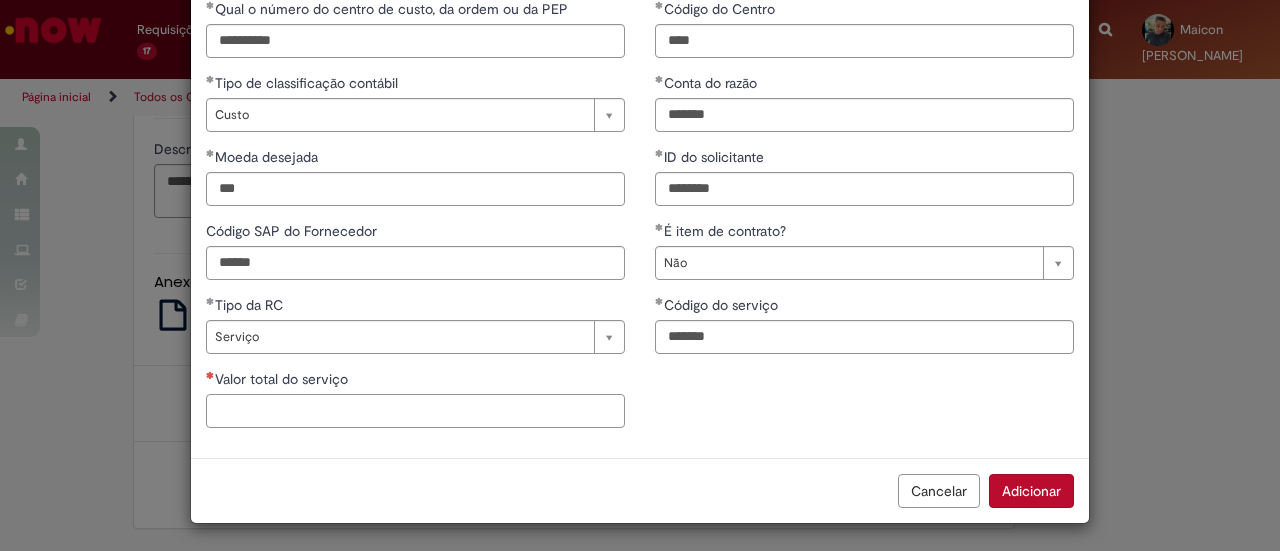 click on "Valor total do serviço" at bounding box center (415, 411) 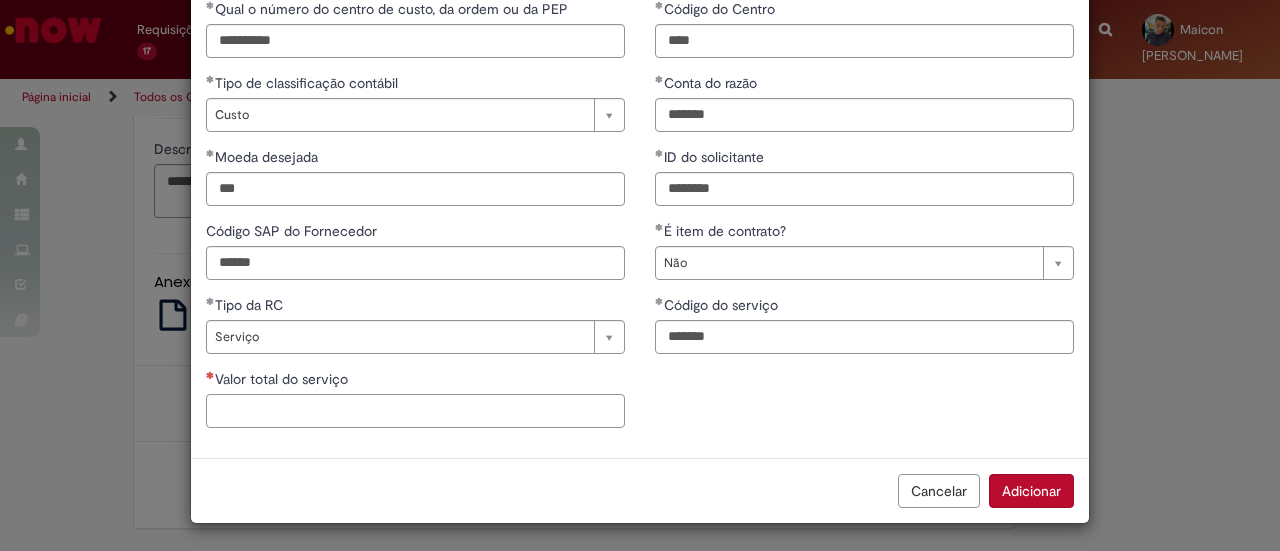 click on "Valor total do serviço" at bounding box center [415, 411] 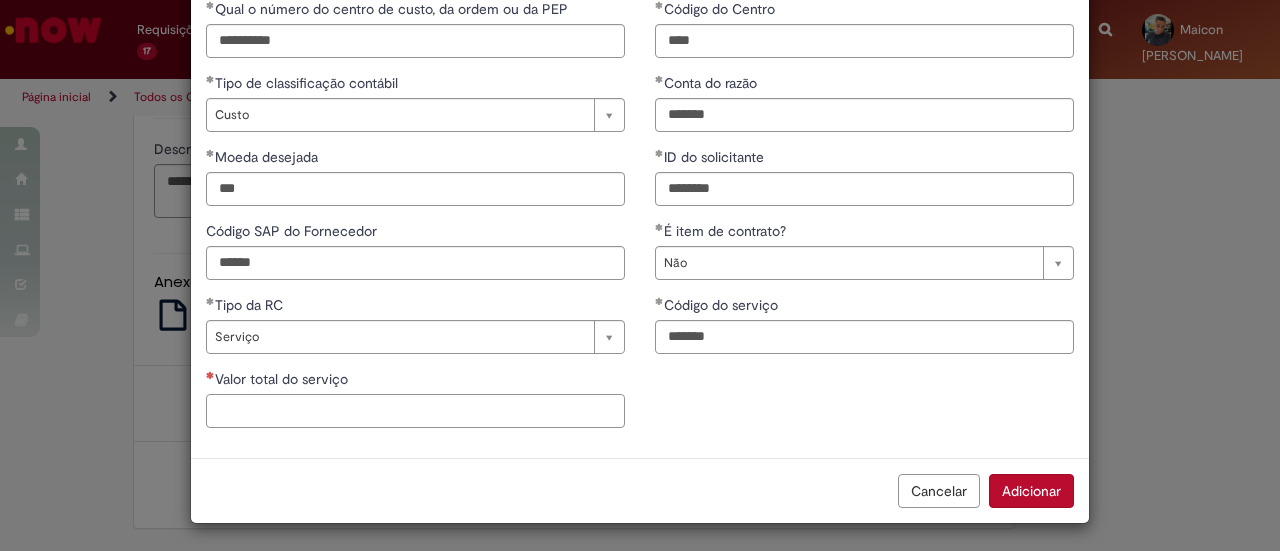 paste on "*********" 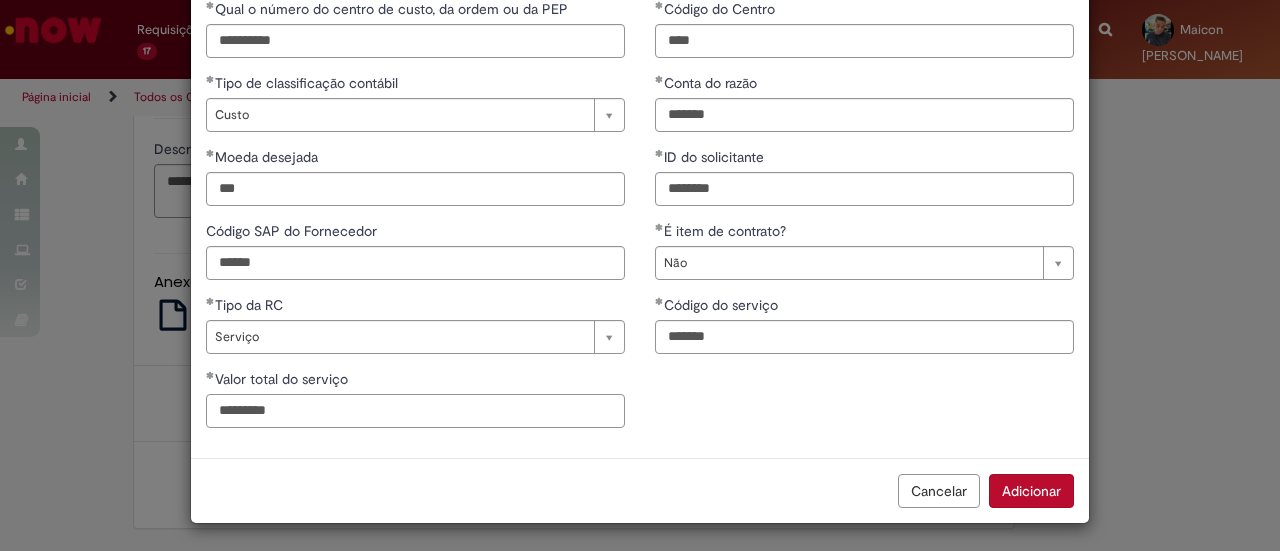 type on "*********" 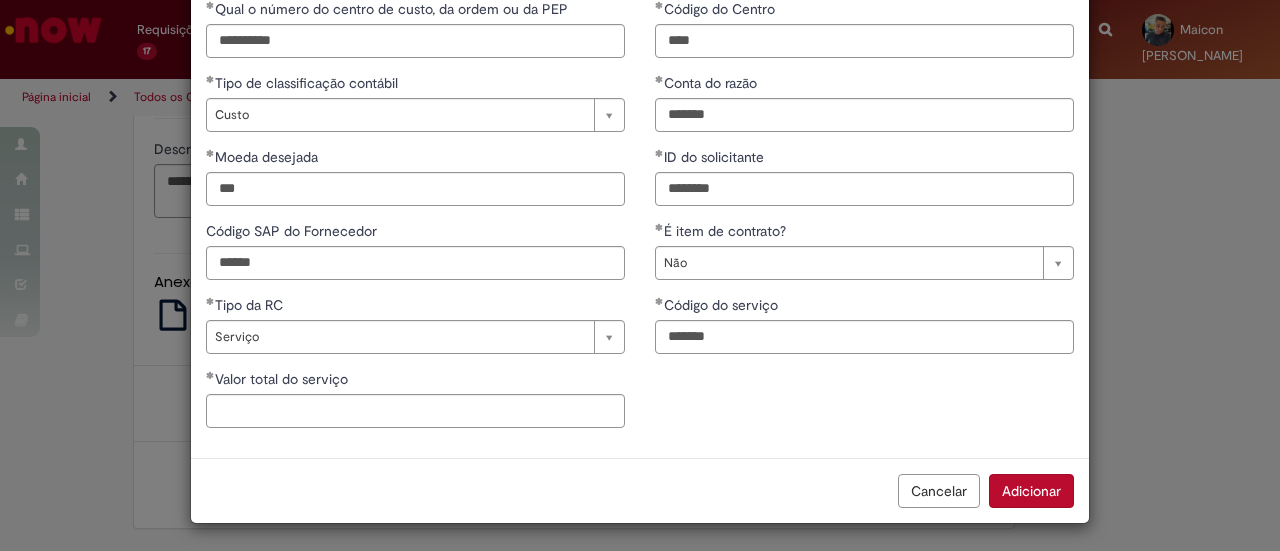 click on "**********" at bounding box center [415, 221] 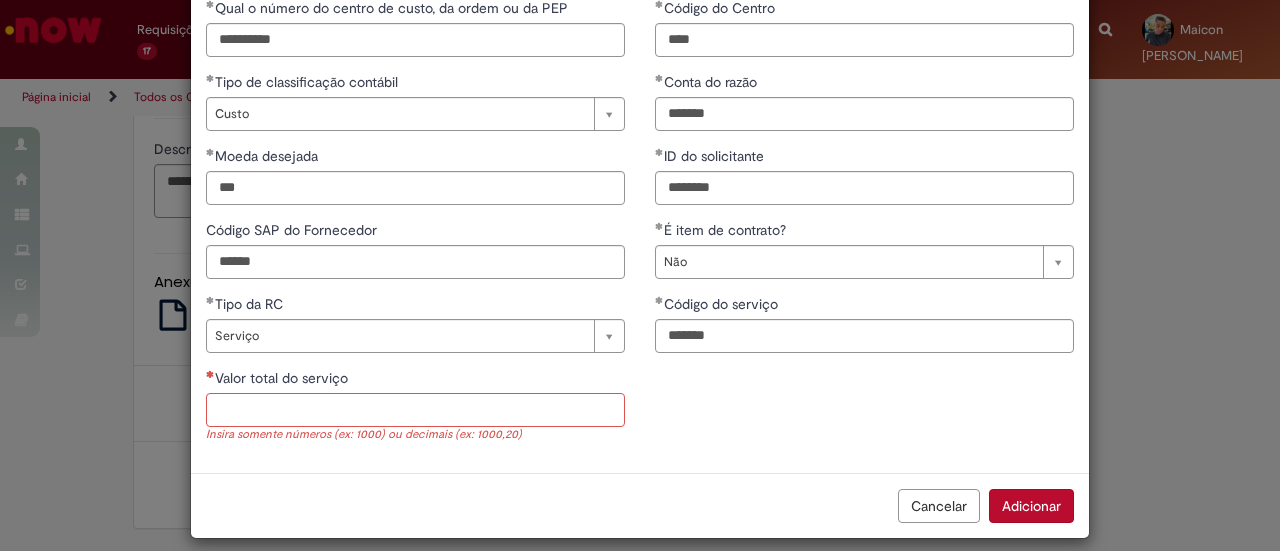 scroll, scrollTop: 104, scrollLeft: 0, axis: vertical 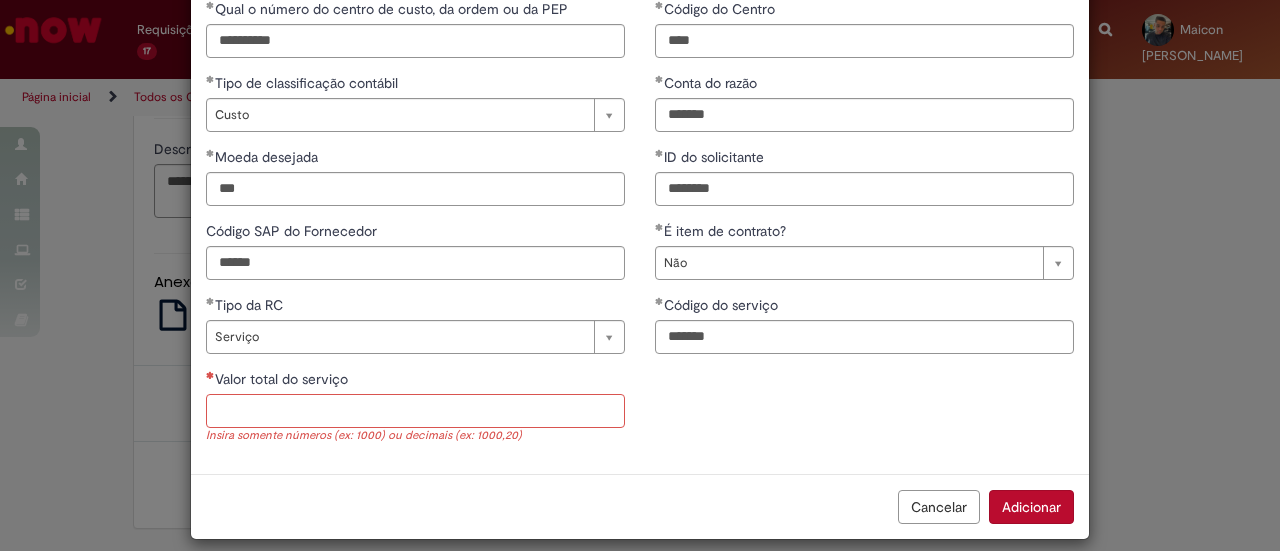 click on "Valor total do serviço" at bounding box center (415, 411) 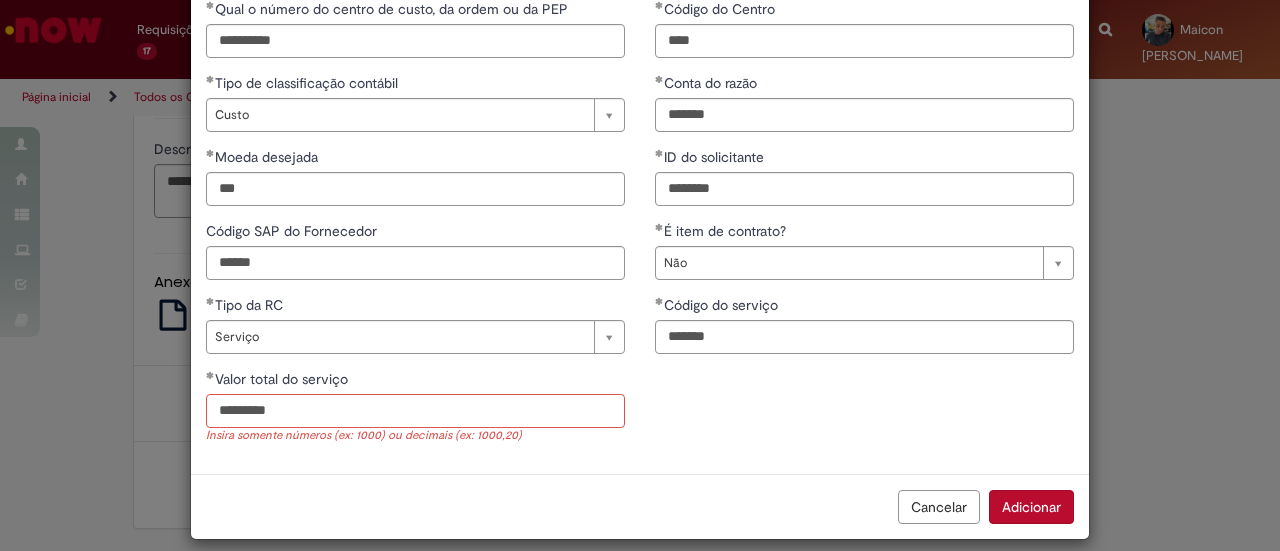 click on "*********" at bounding box center (415, 411) 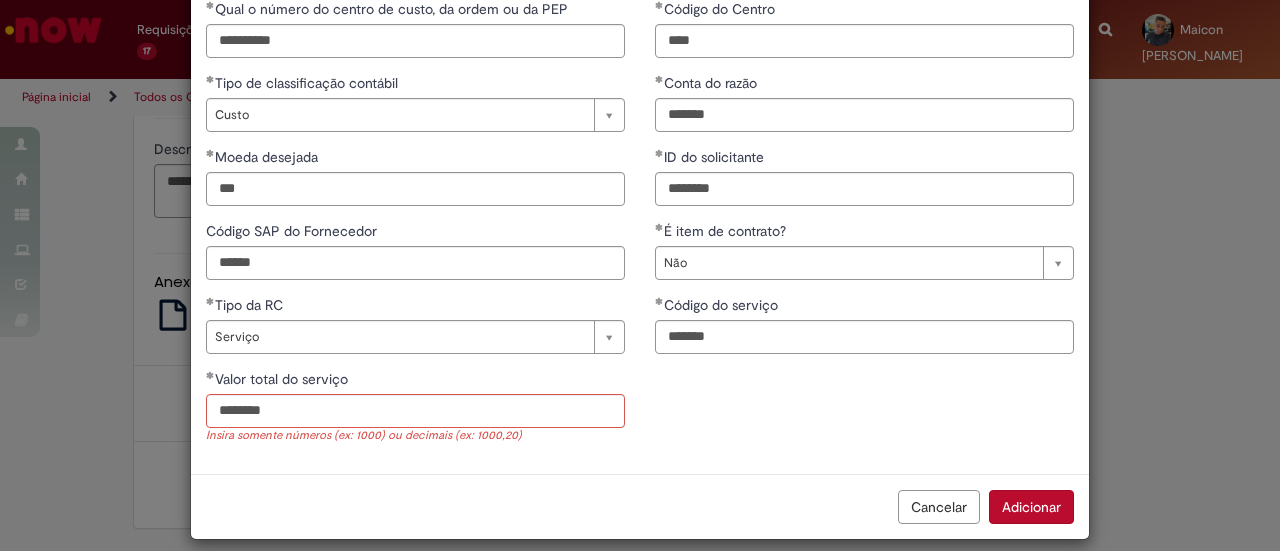 type on "**********" 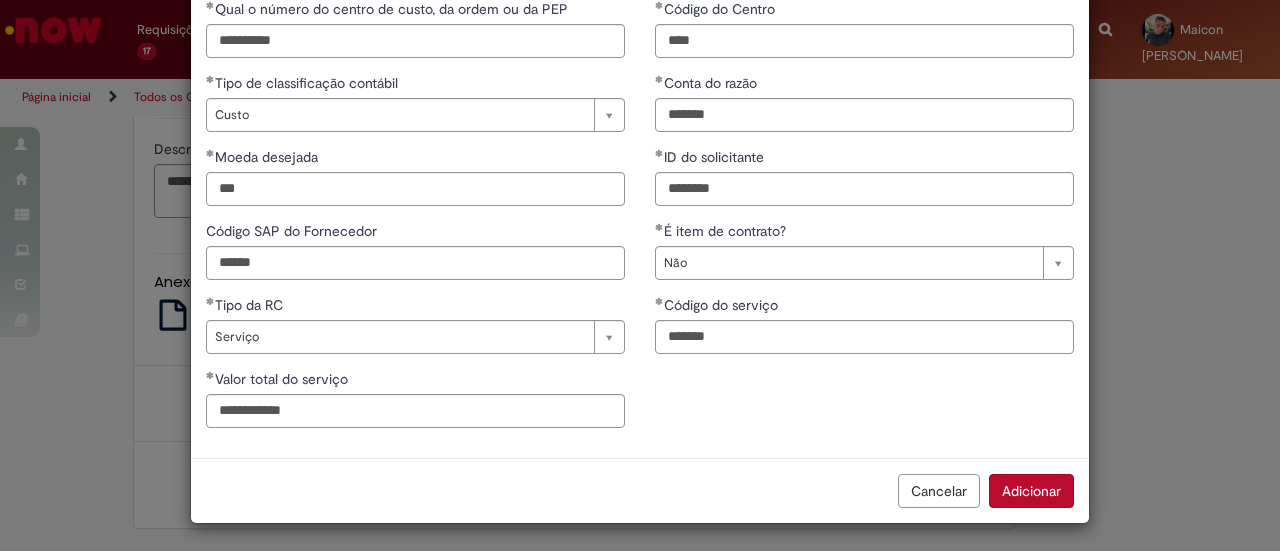 click on "**********" at bounding box center (640, 221) 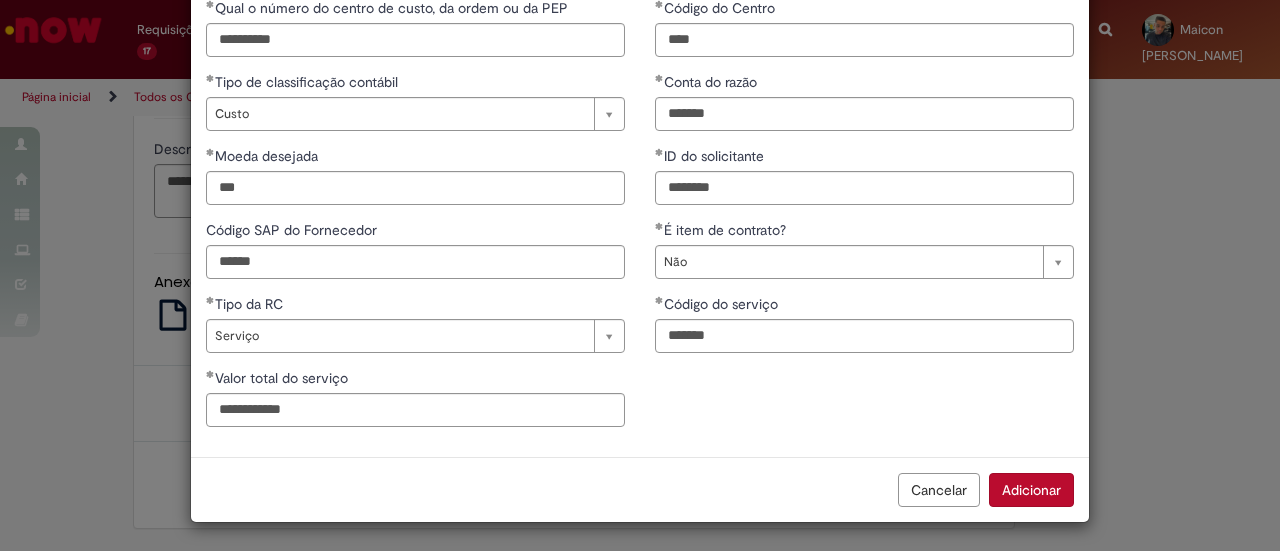 scroll, scrollTop: 104, scrollLeft: 0, axis: vertical 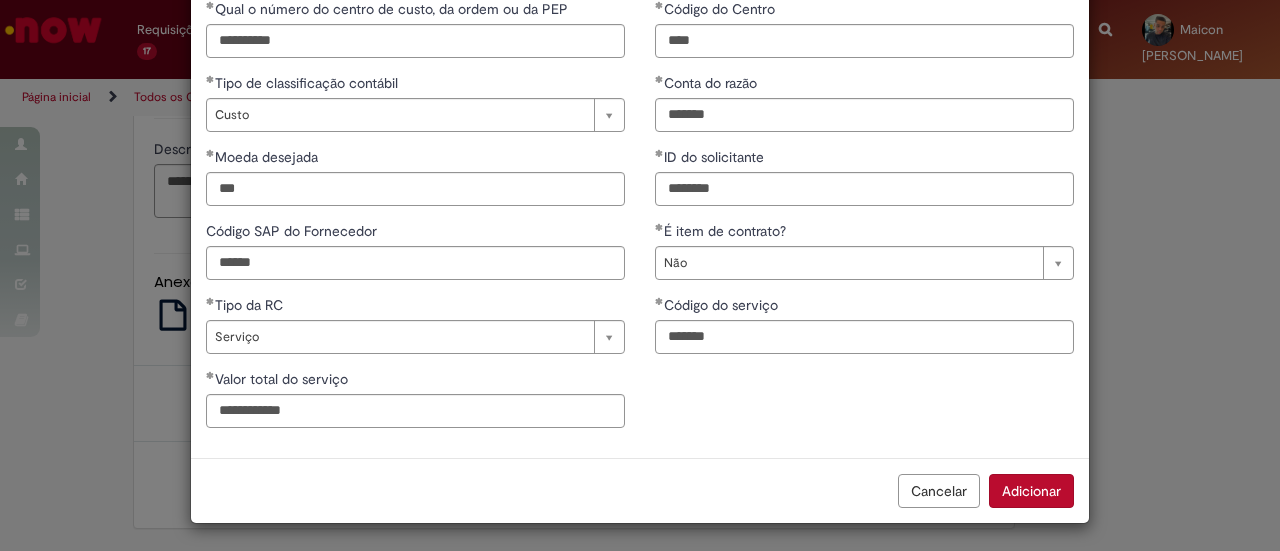 click on "Adicionar" at bounding box center [1031, 491] 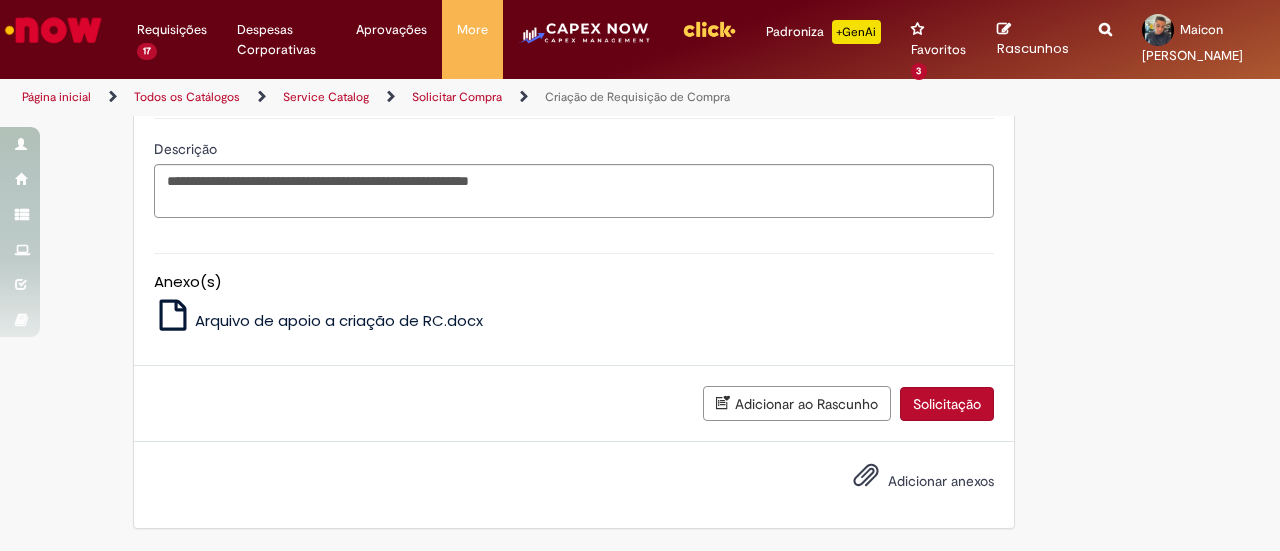 scroll, scrollTop: 2238, scrollLeft: 0, axis: vertical 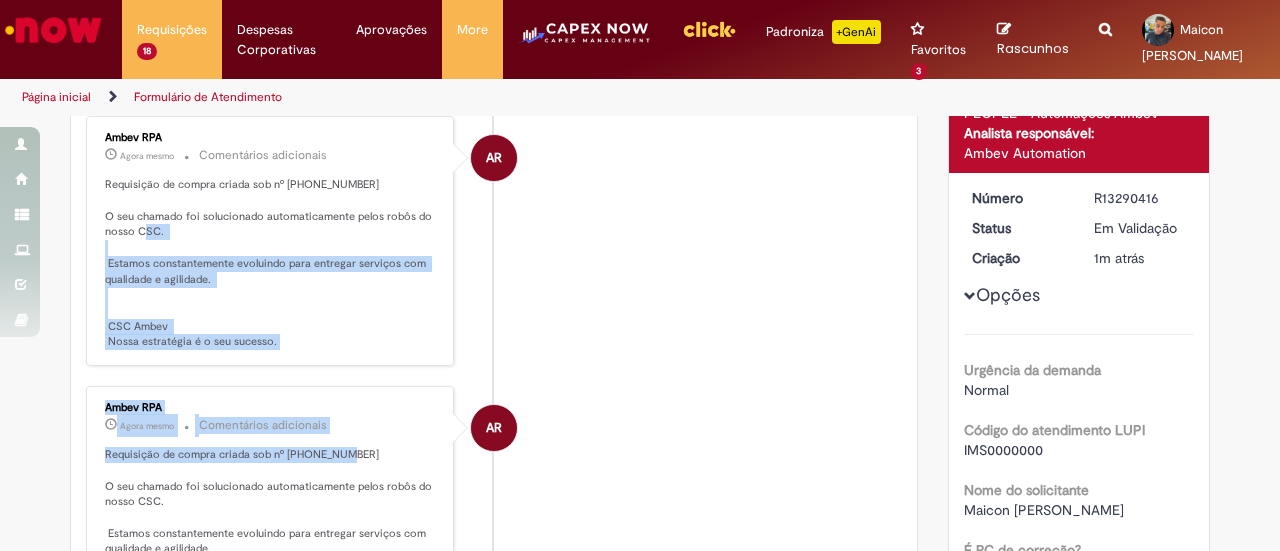 click on "AR
Ambev RPA
Agora mesmo Agora mesmo     Comentários adicionais
Requisição de compra criada sob nº 0081907195
O seu chamado foi solucionado automaticamente pelos robôs do nosso CSC.
Estamos constantemente evoluindo para entregar serviços com qualidade e agilidade.
CSC Ambev
Nossa estratégia é o seu sucesso.
AR
Ambev RPA
Agora mesmo Agora mesmo     Comentários adicionais" at bounding box center (494, 463) 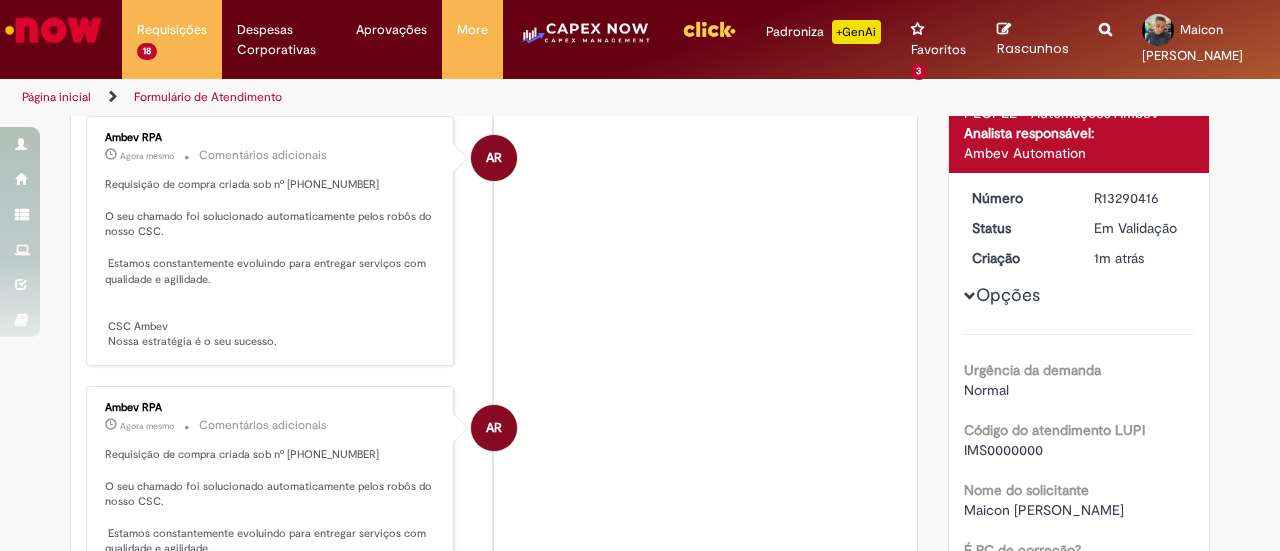 click on "Requisição de compra criada sob nº 0081907195
O seu chamado foi solucionado automaticamente pelos robôs do nosso CSC.
Estamos constantemente evoluindo para entregar serviços com qualidade e agilidade.
CSC Ambev
Nossa estratégia é o seu sucesso." at bounding box center [271, 263] 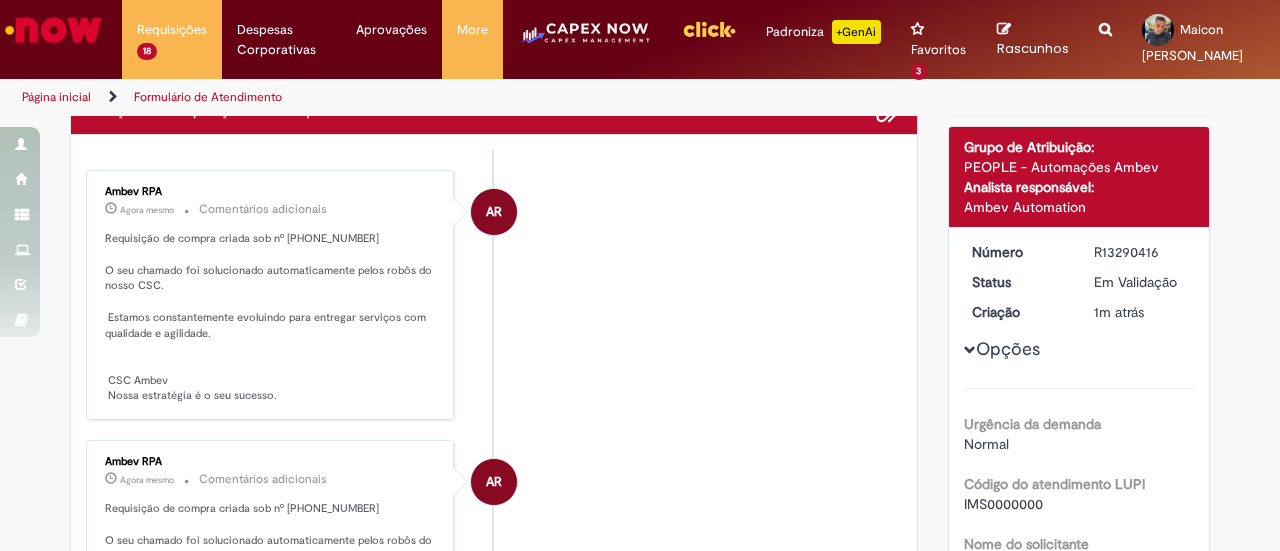 scroll, scrollTop: 100, scrollLeft: 0, axis: vertical 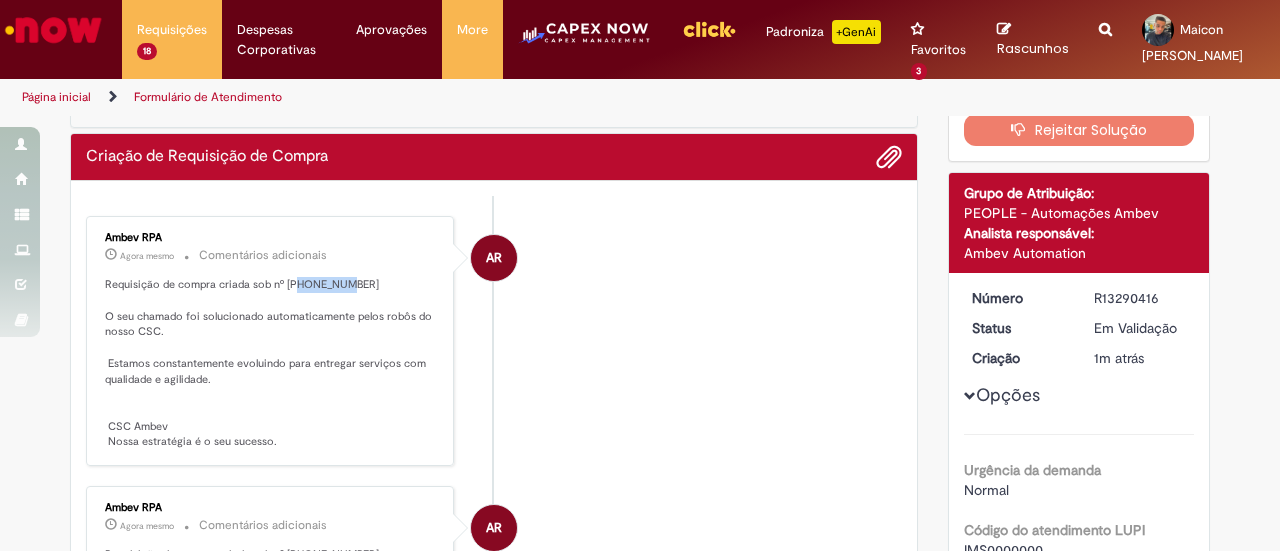 drag, startPoint x: 334, startPoint y: 283, endPoint x: 291, endPoint y: 283, distance: 43 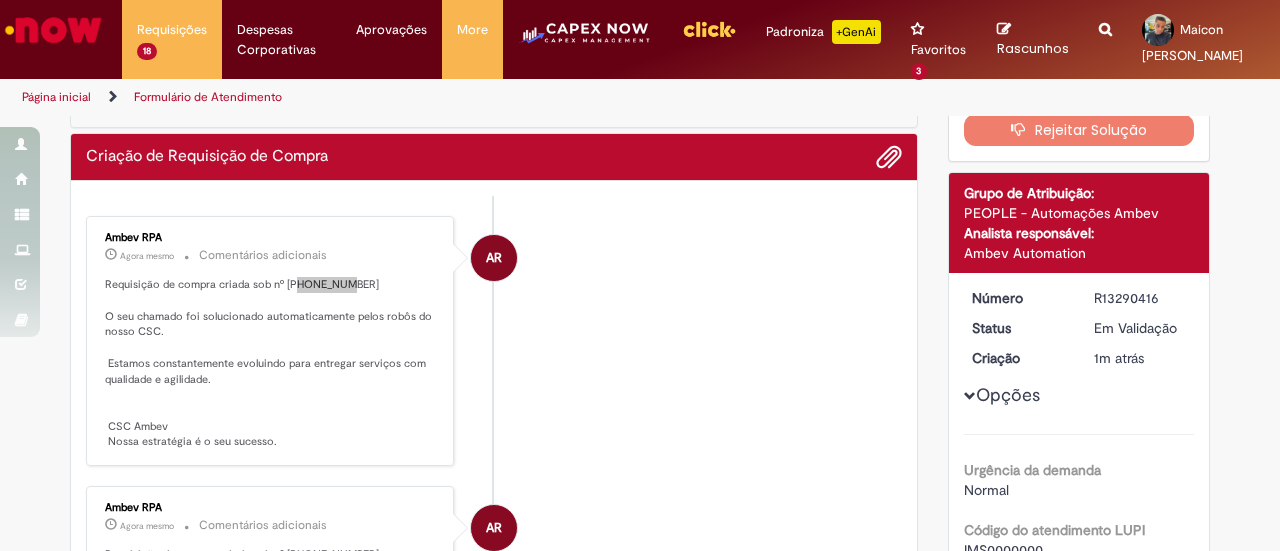 scroll, scrollTop: 0, scrollLeft: 0, axis: both 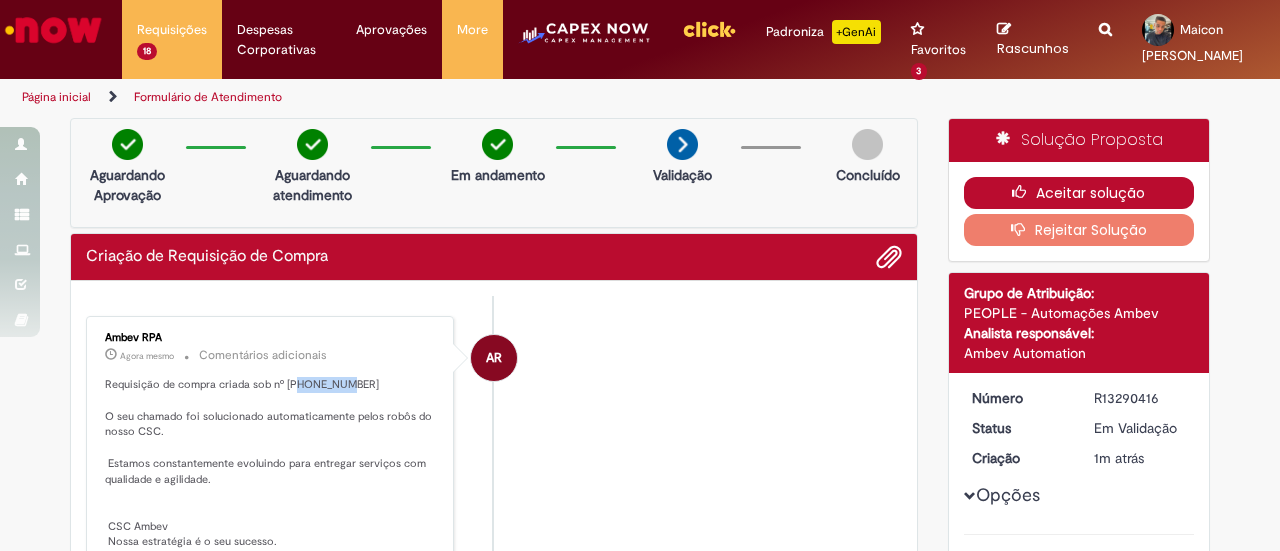 click on "Aceitar solução" at bounding box center (1079, 193) 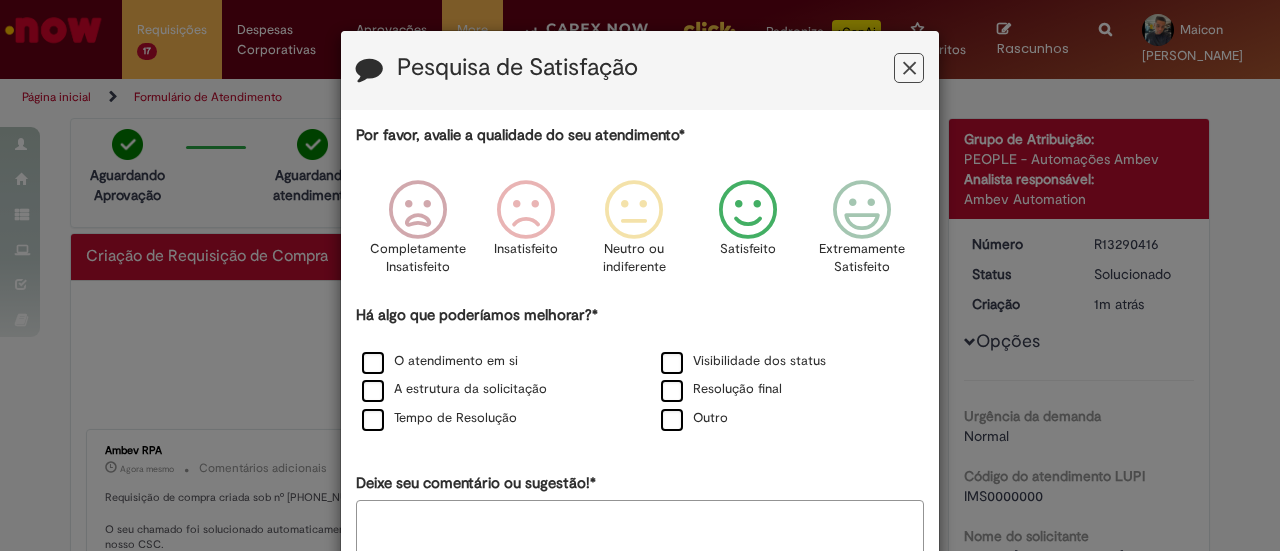 click at bounding box center (748, 210) 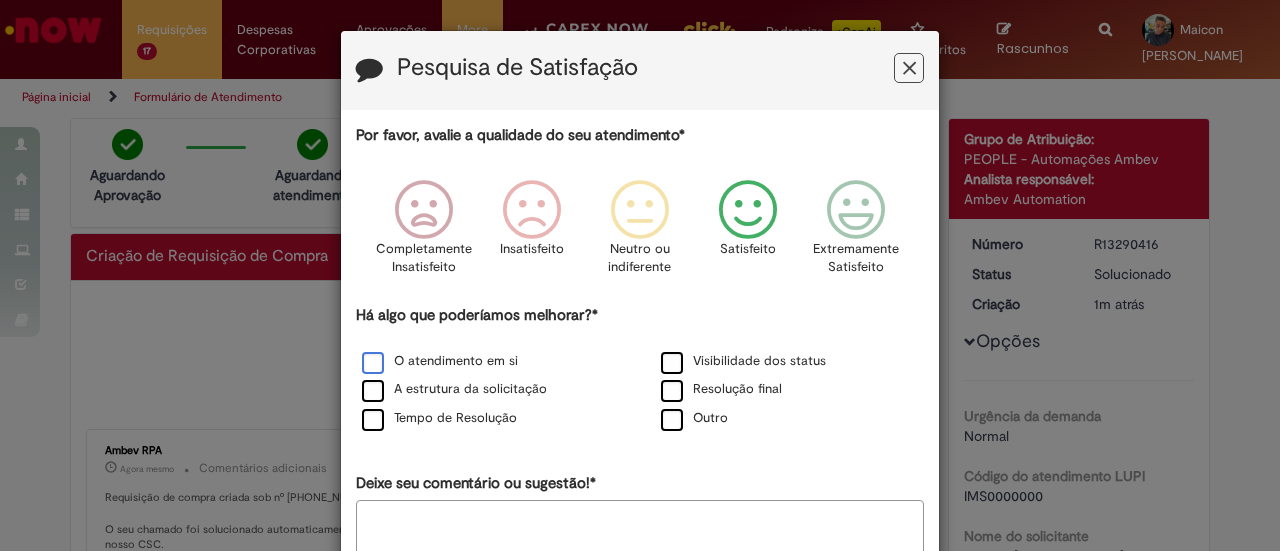 click on "O atendimento em si" at bounding box center [440, 361] 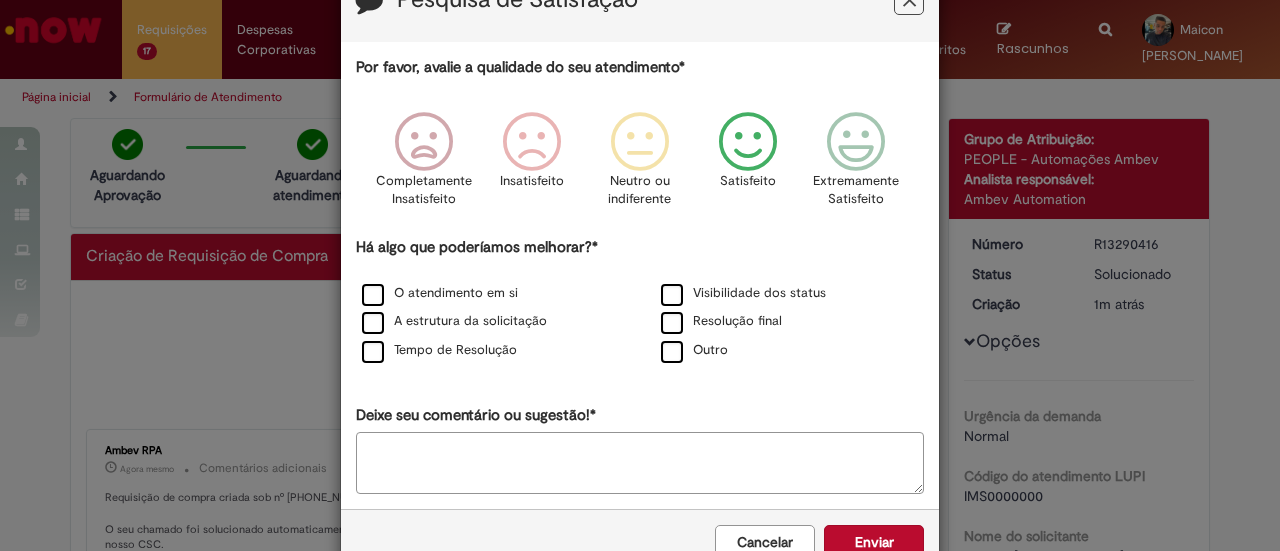 scroll, scrollTop: 119, scrollLeft: 0, axis: vertical 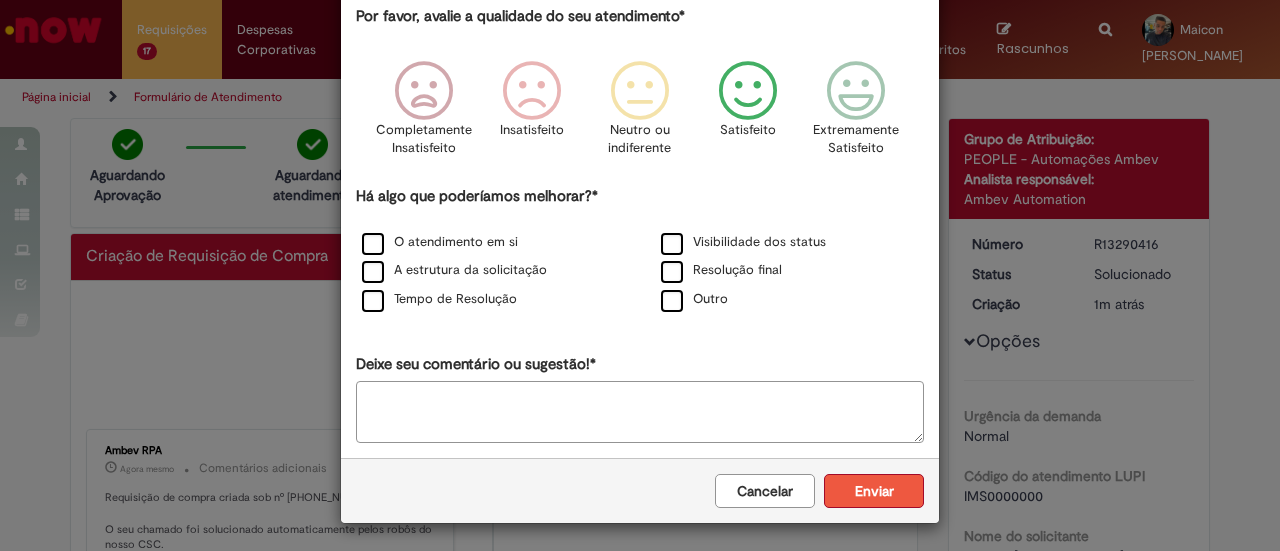 click on "Enviar" at bounding box center (874, 491) 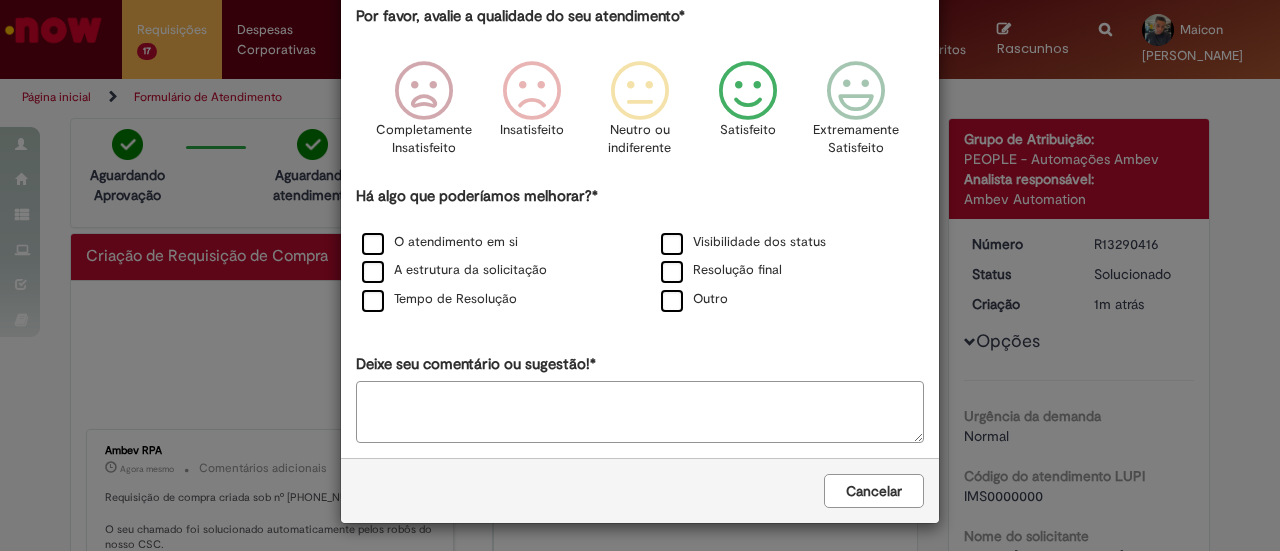 scroll, scrollTop: 0, scrollLeft: 0, axis: both 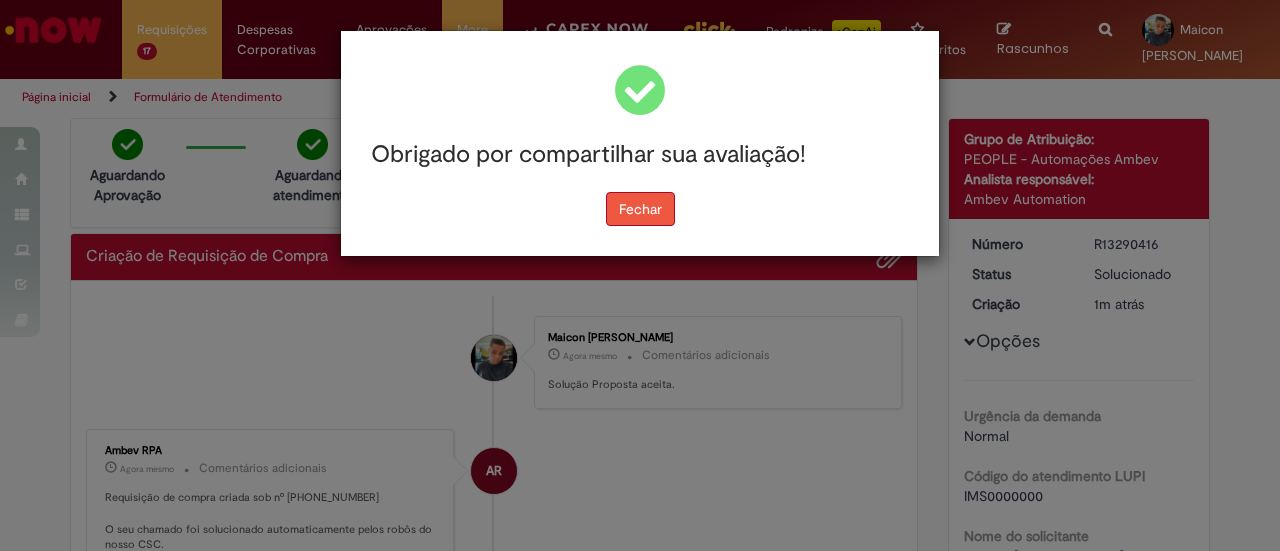 click on "Fechar" at bounding box center (640, 209) 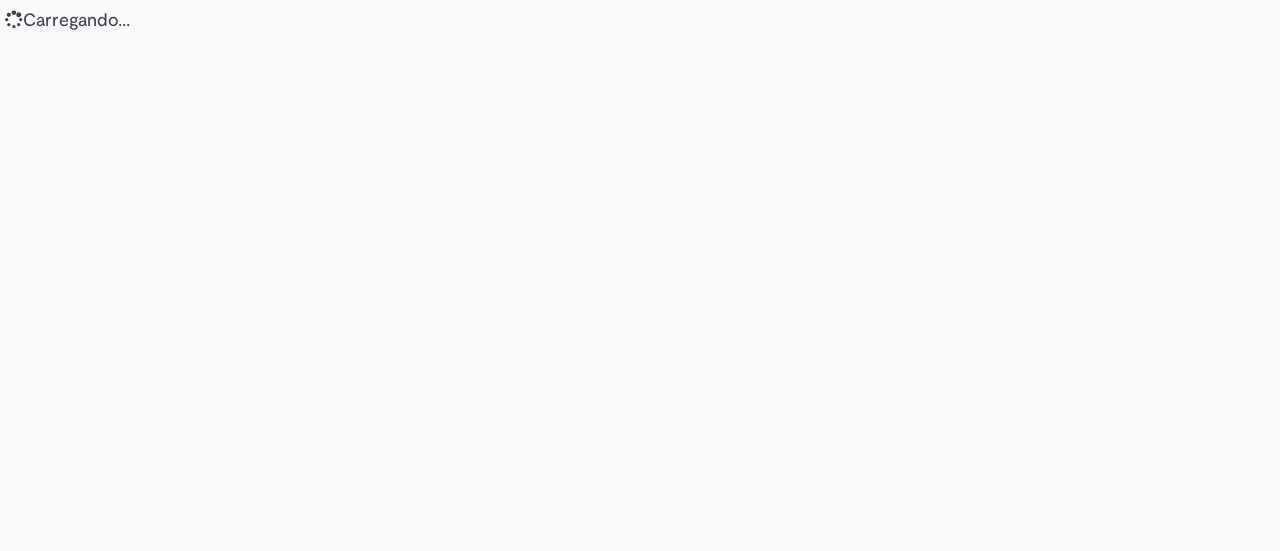 scroll, scrollTop: 0, scrollLeft: 0, axis: both 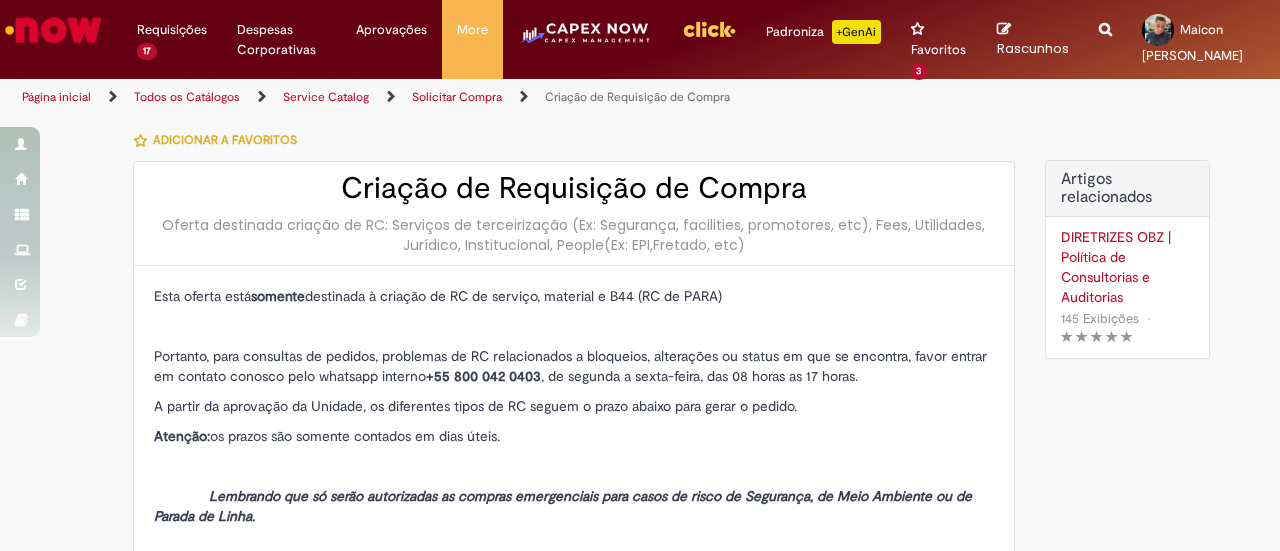 type on "********" 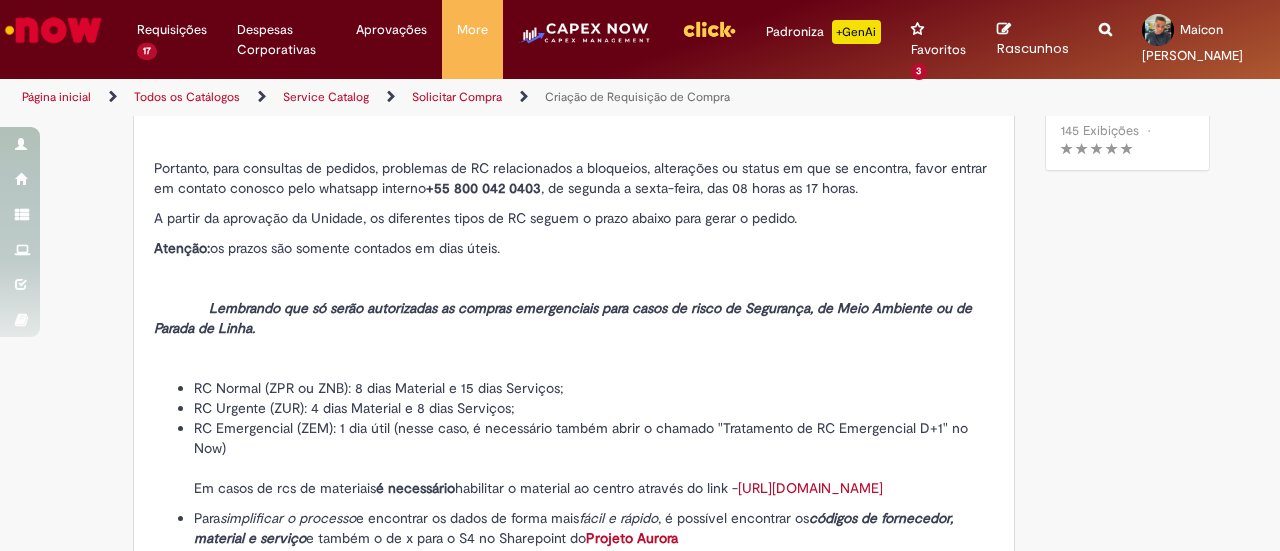 type on "**********" 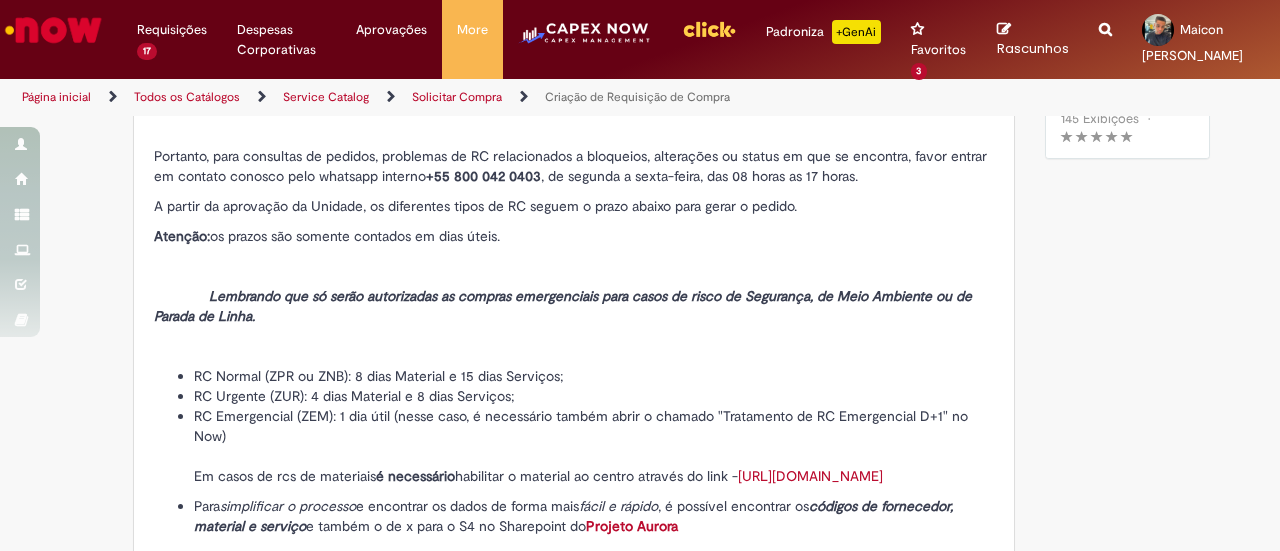 type on "**********" 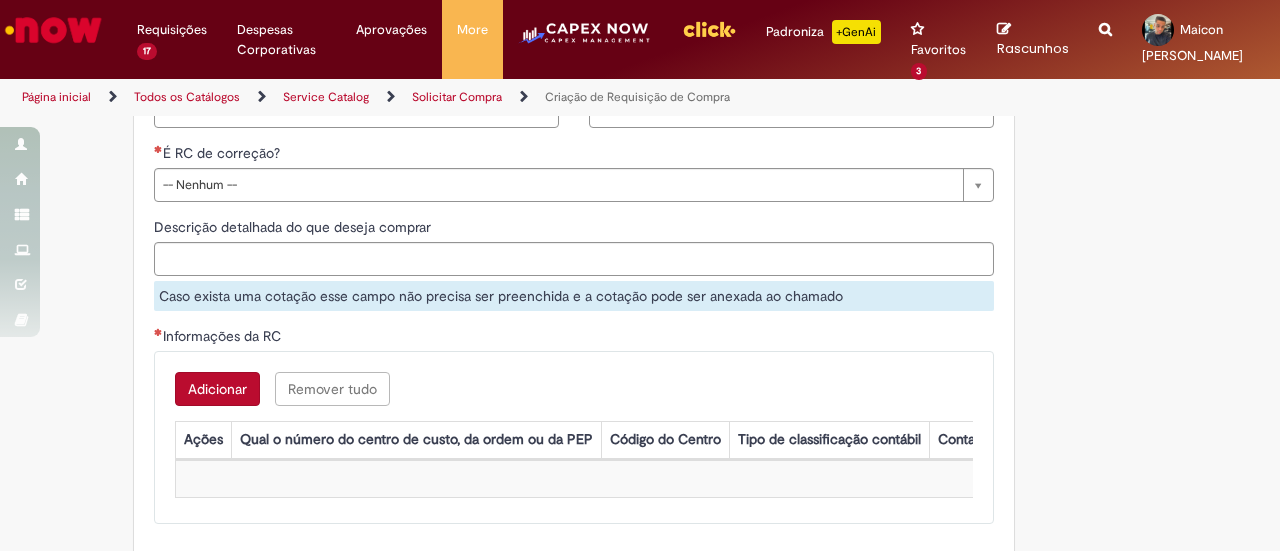 scroll, scrollTop: 1500, scrollLeft: 0, axis: vertical 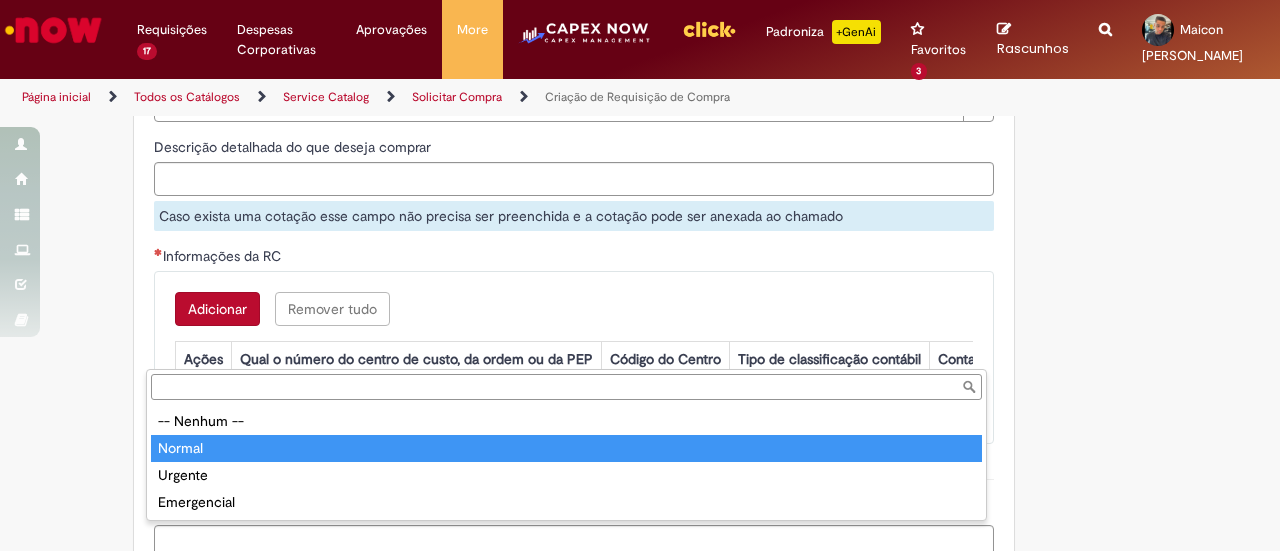 type on "******" 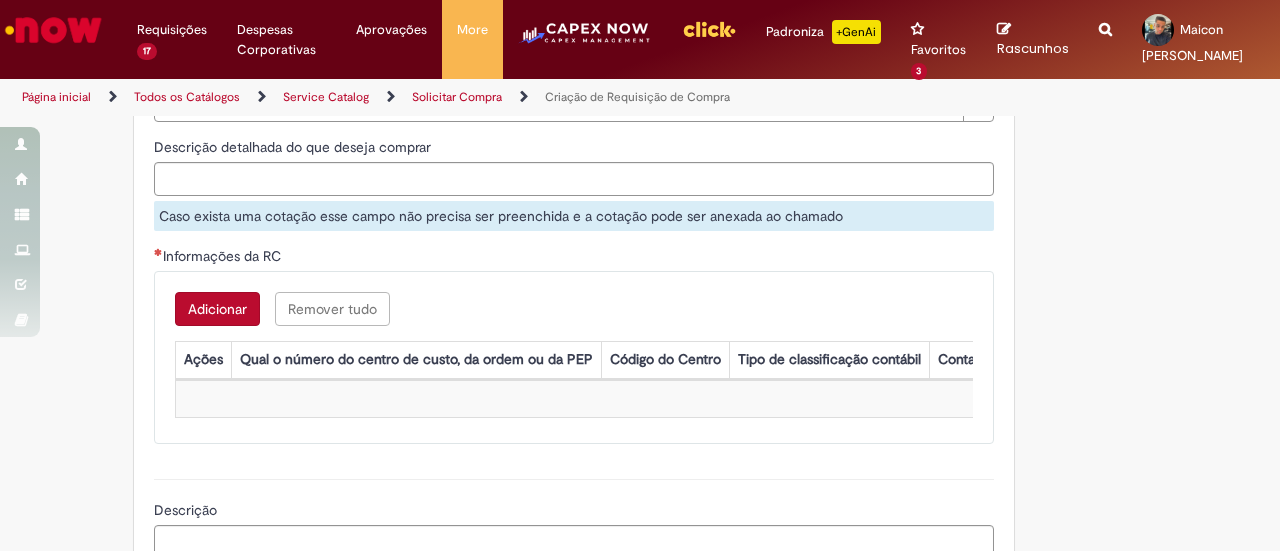 click on "**********" at bounding box center [574, -99] 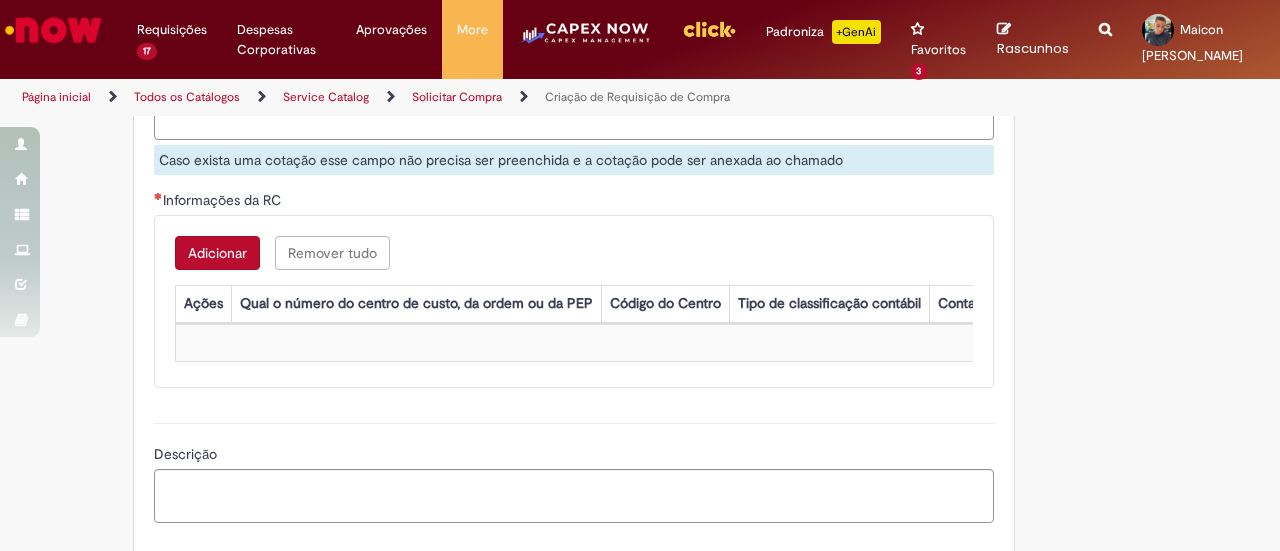 scroll, scrollTop: 1600, scrollLeft: 0, axis: vertical 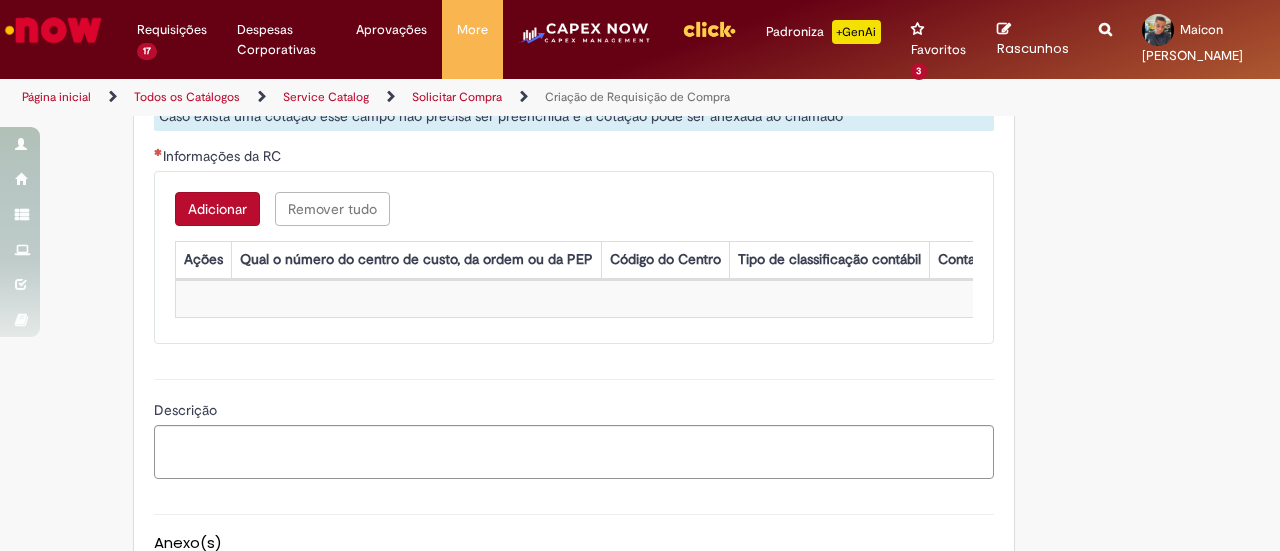 click on "Código do atendimento LUPI" at bounding box center (356, -69) 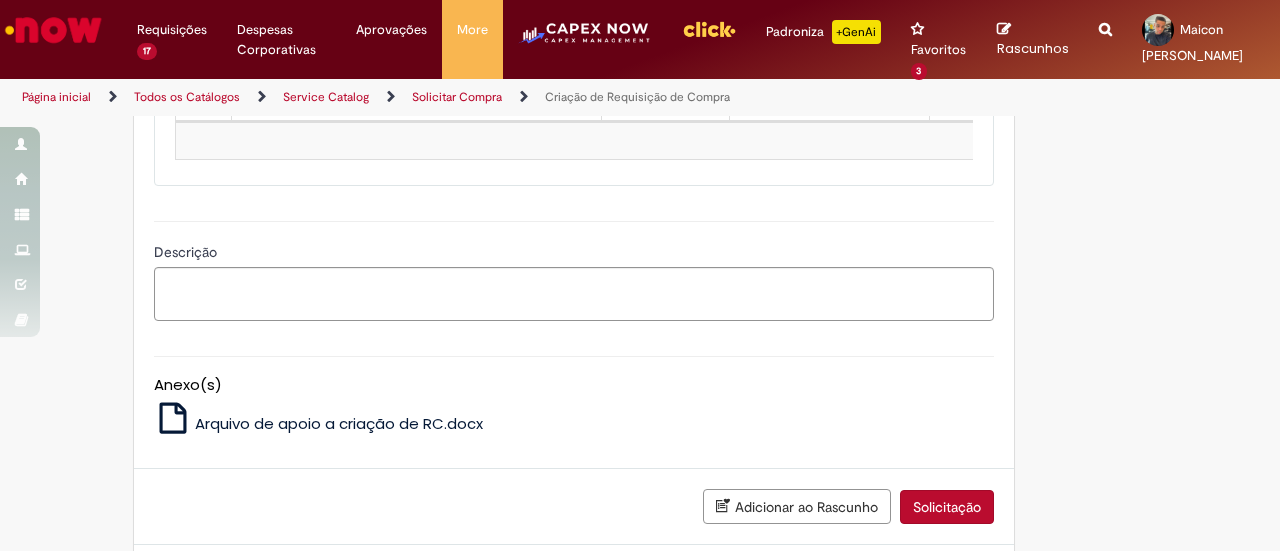scroll, scrollTop: 1800, scrollLeft: 0, axis: vertical 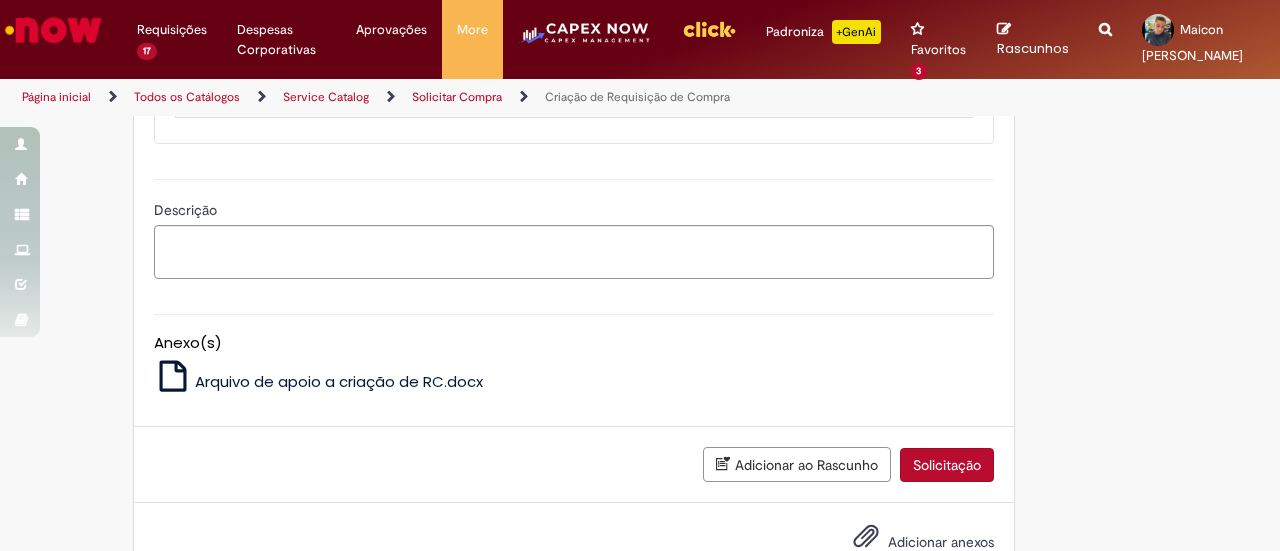 type on "**********" 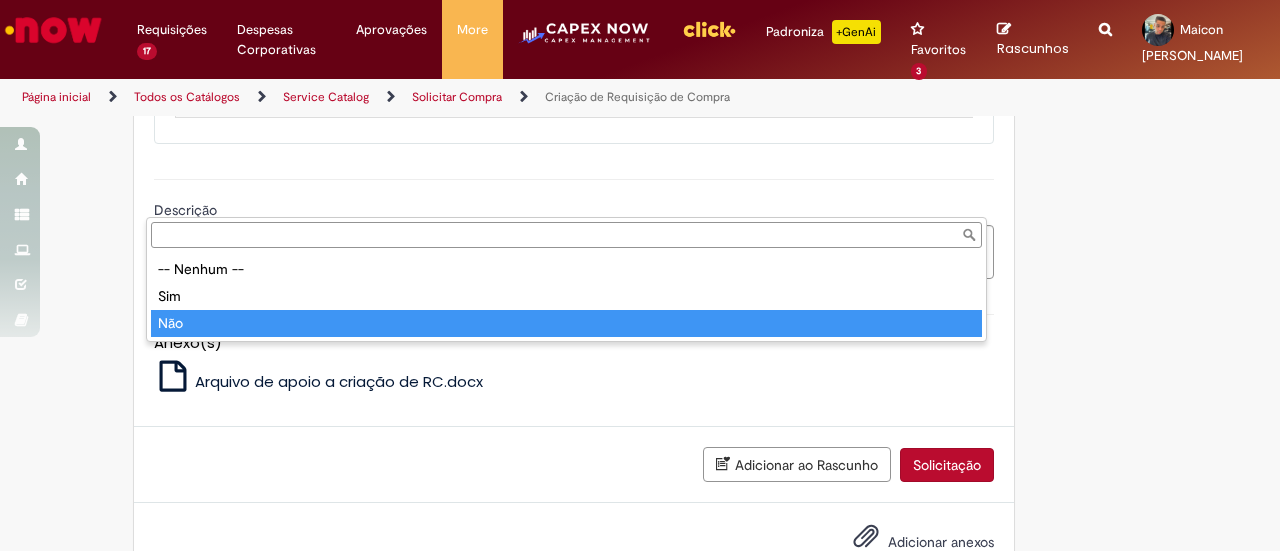 type on "***" 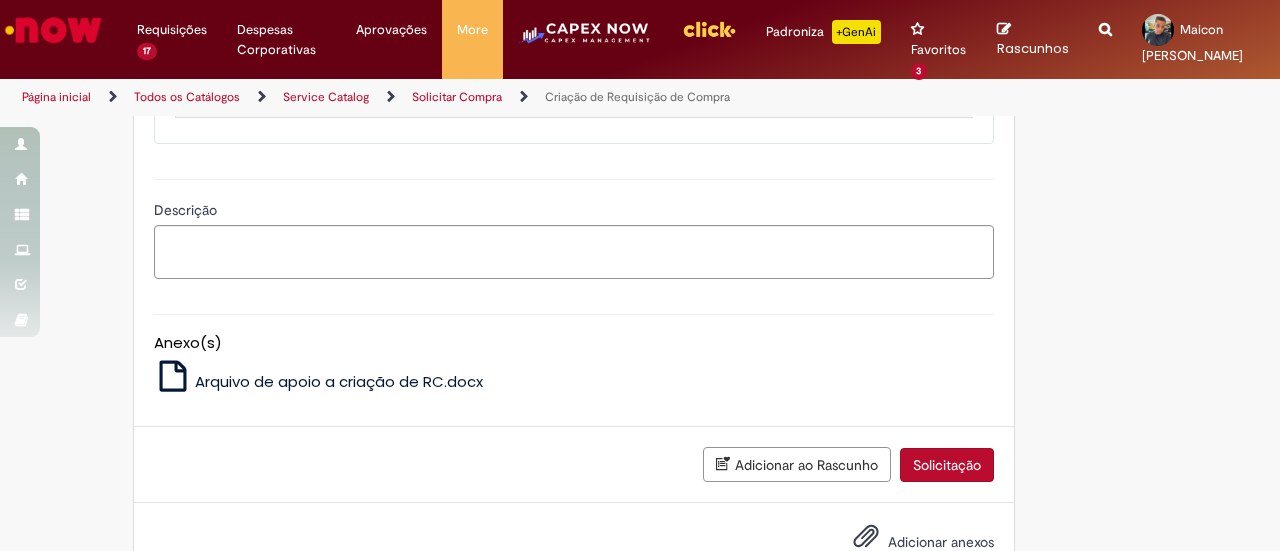 click on "Descrição detalhada do que deseja comprar" at bounding box center (574, -151) 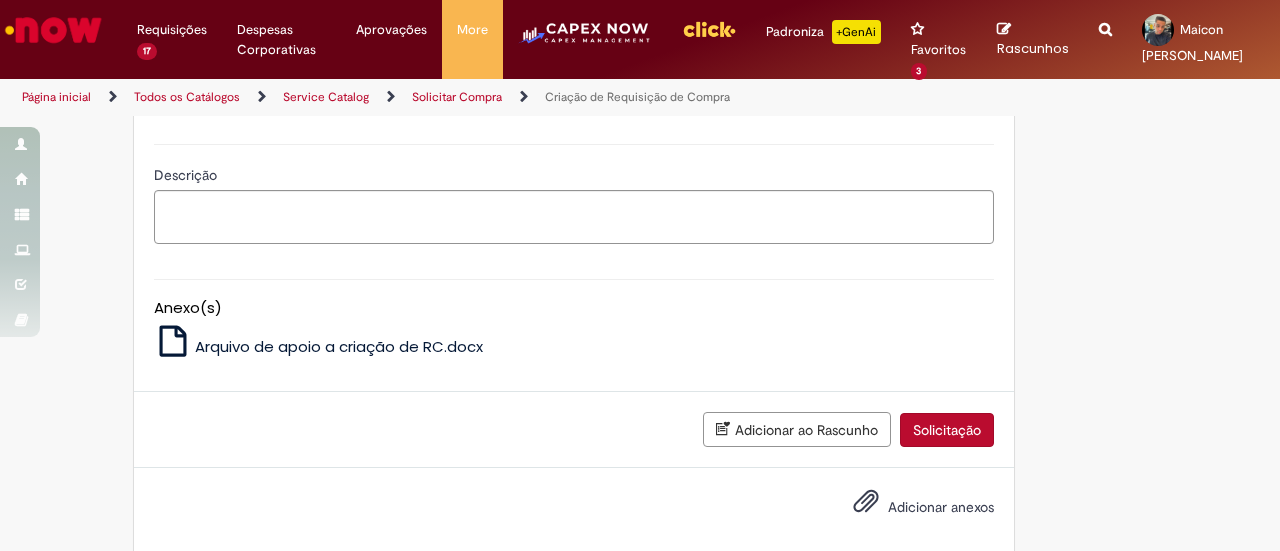 click on "**********" at bounding box center [574, -121] 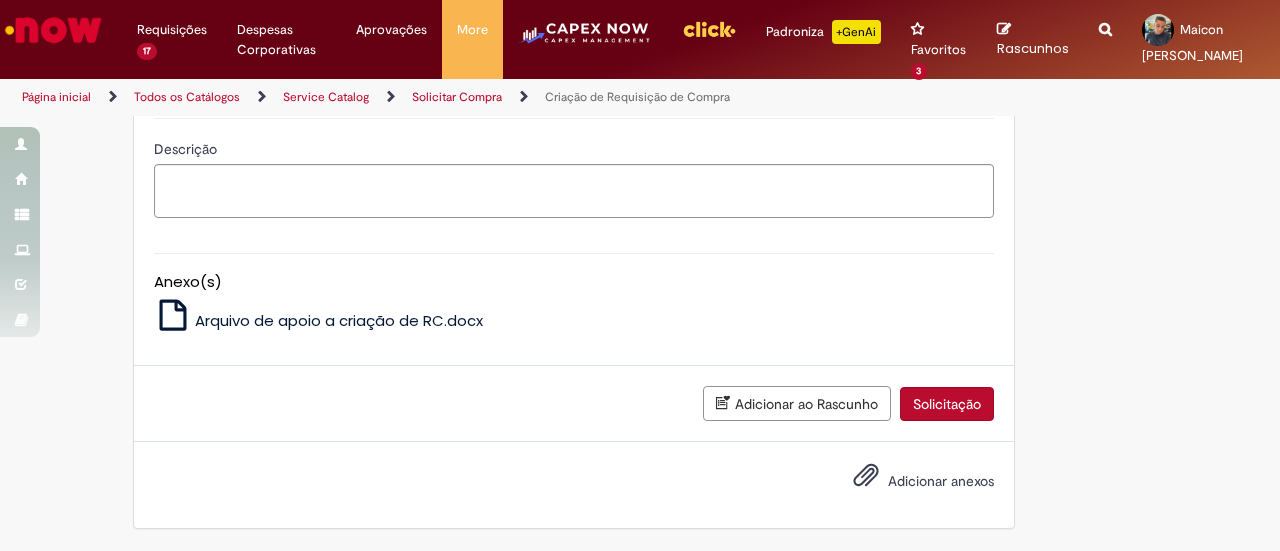 scroll, scrollTop: 2000, scrollLeft: 0, axis: vertical 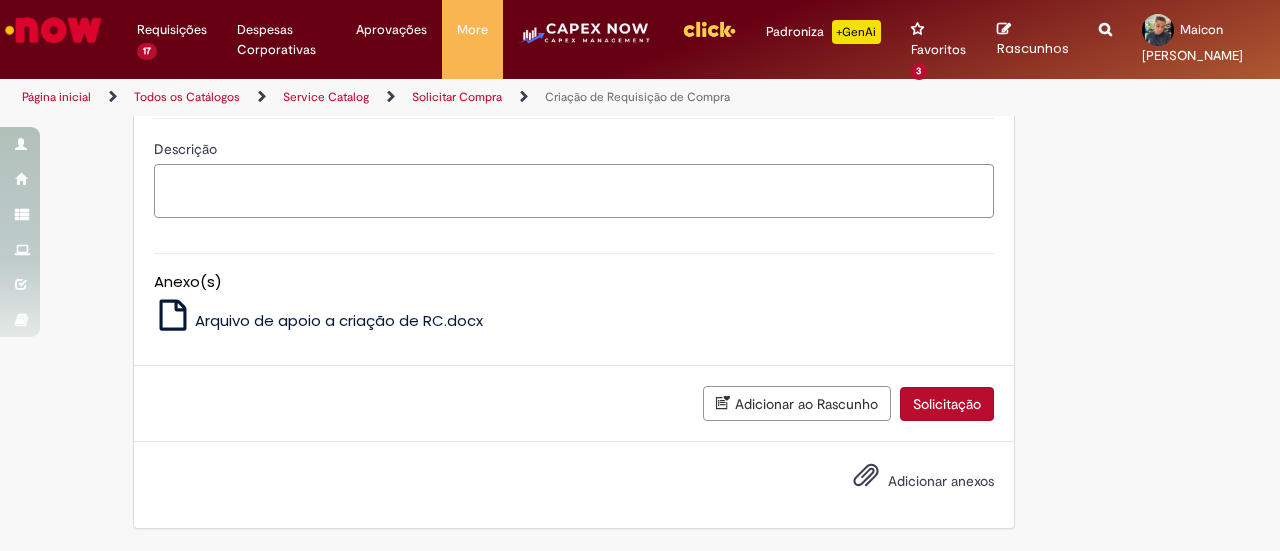 click on "Descrição" at bounding box center [574, 190] 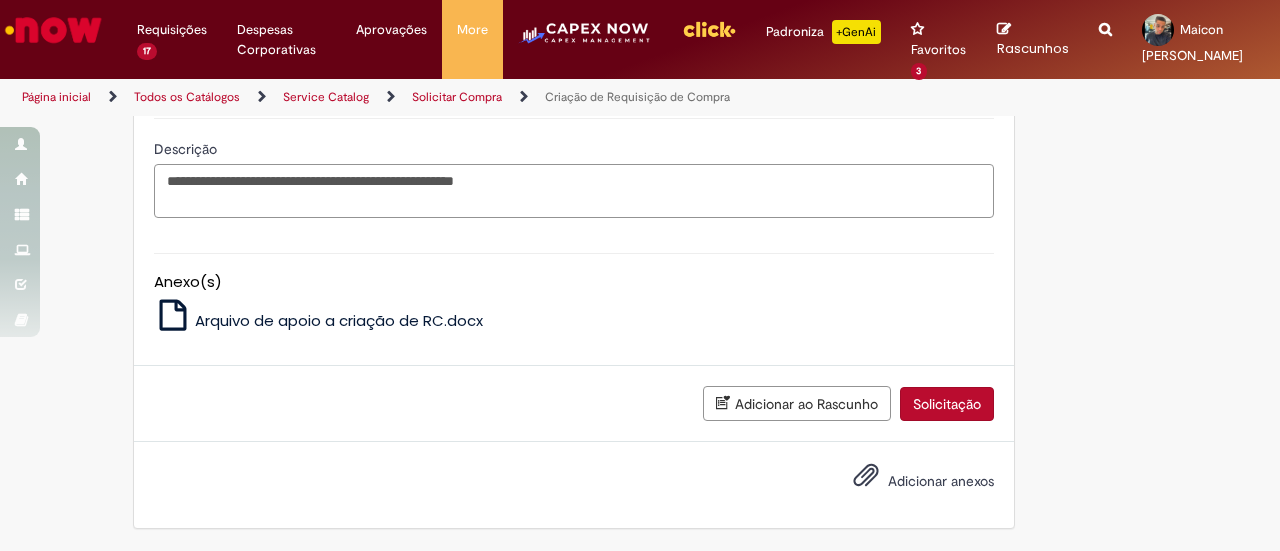 scroll, scrollTop: 1900, scrollLeft: 0, axis: vertical 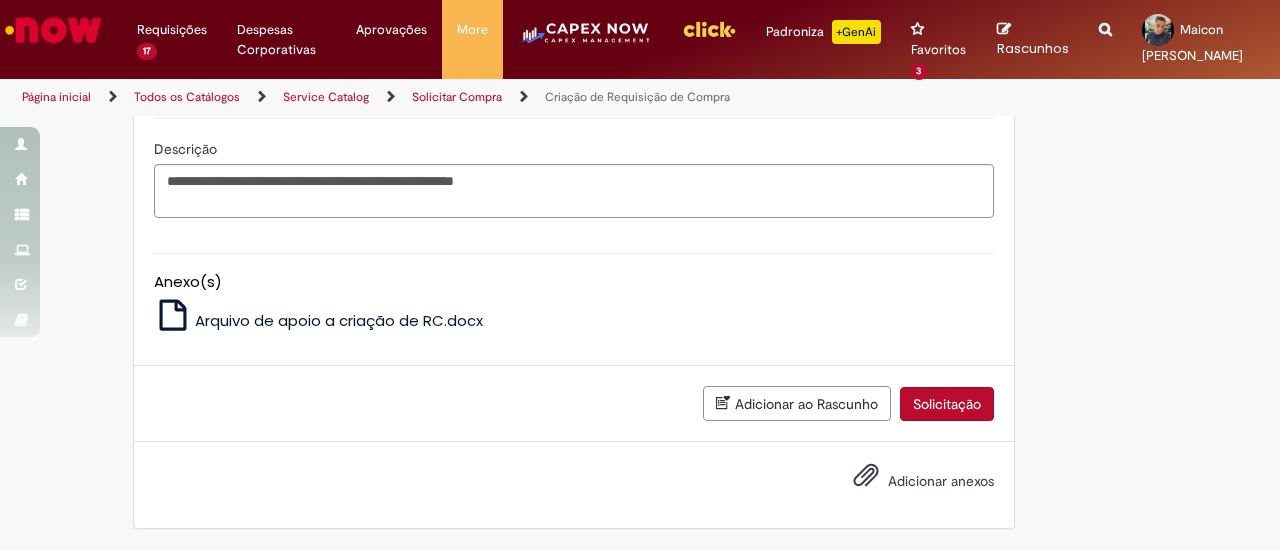 click on "Adicionar" at bounding box center [217, -52] 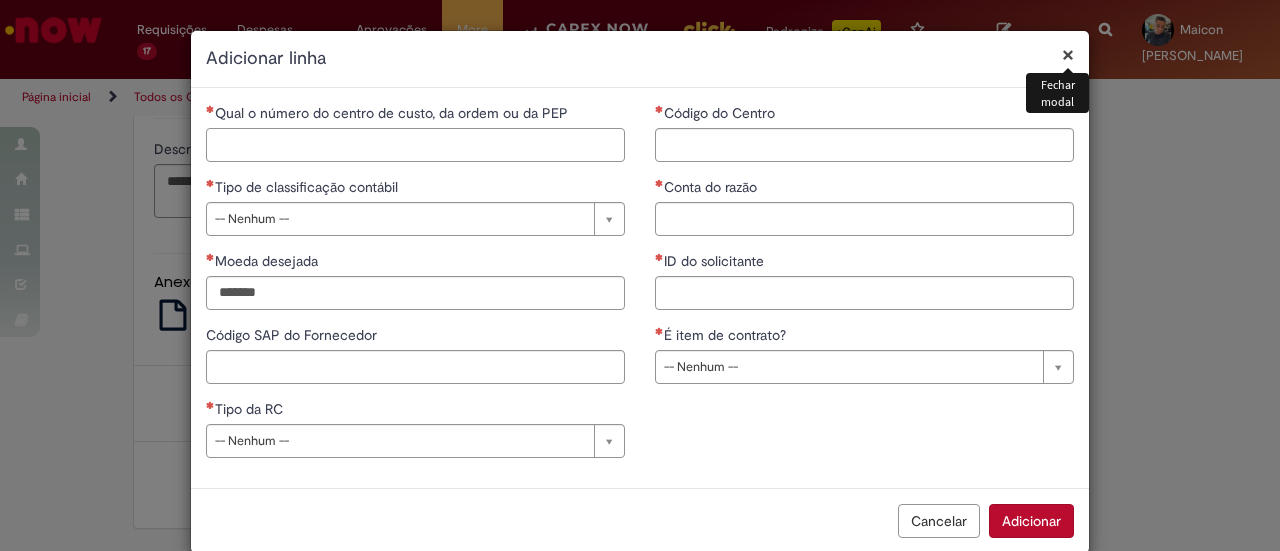 click on "Qual o número do centro de custo, da ordem ou da PEP" at bounding box center (415, 145) 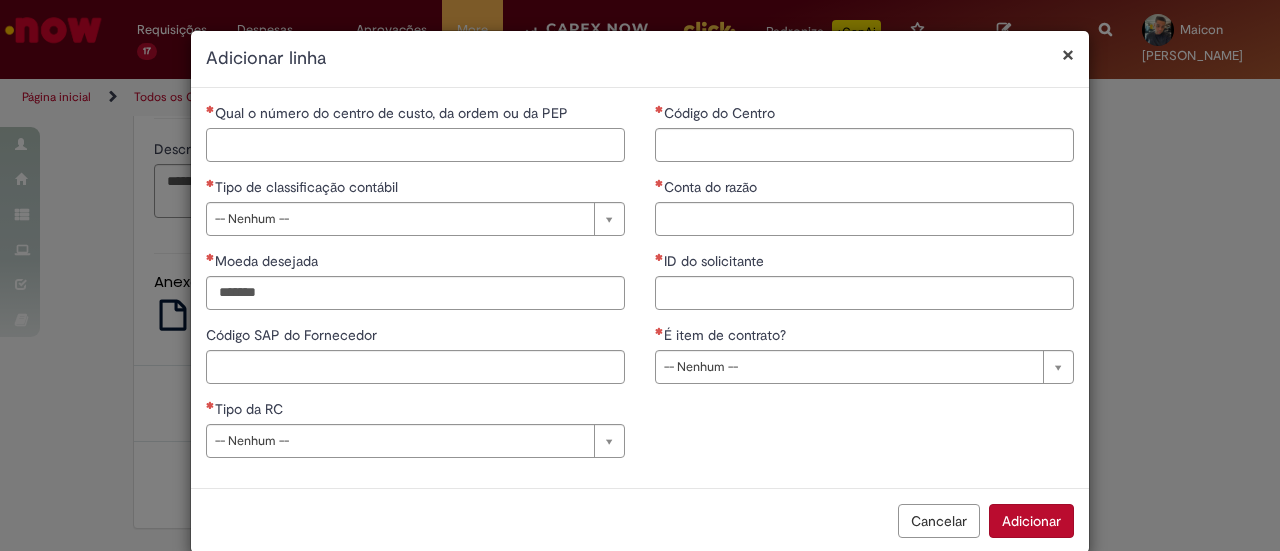 click on "Qual o número do centro de custo, da ordem ou da PEP" at bounding box center [415, 145] 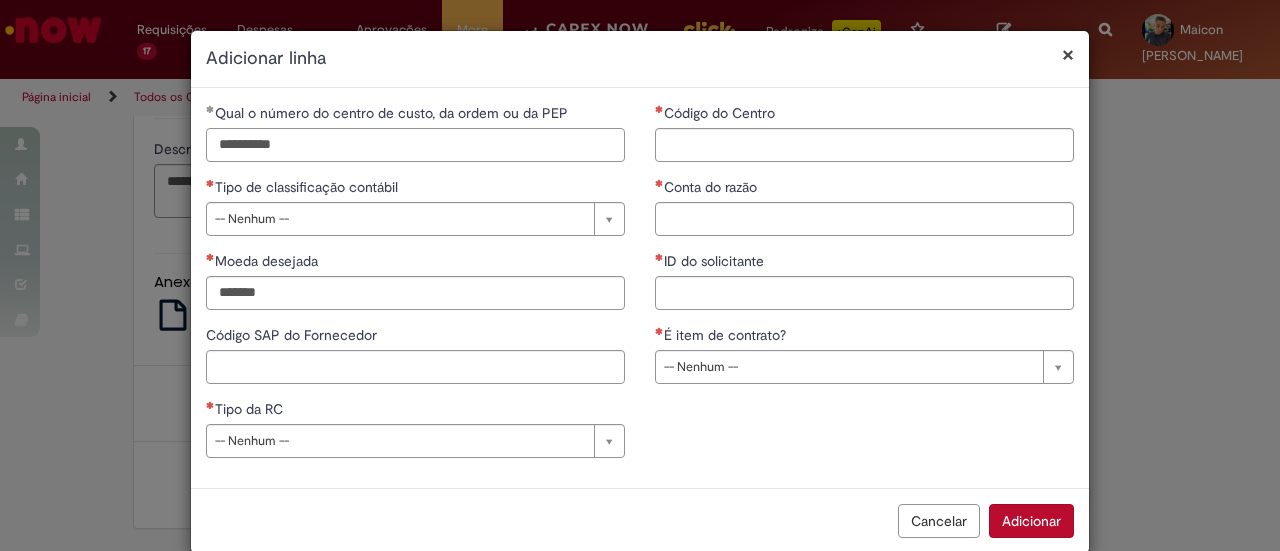 type on "**********" 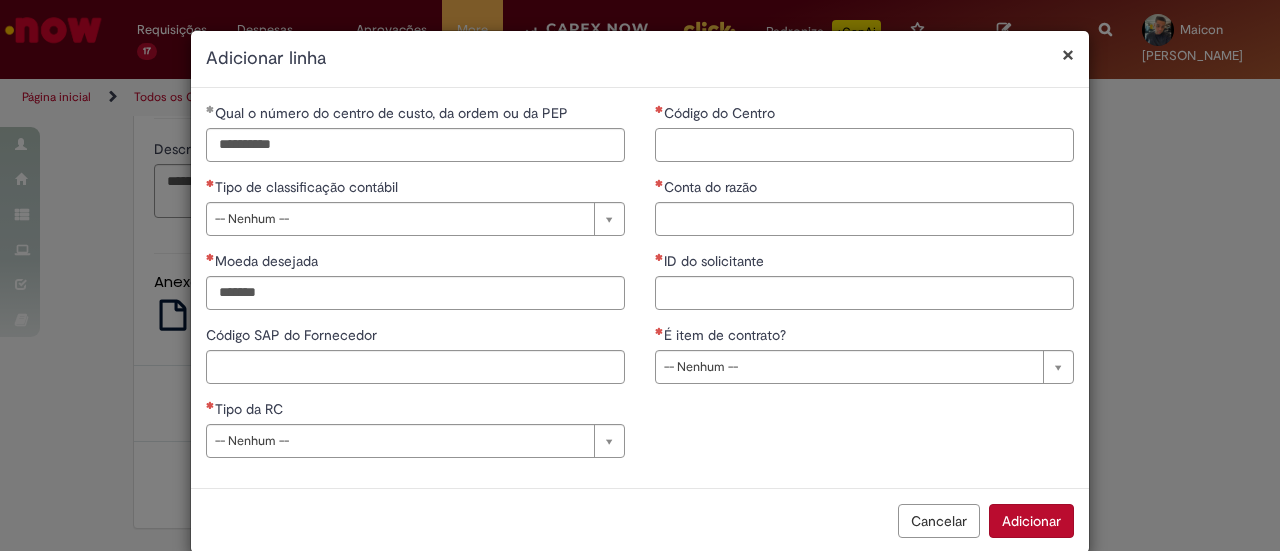 click on "Código do Centro" at bounding box center (864, 145) 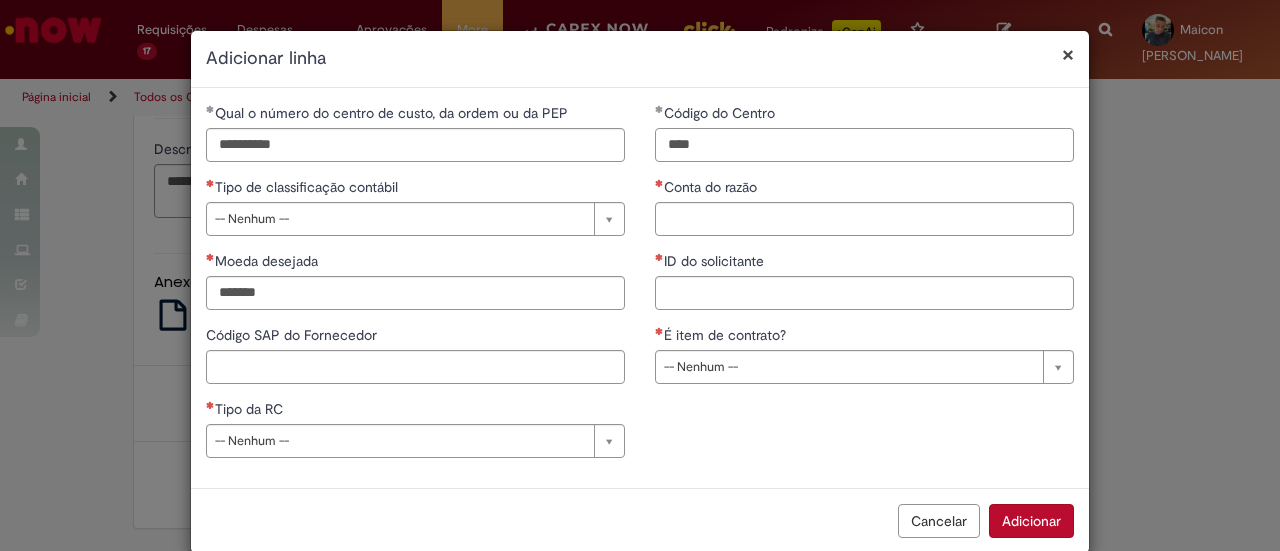 type on "****" 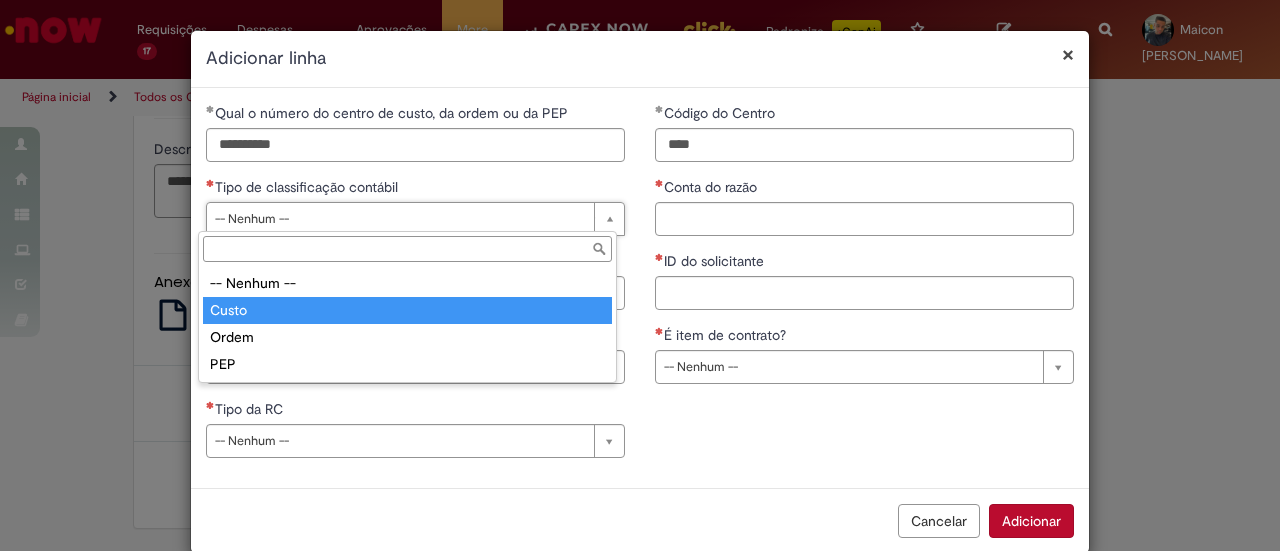 type on "*****" 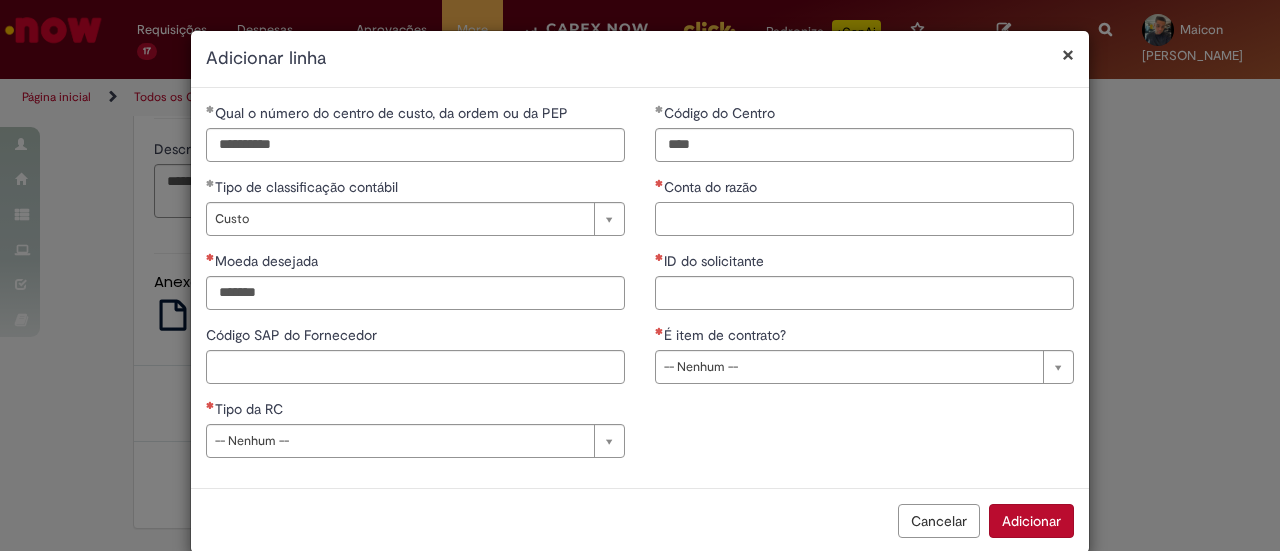 click on "Conta do razão" at bounding box center (864, 219) 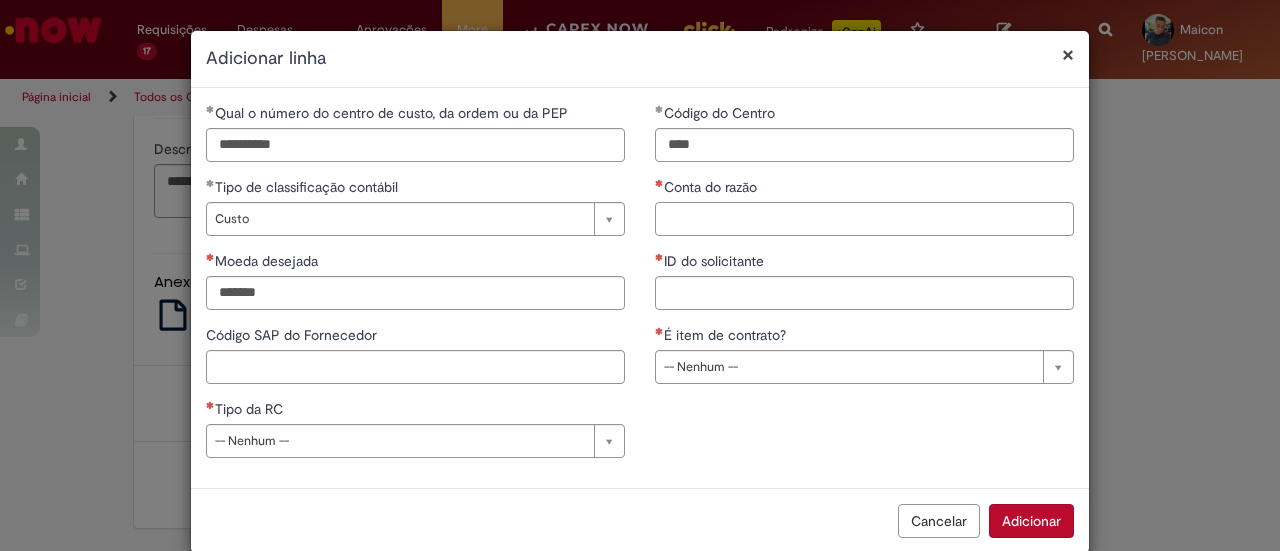 click on "Conta do razão" at bounding box center [864, 219] 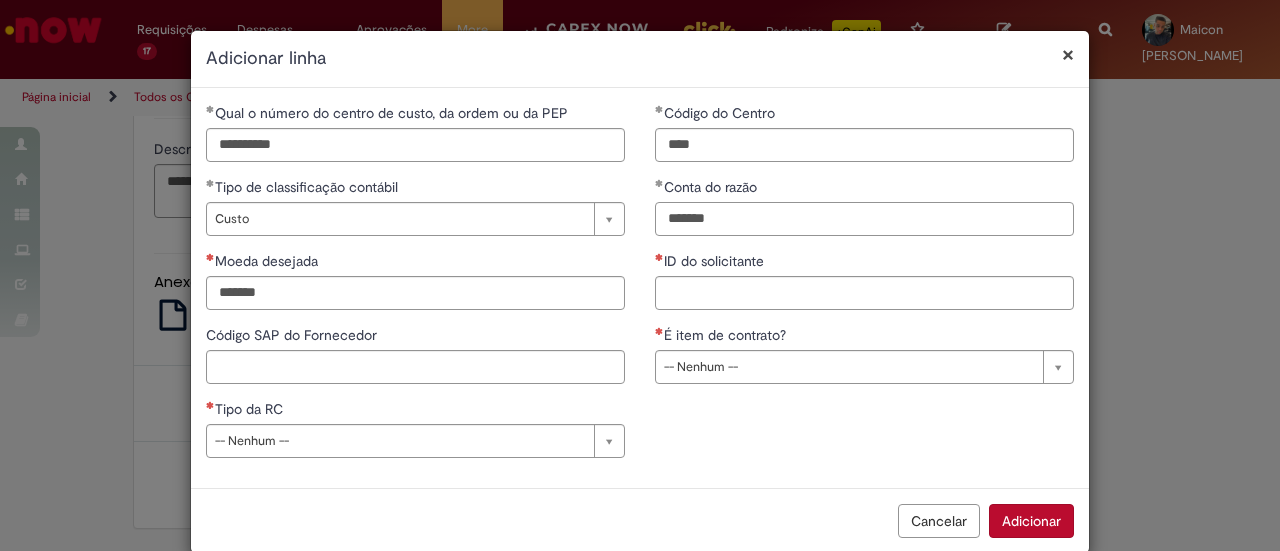 type on "*******" 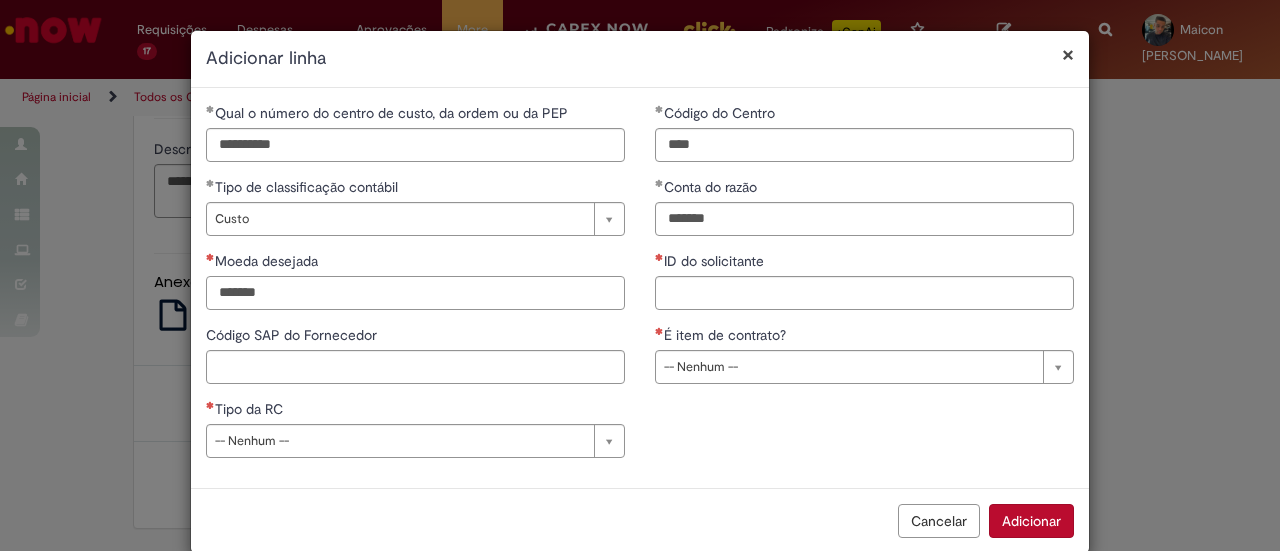 click on "Moeda desejada" at bounding box center (415, 293) 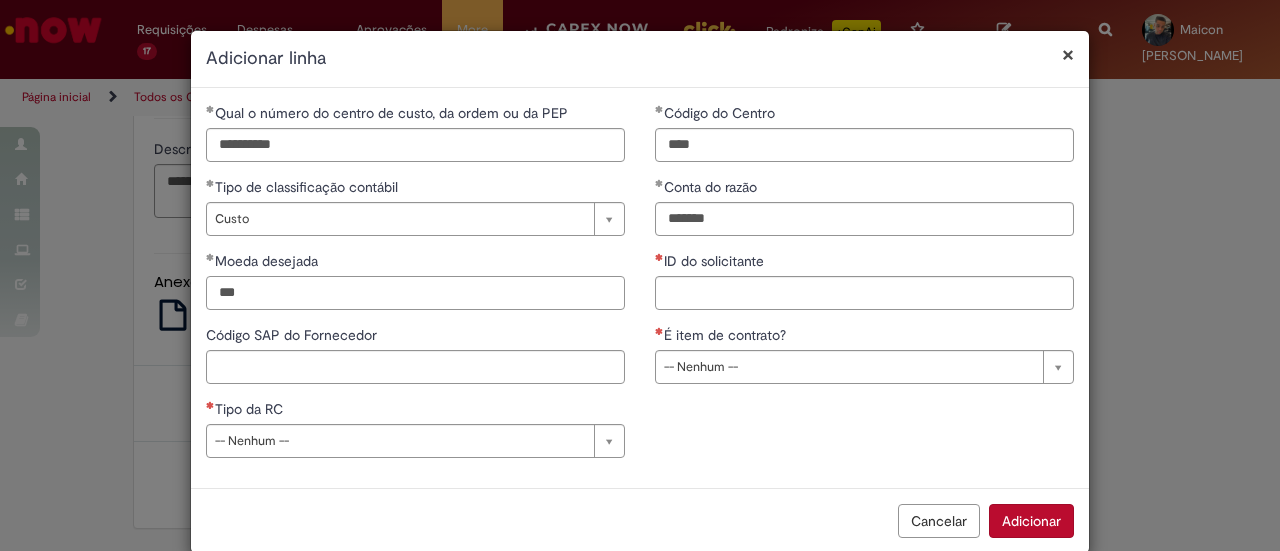 type on "***" 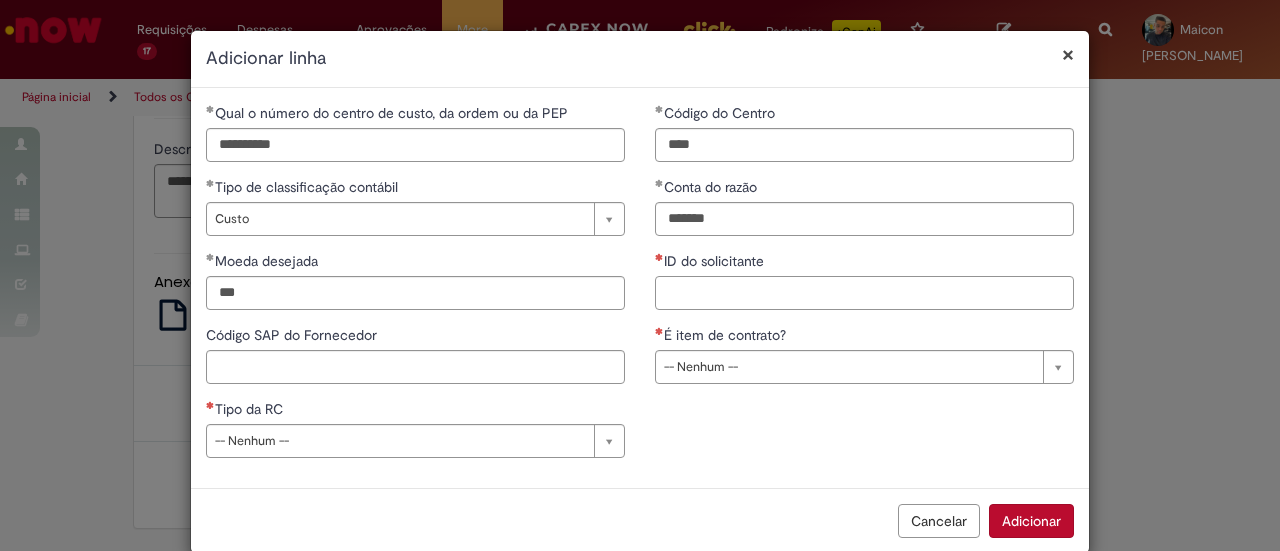 click on "ID do solicitante" at bounding box center (864, 293) 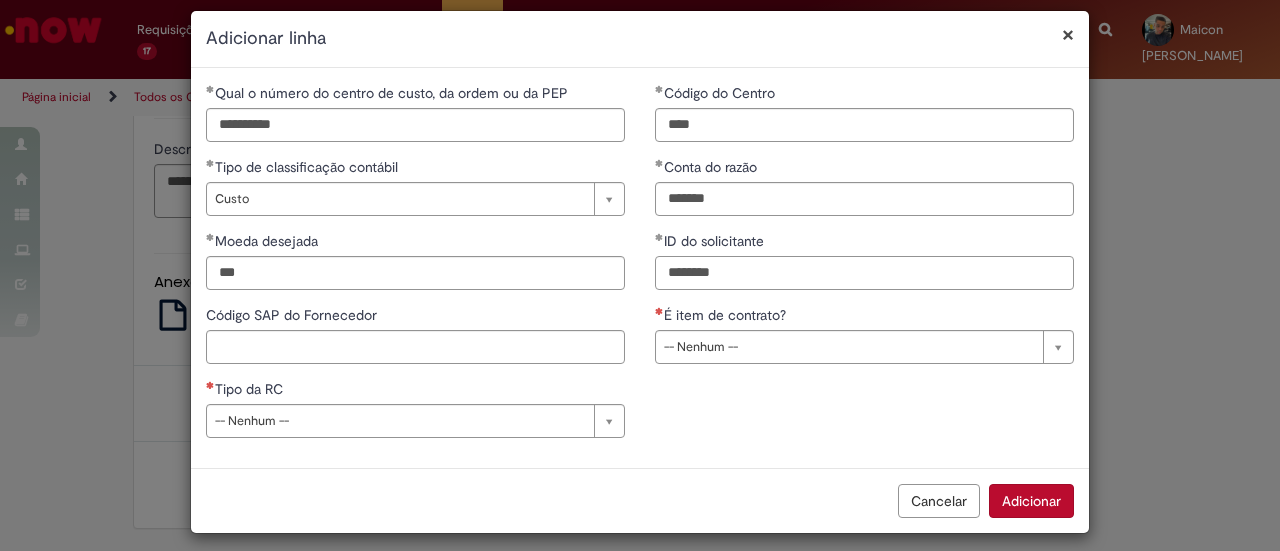 scroll, scrollTop: 30, scrollLeft: 0, axis: vertical 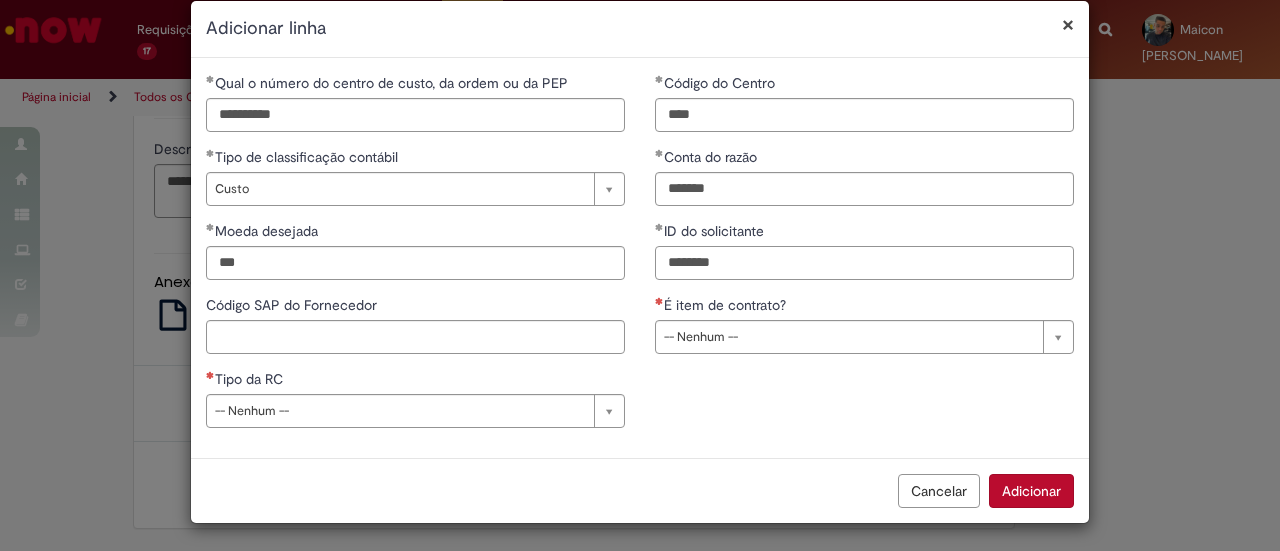 type on "********" 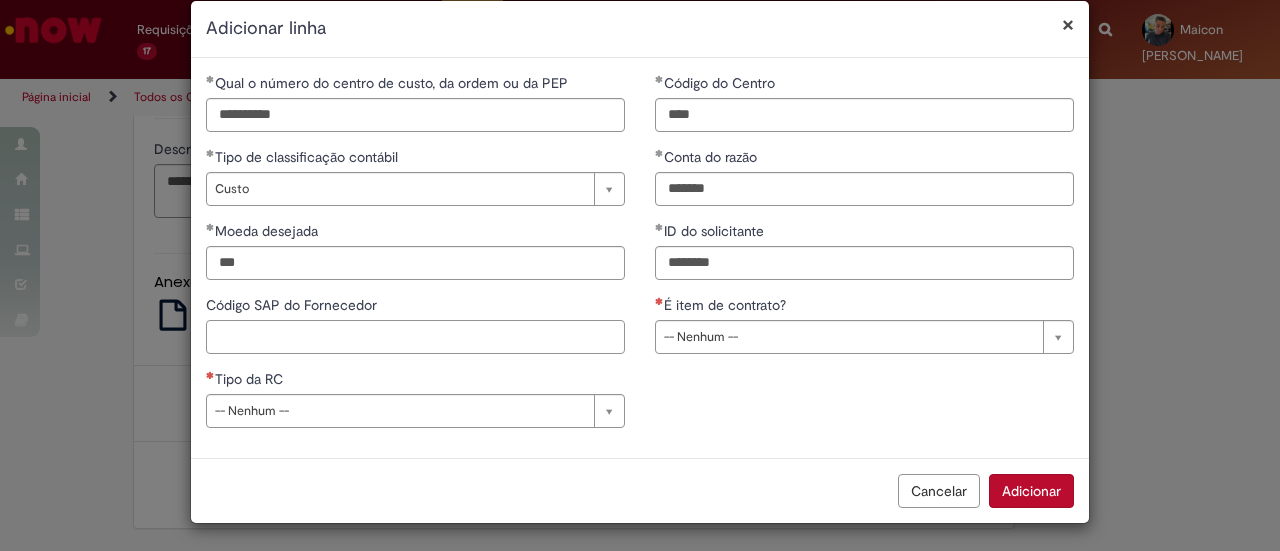 click on "Código SAP do Fornecedor" at bounding box center [415, 337] 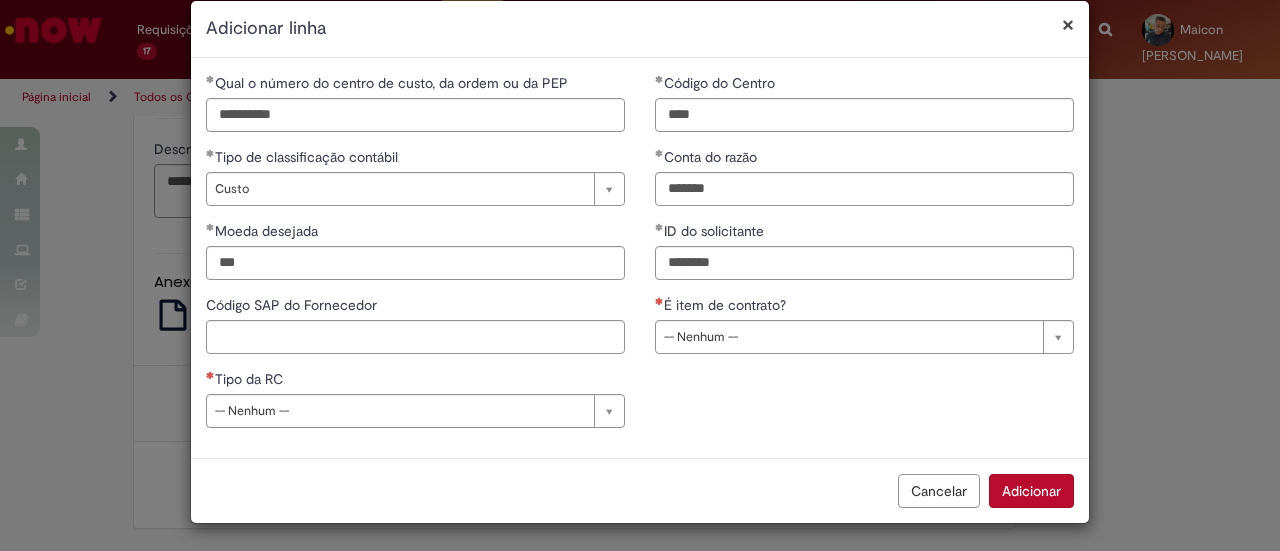 click on "**********" at bounding box center [415, 258] 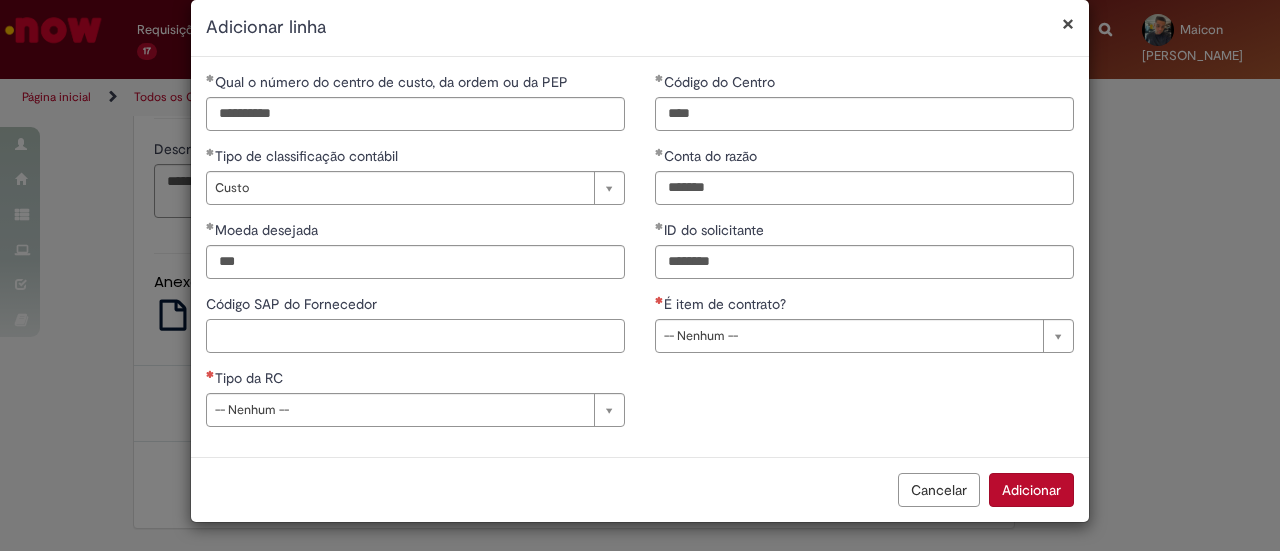 scroll, scrollTop: 30, scrollLeft: 0, axis: vertical 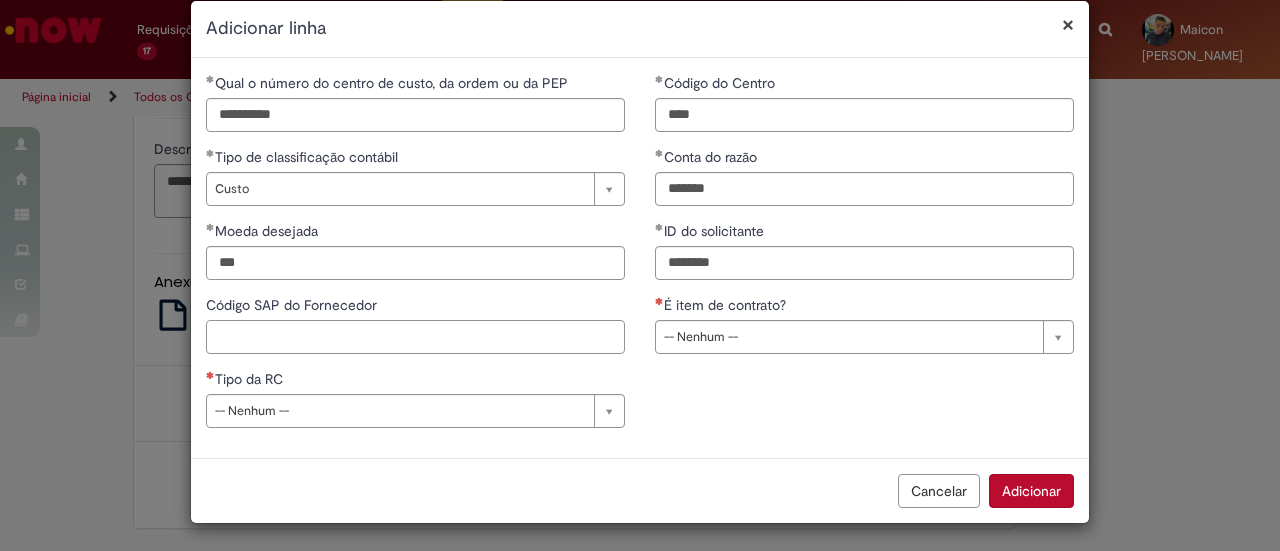 click on "Código SAP do Fornecedor" at bounding box center (415, 337) 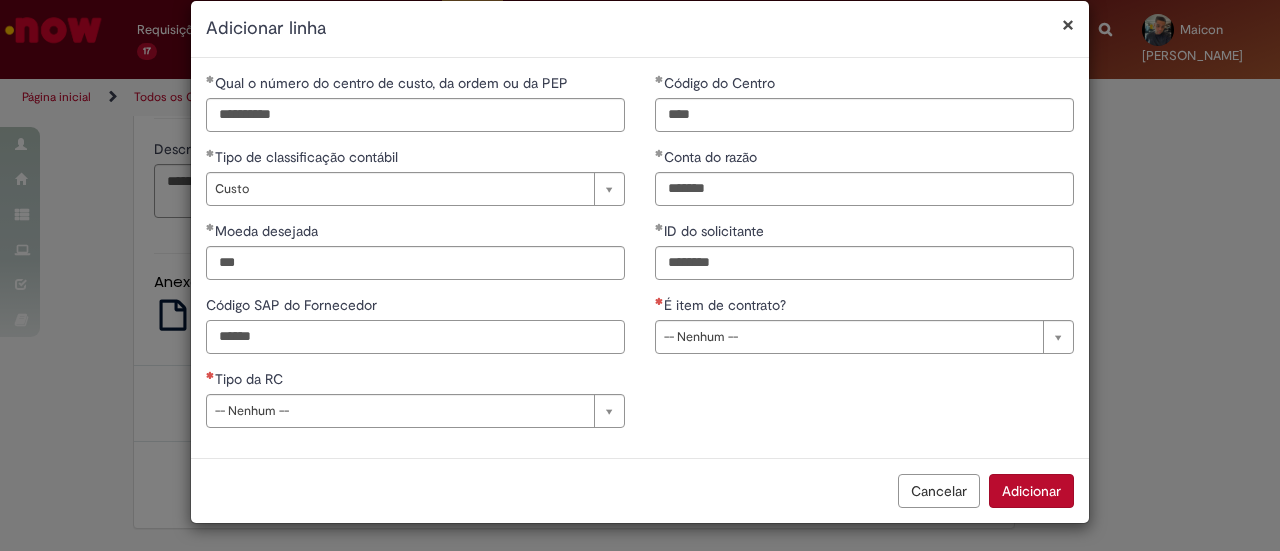 type on "******" 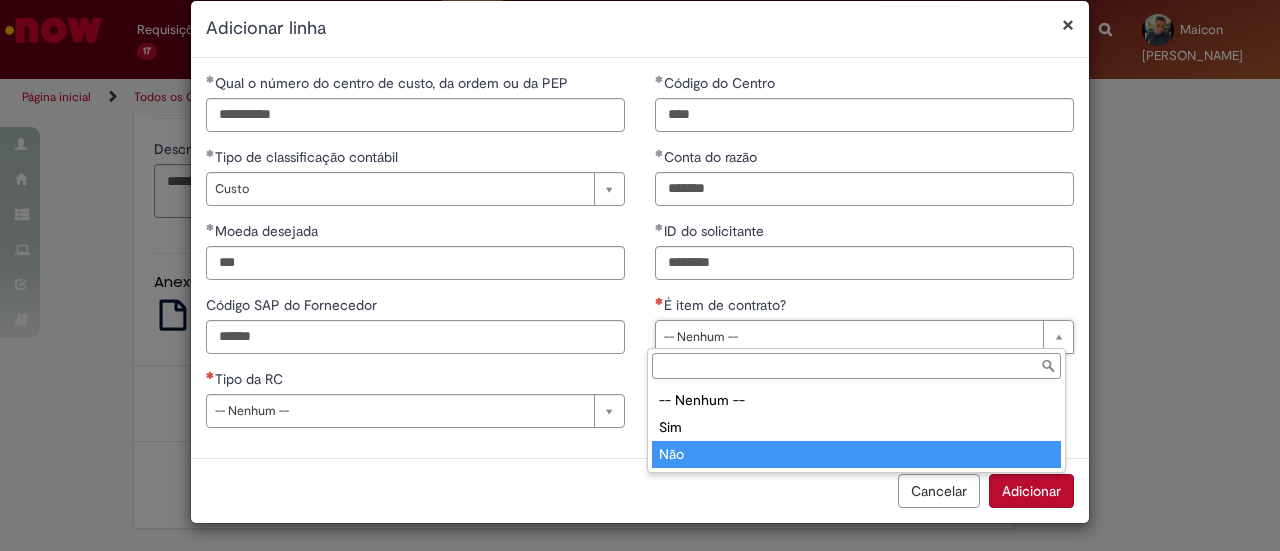 type on "***" 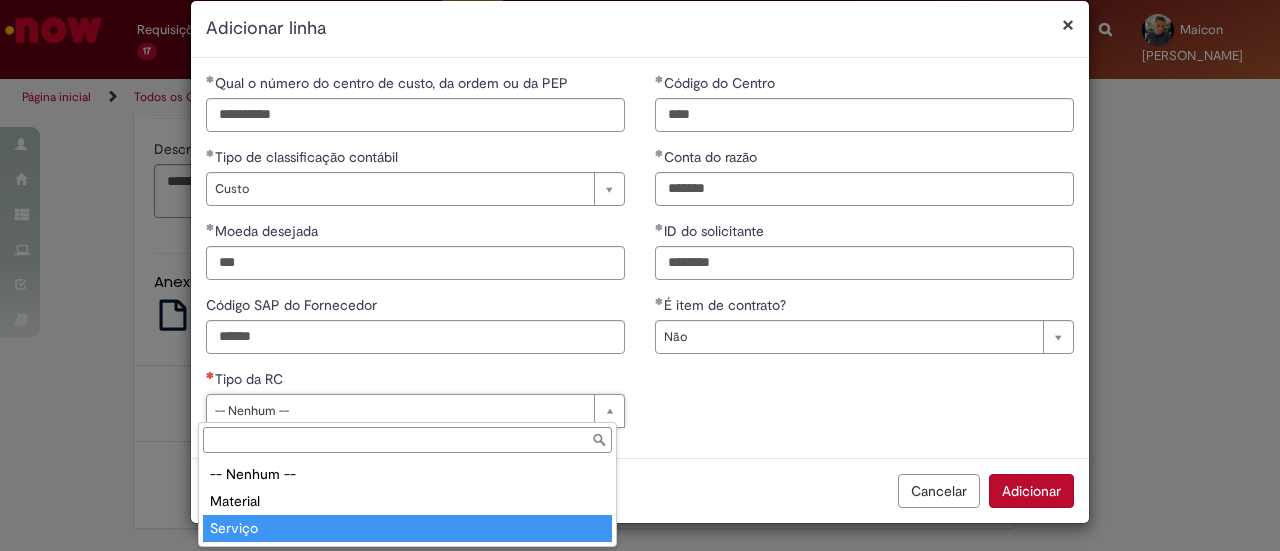 type on "*******" 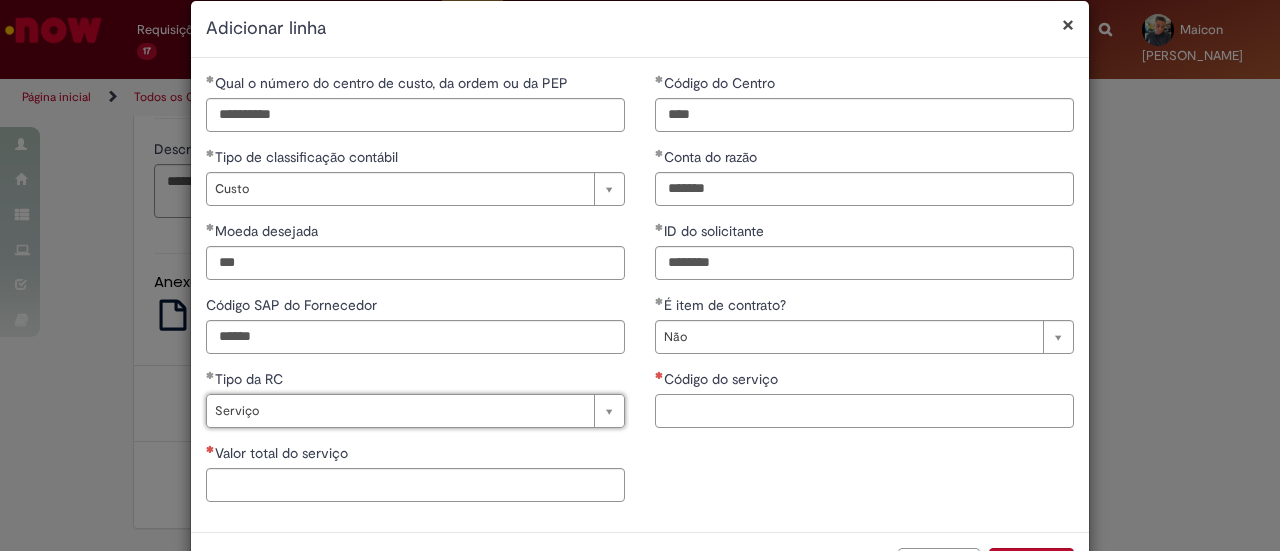click on "Código do serviço" at bounding box center (864, 411) 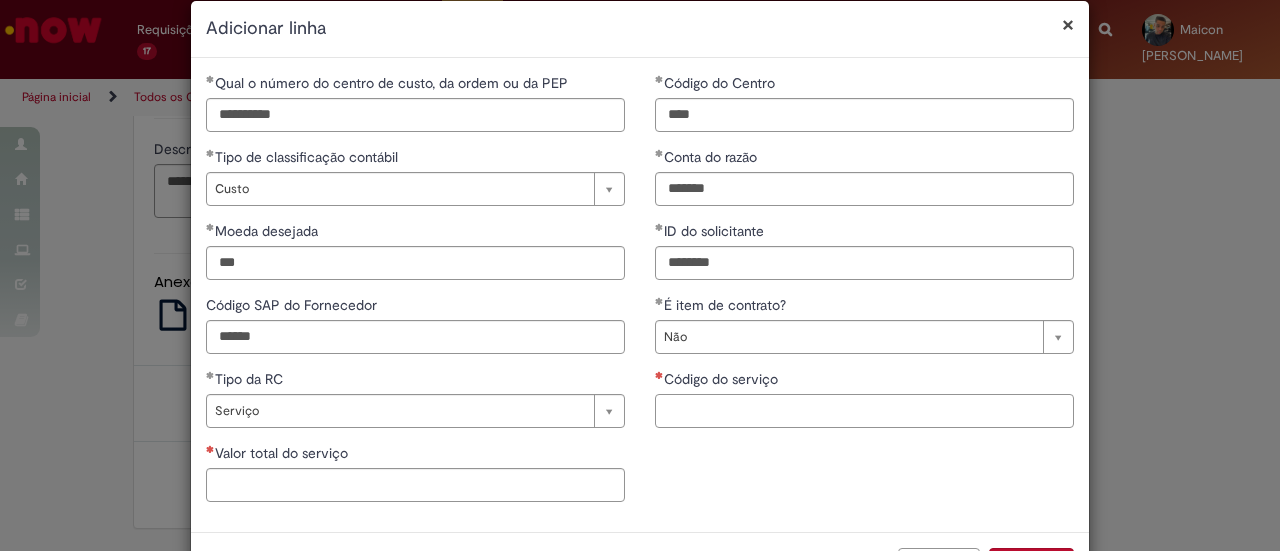 click on "Código do serviço" at bounding box center (864, 411) 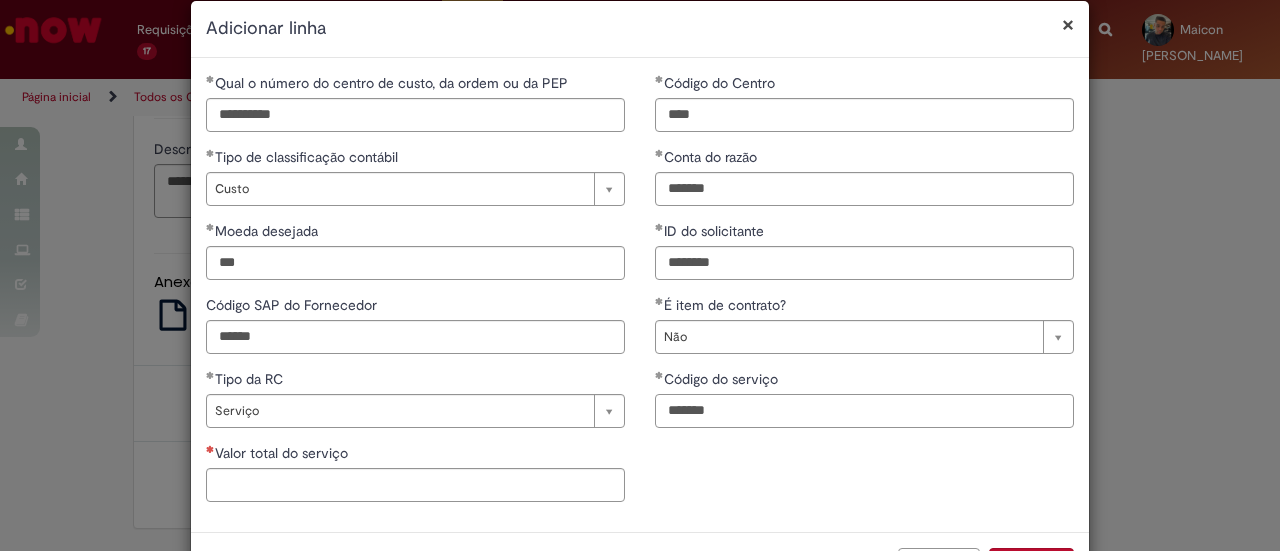 type on "*******" 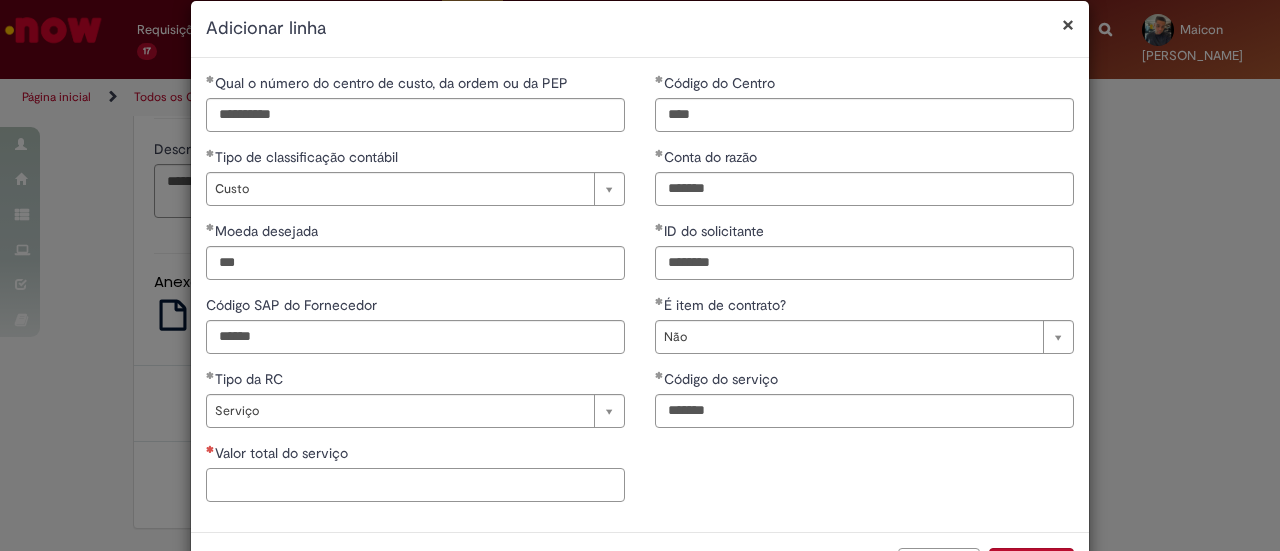 click on "Valor total do serviço" at bounding box center (415, 485) 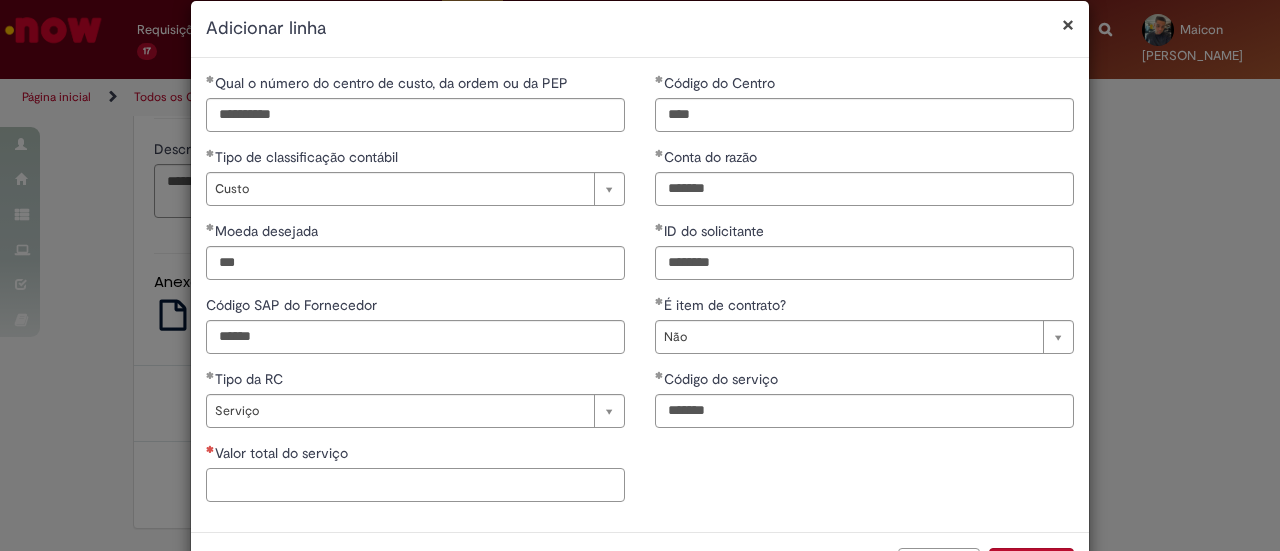 click on "Valor total do serviço" at bounding box center (415, 485) 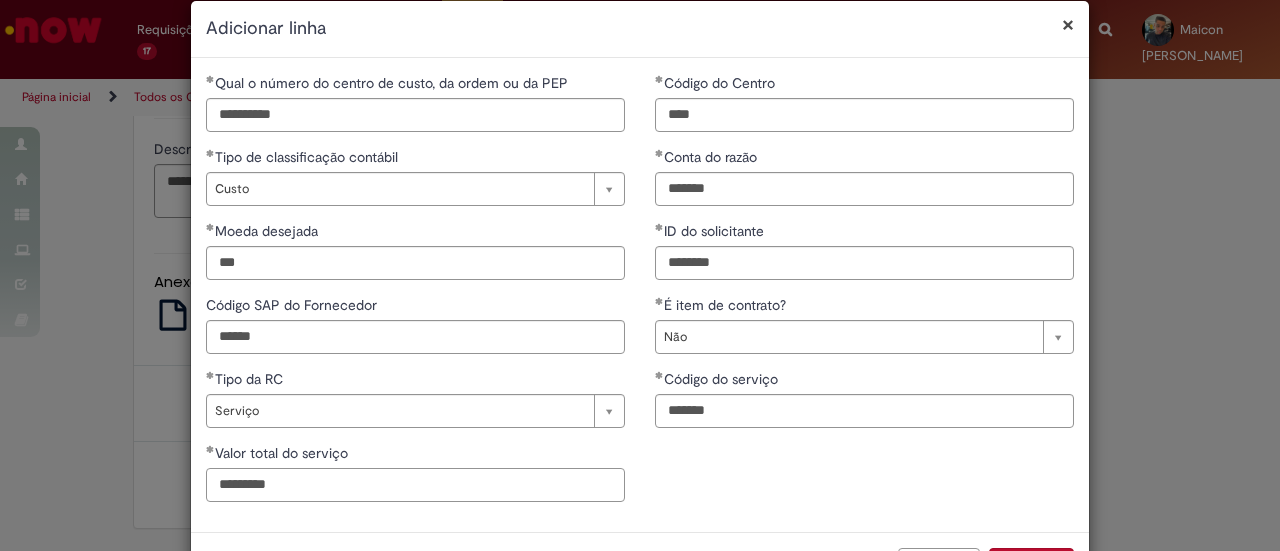 click on "*********" at bounding box center (415, 485) 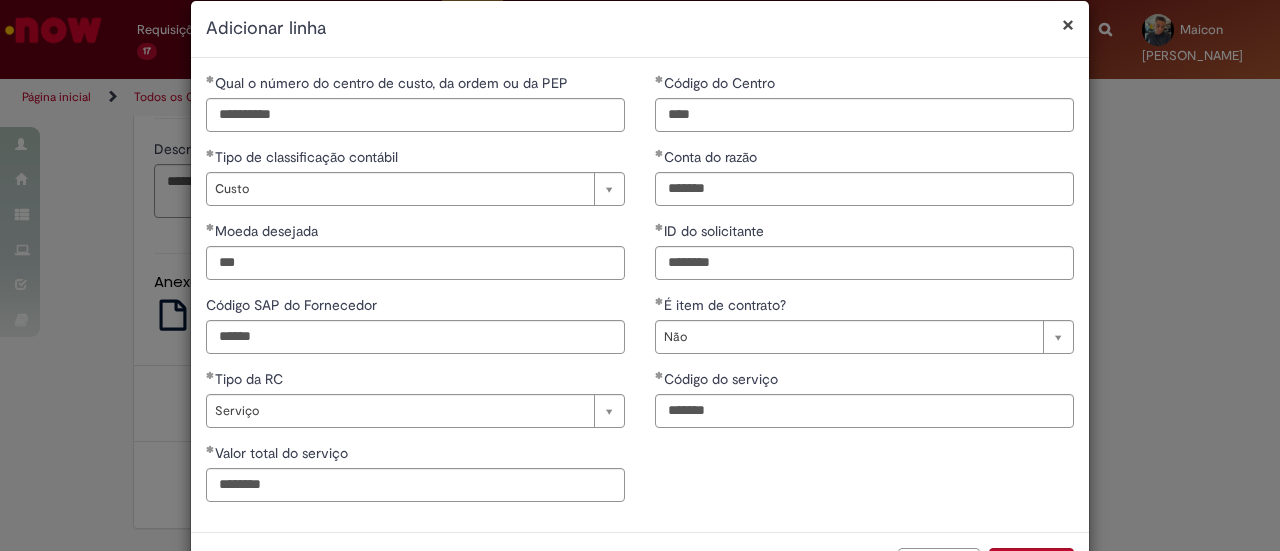 type on "**********" 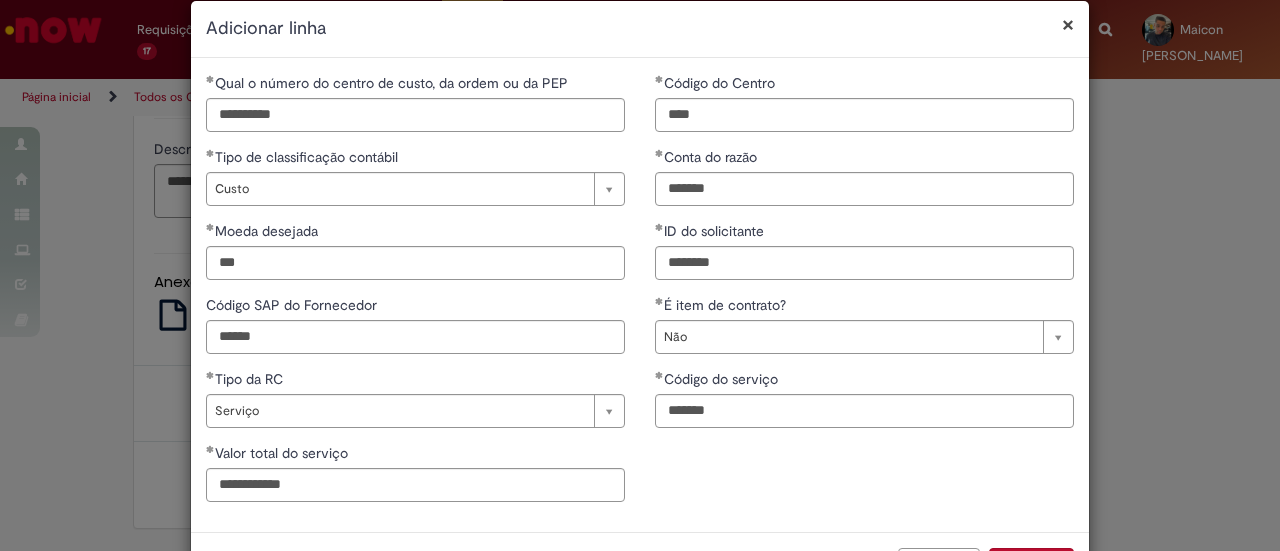 click on "**********" at bounding box center [640, 295] 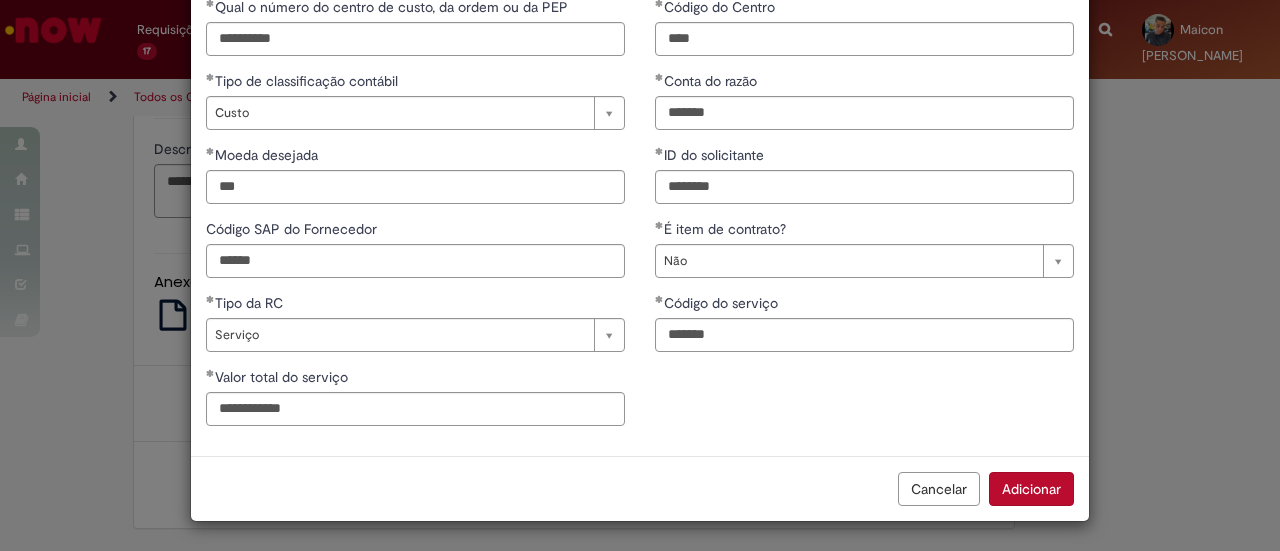 scroll, scrollTop: 104, scrollLeft: 0, axis: vertical 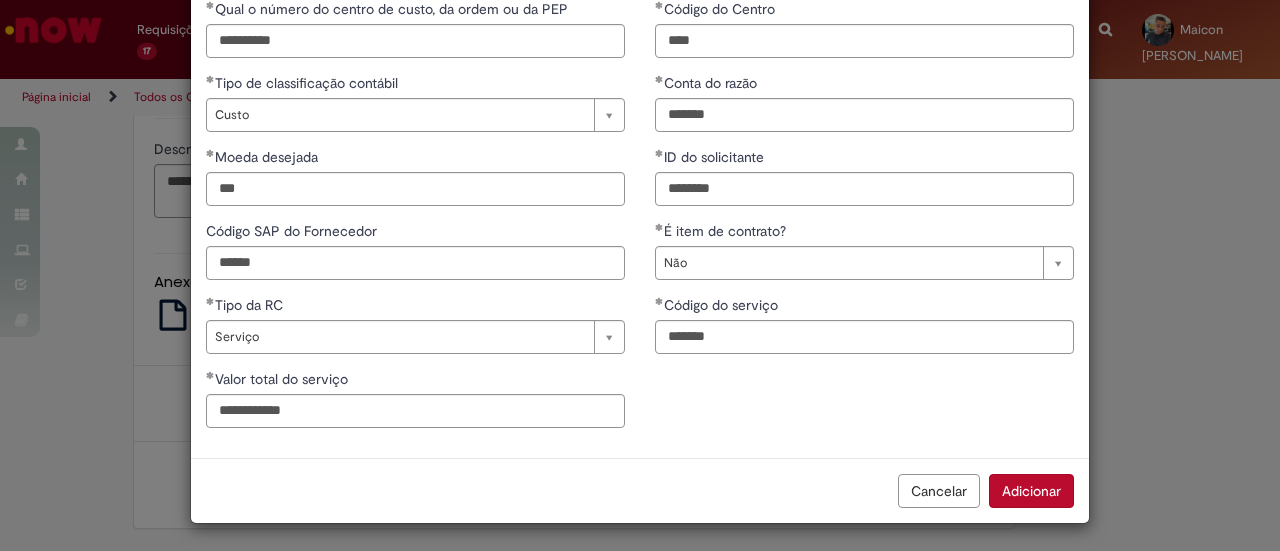 click on "Adicionar" at bounding box center (1031, 491) 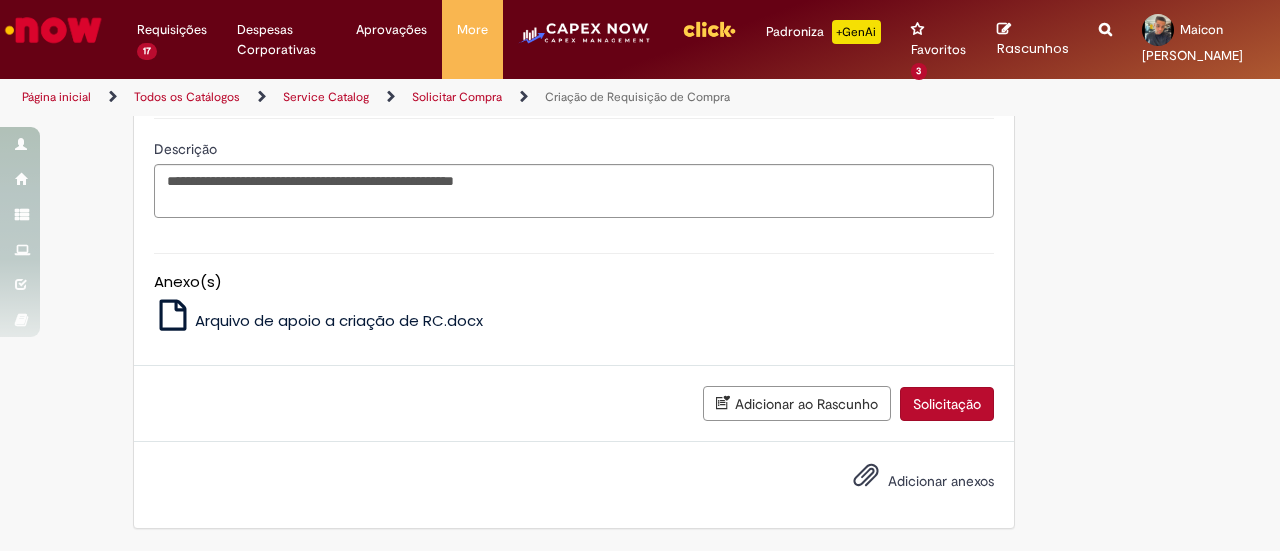 scroll, scrollTop: 2200, scrollLeft: 0, axis: vertical 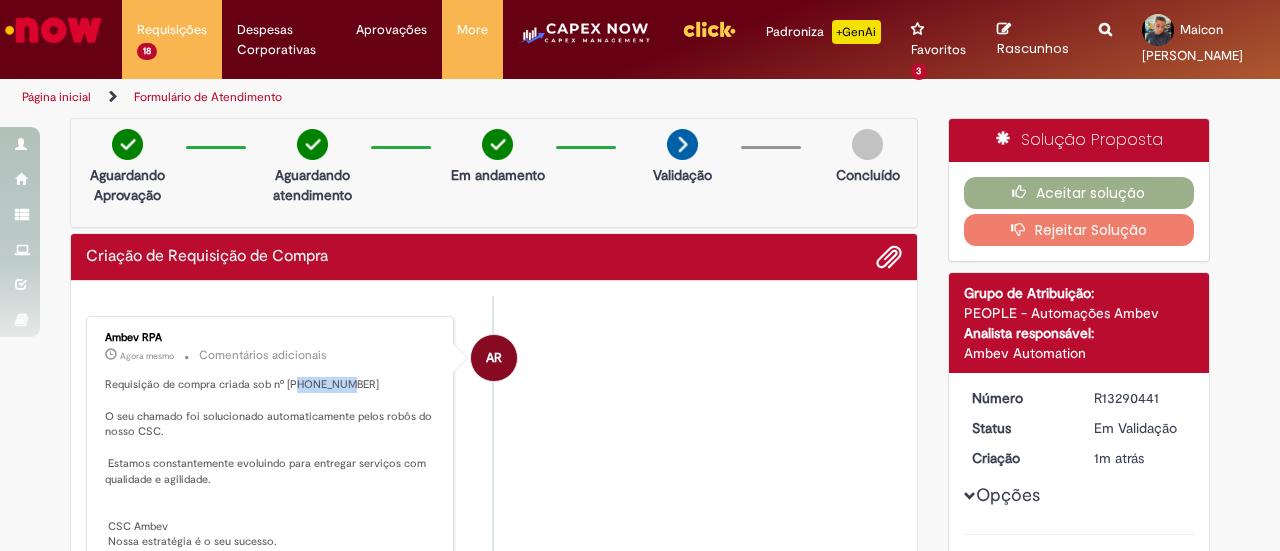 drag, startPoint x: 336, startPoint y: 378, endPoint x: 289, endPoint y: 385, distance: 47.518417 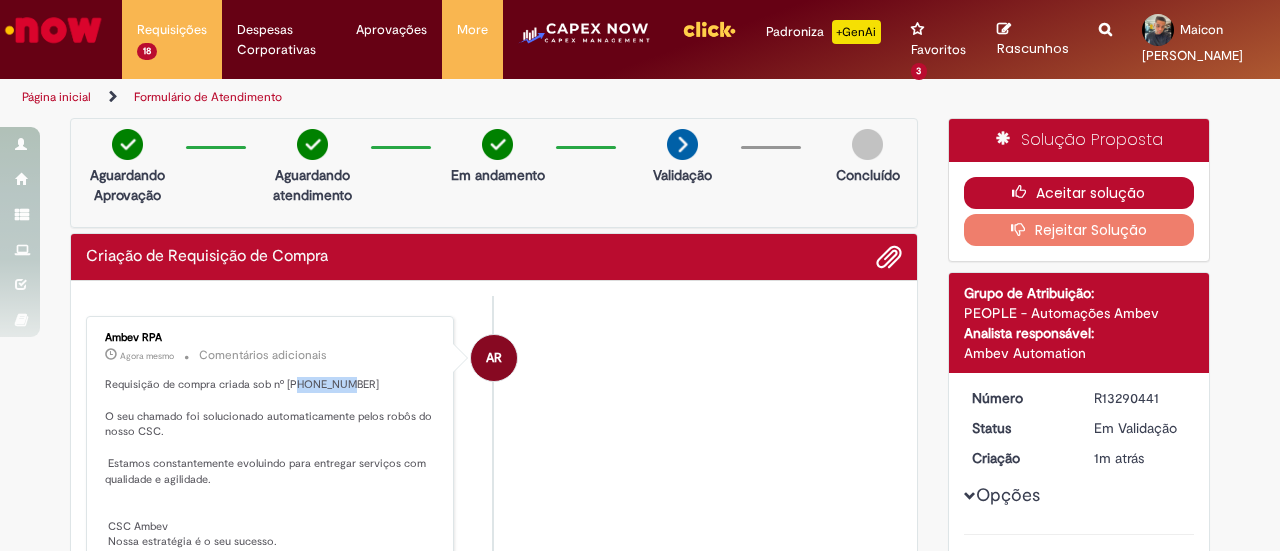 click on "Aceitar solução" at bounding box center [1079, 193] 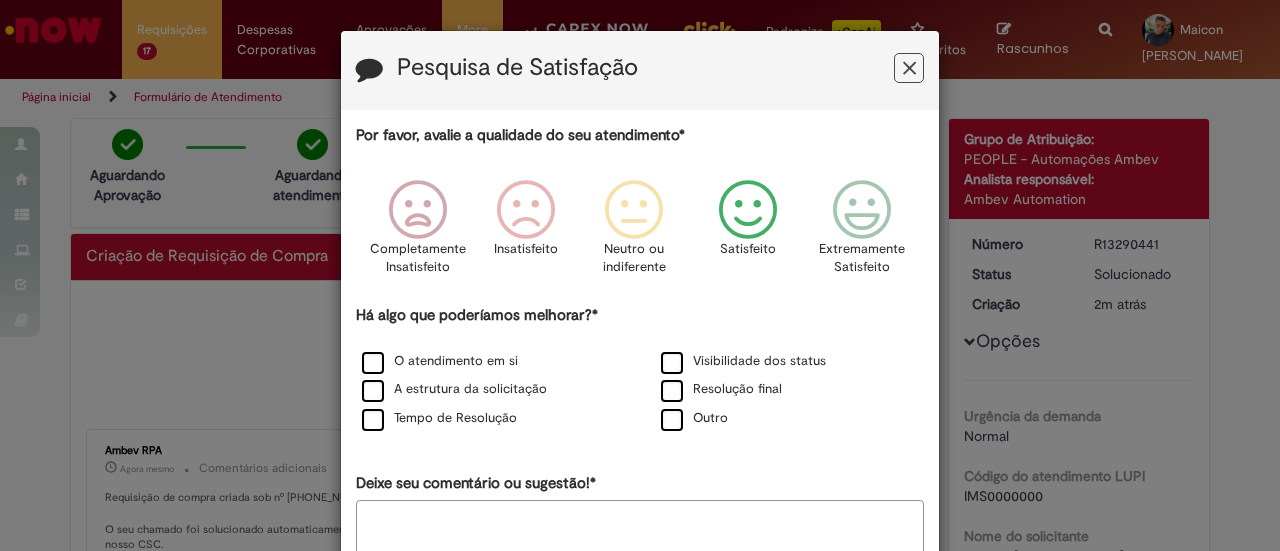 click at bounding box center [748, 210] 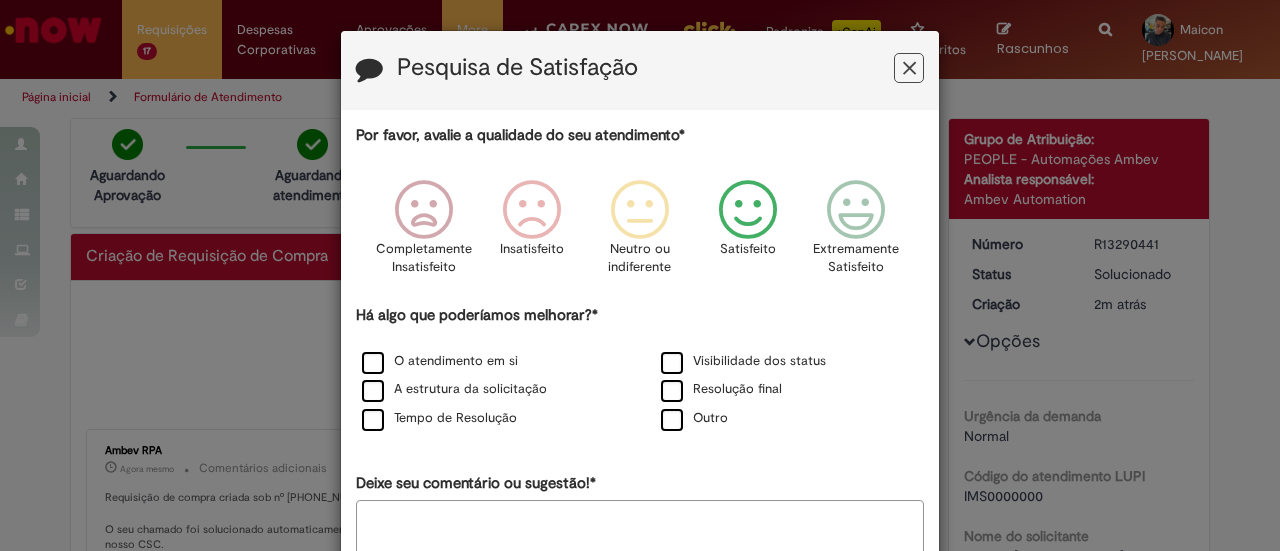 click on "O atendimento em si" at bounding box center [490, 362] 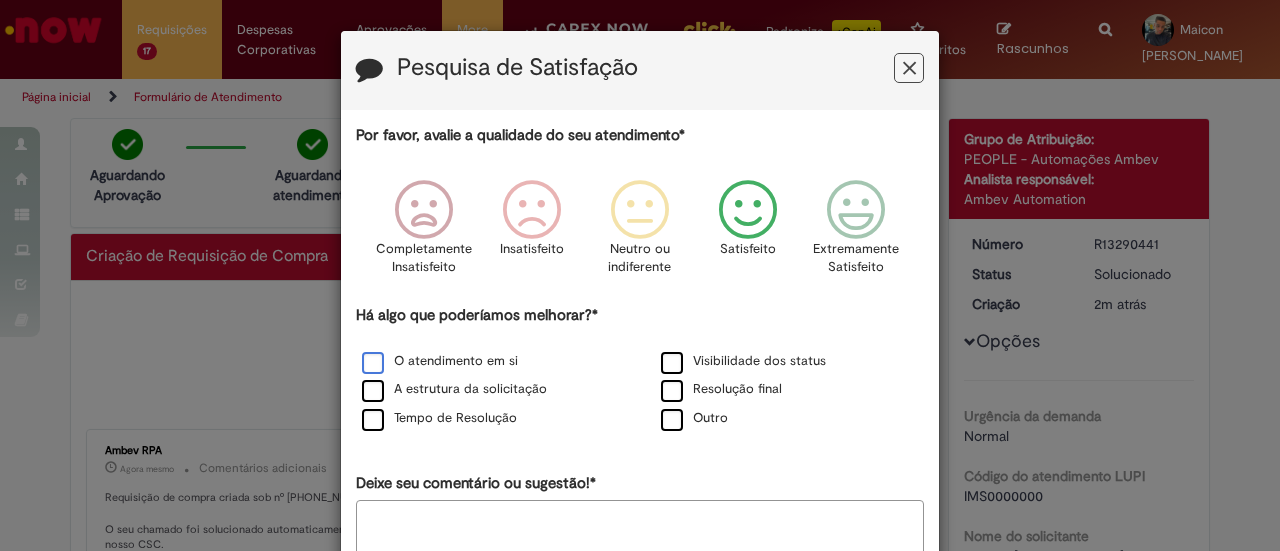 click on "O atendimento em si" at bounding box center (440, 361) 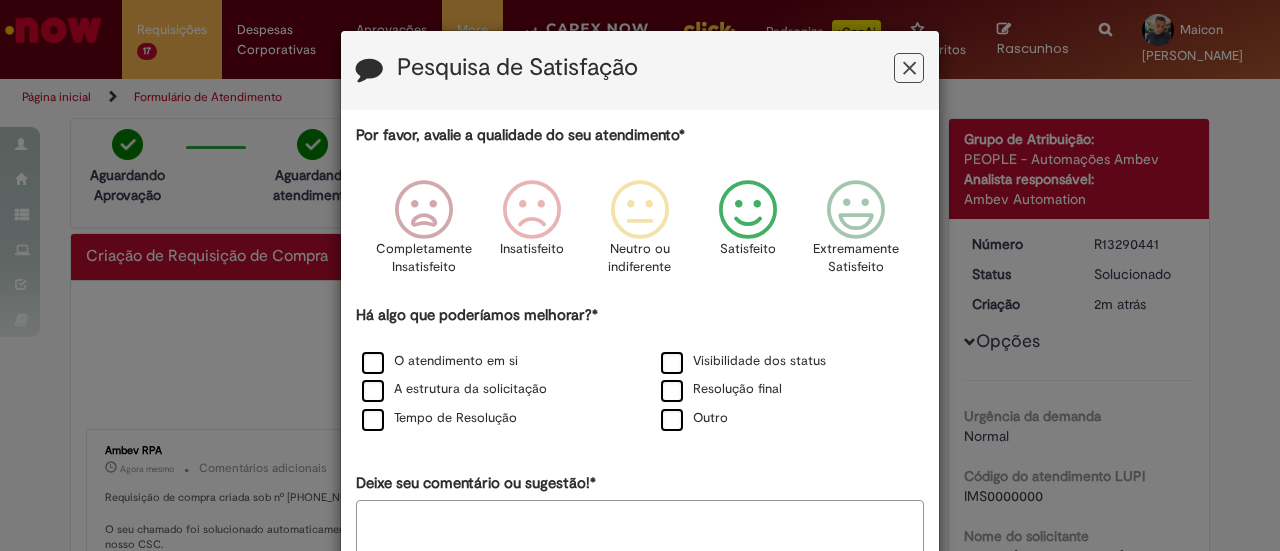 scroll, scrollTop: 119, scrollLeft: 0, axis: vertical 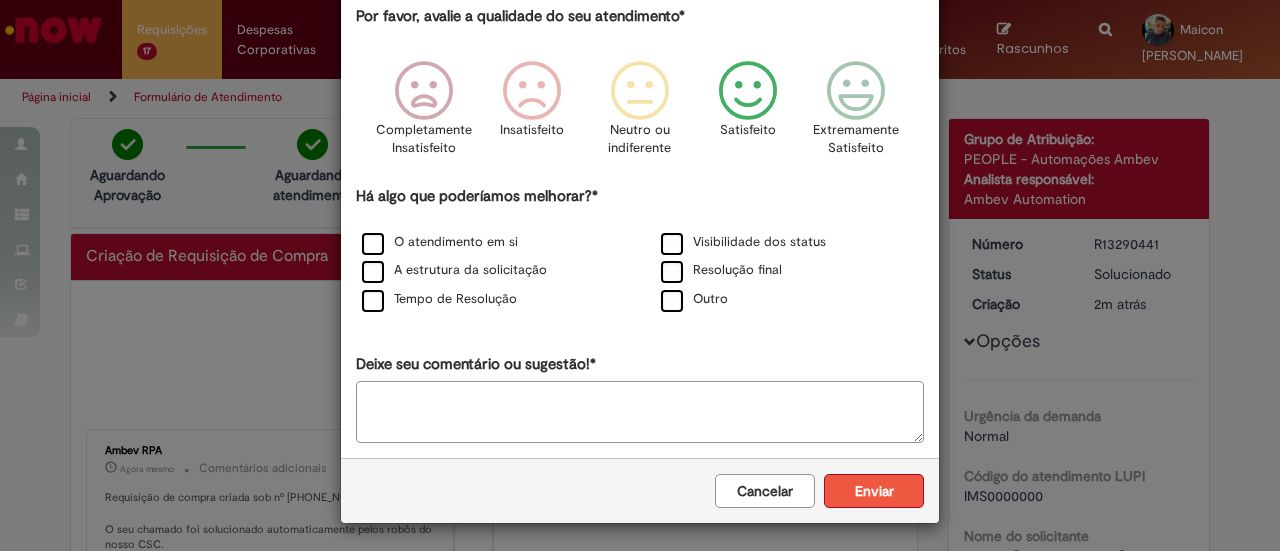 click on "Enviar" at bounding box center (874, 491) 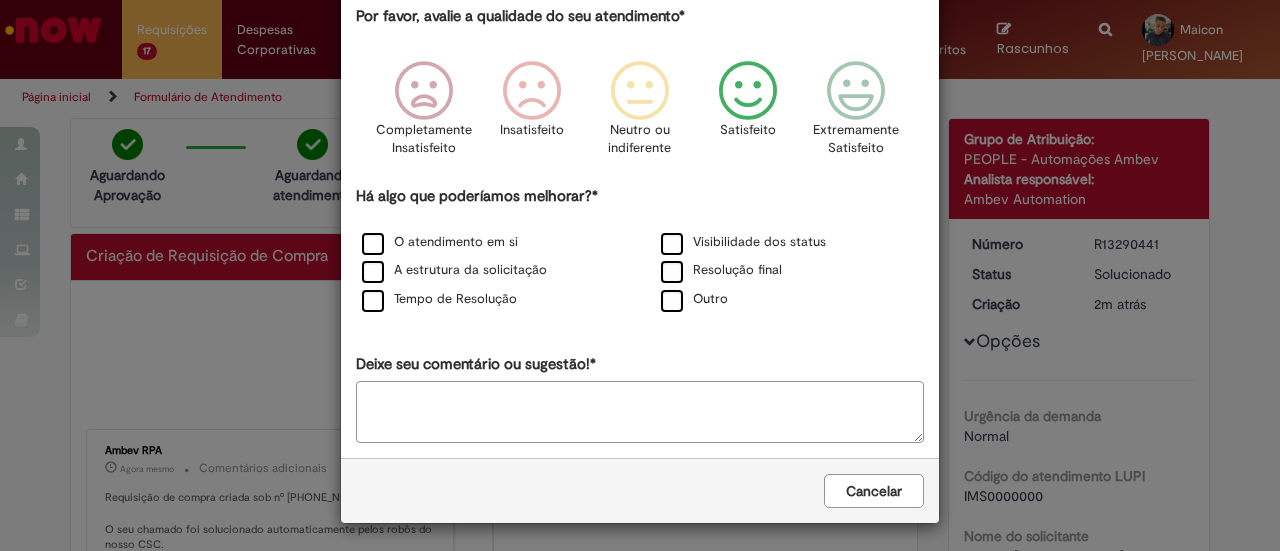 scroll, scrollTop: 0, scrollLeft: 0, axis: both 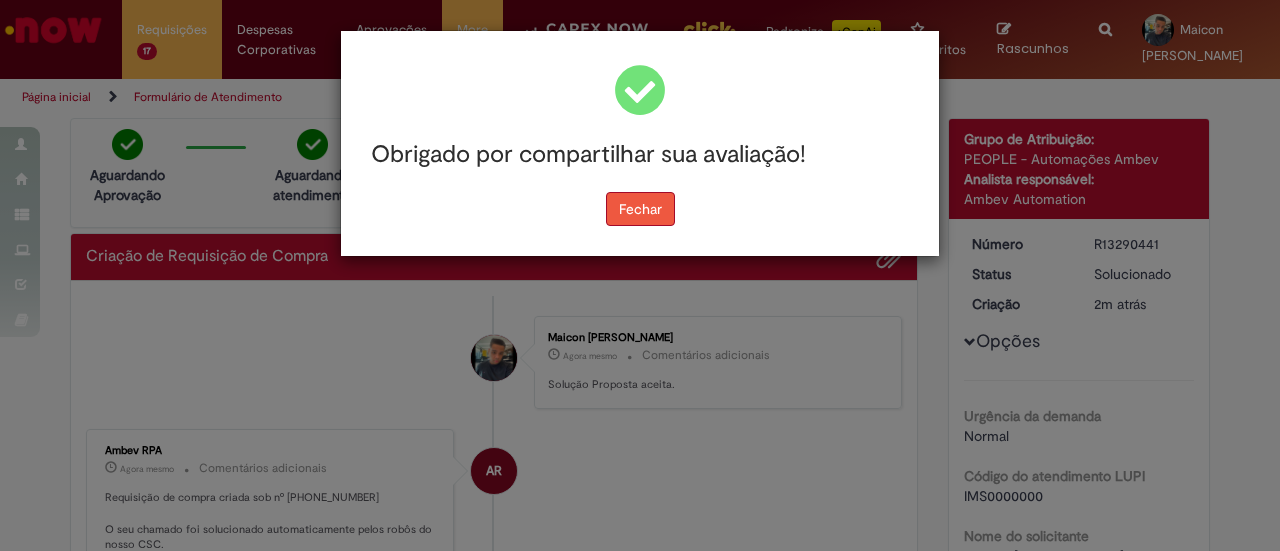click on "Fechar" at bounding box center [640, 209] 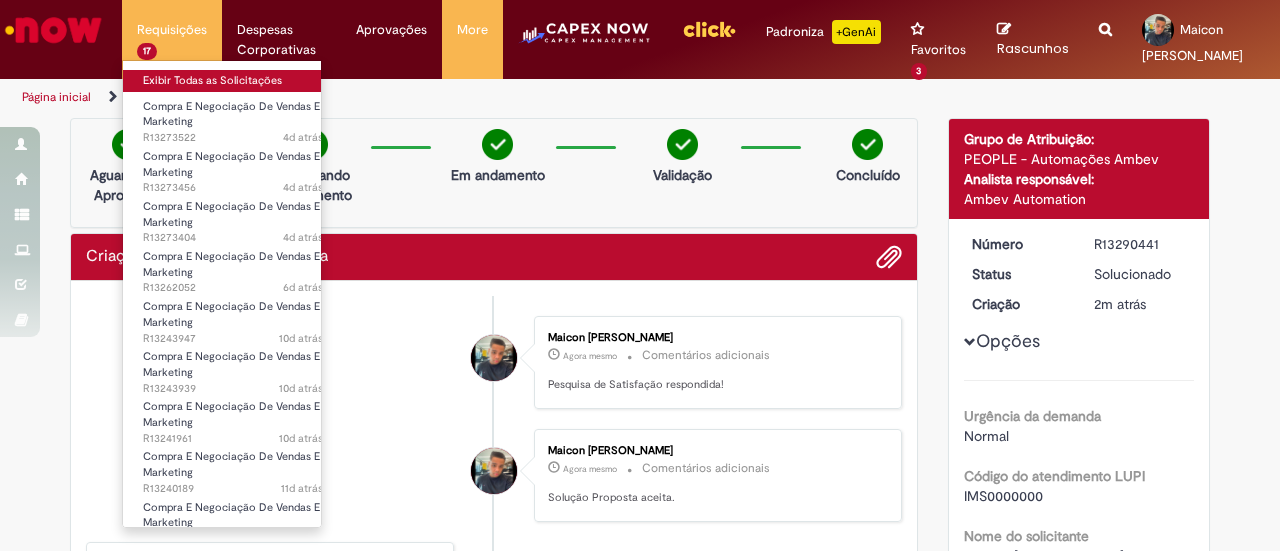 click on "Exibir Todas as Solicitações" at bounding box center [233, 81] 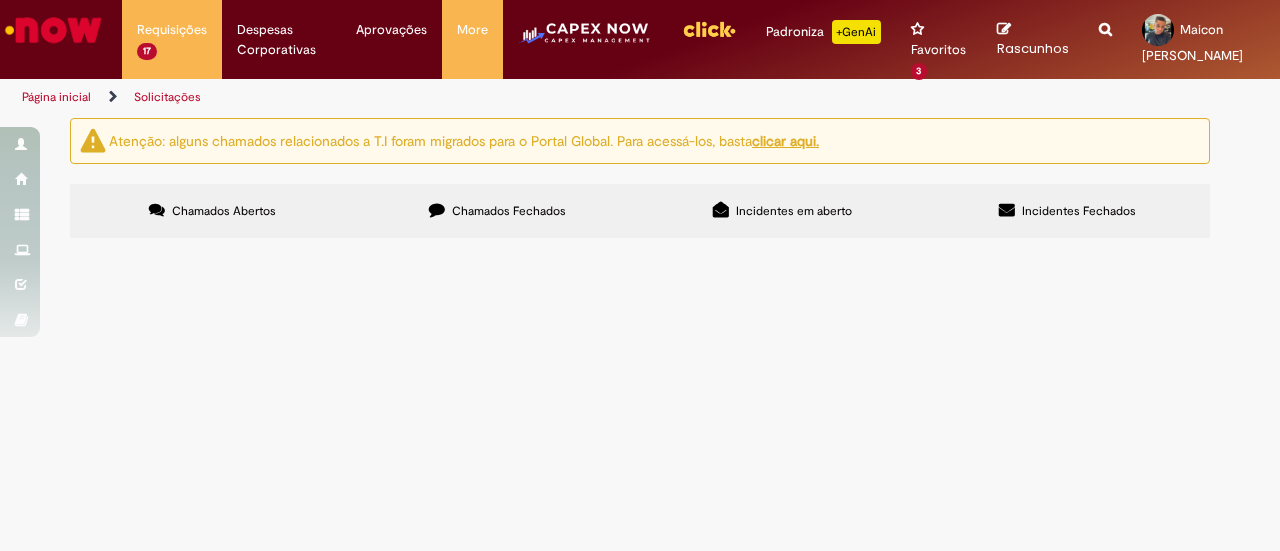 scroll, scrollTop: 758, scrollLeft: 0, axis: vertical 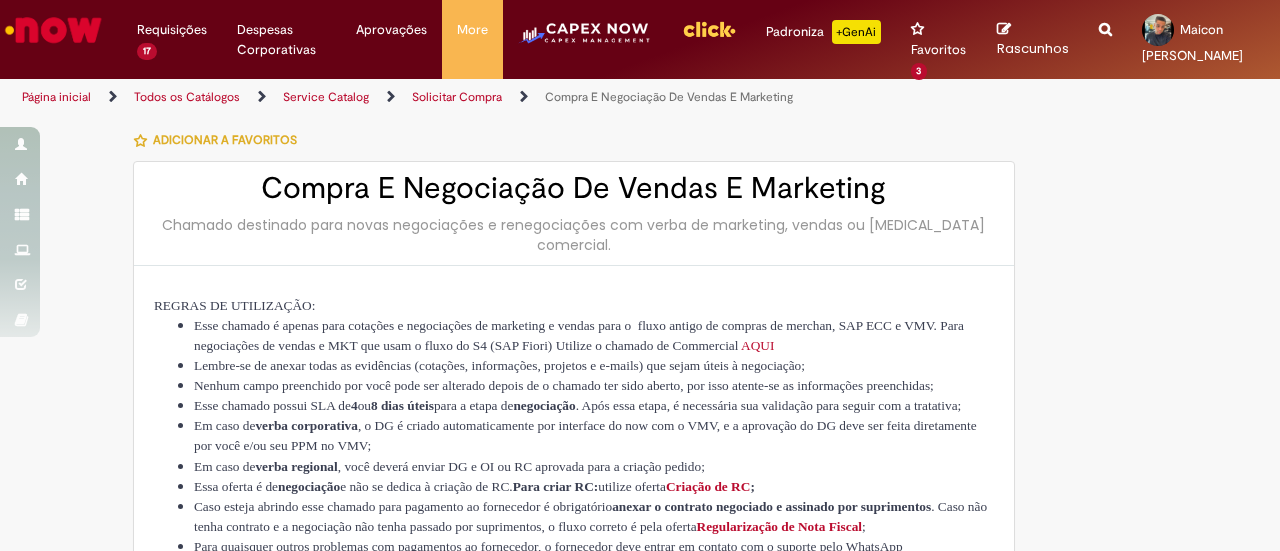 type on "********" 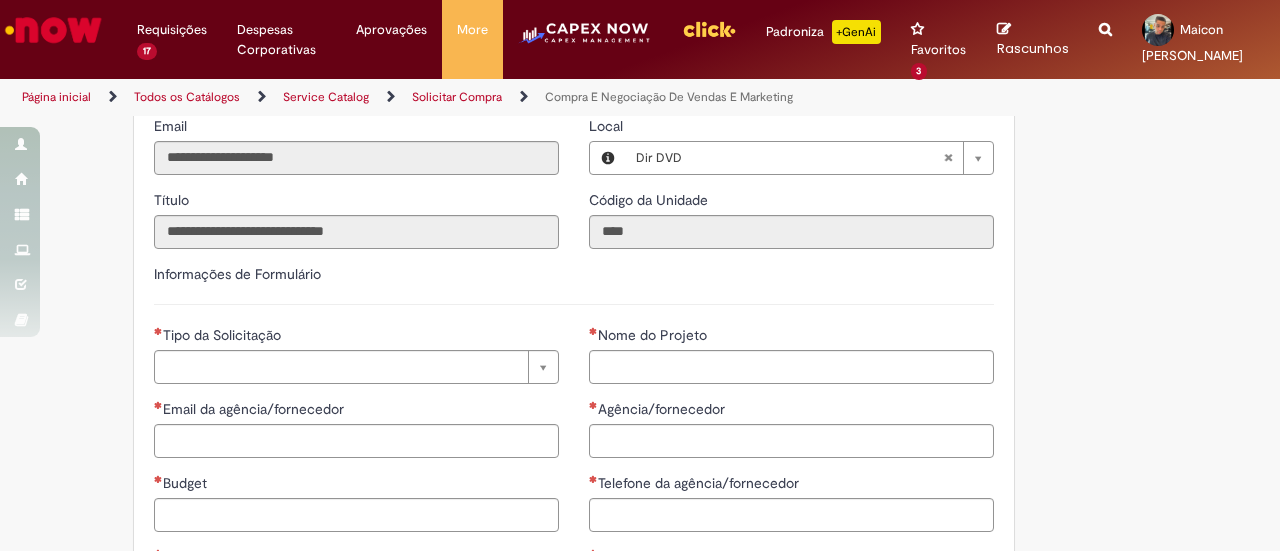 scroll, scrollTop: 800, scrollLeft: 0, axis: vertical 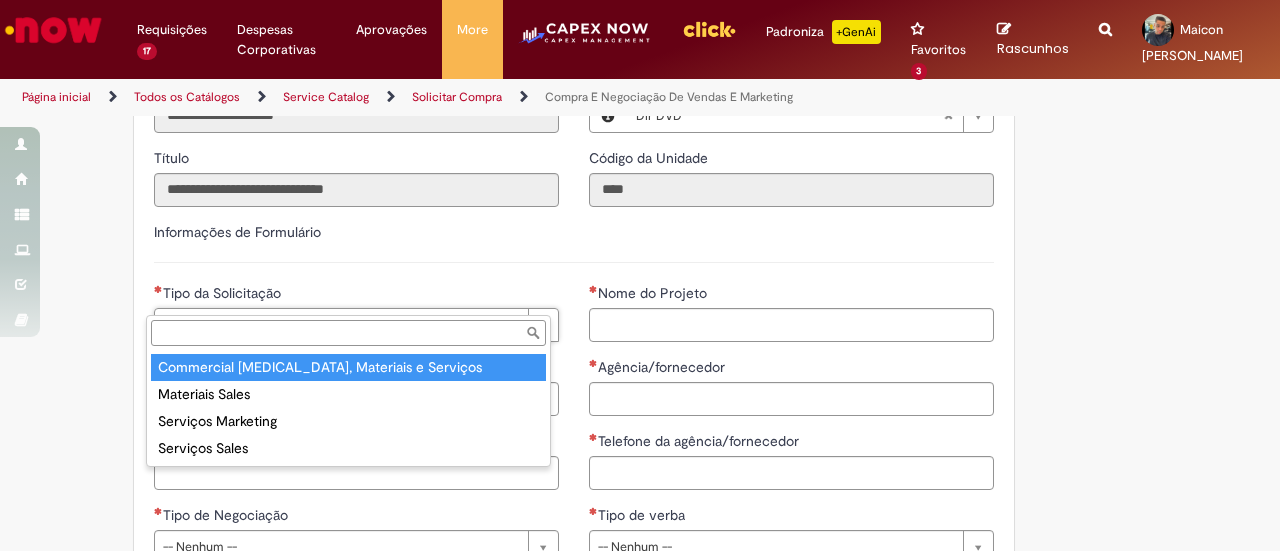 type on "**********" 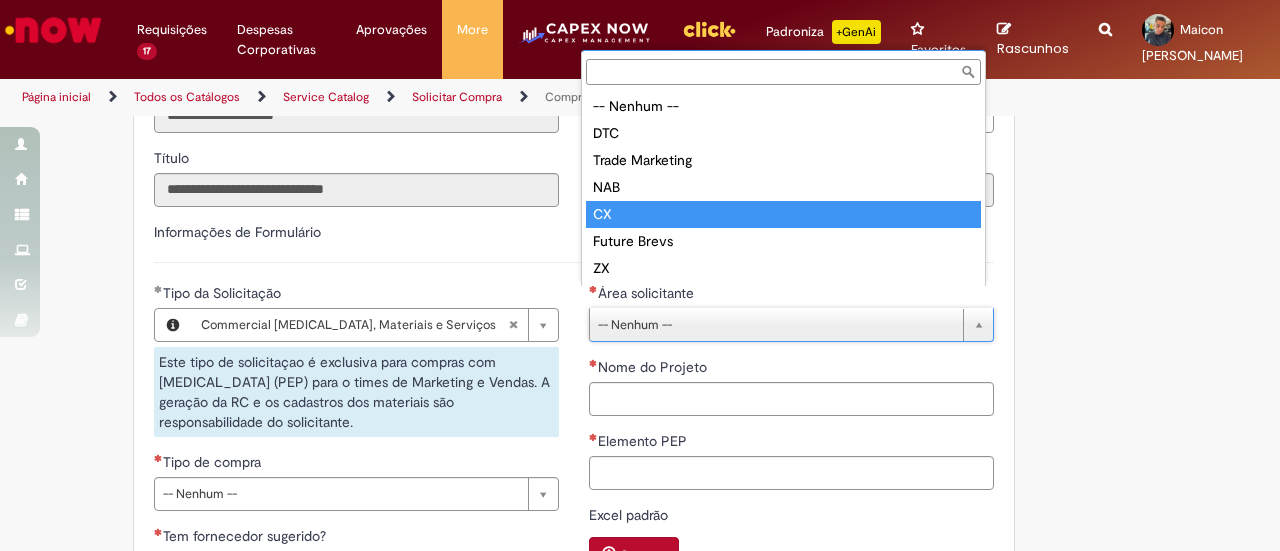 type on "**" 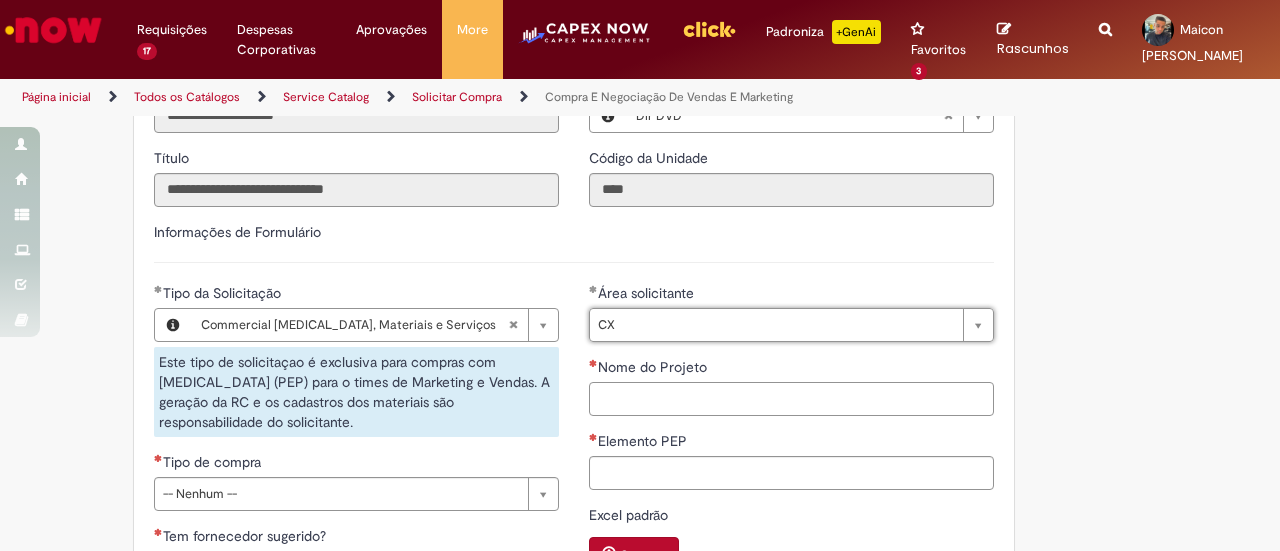 click on "Nome do Projeto" at bounding box center [791, 399] 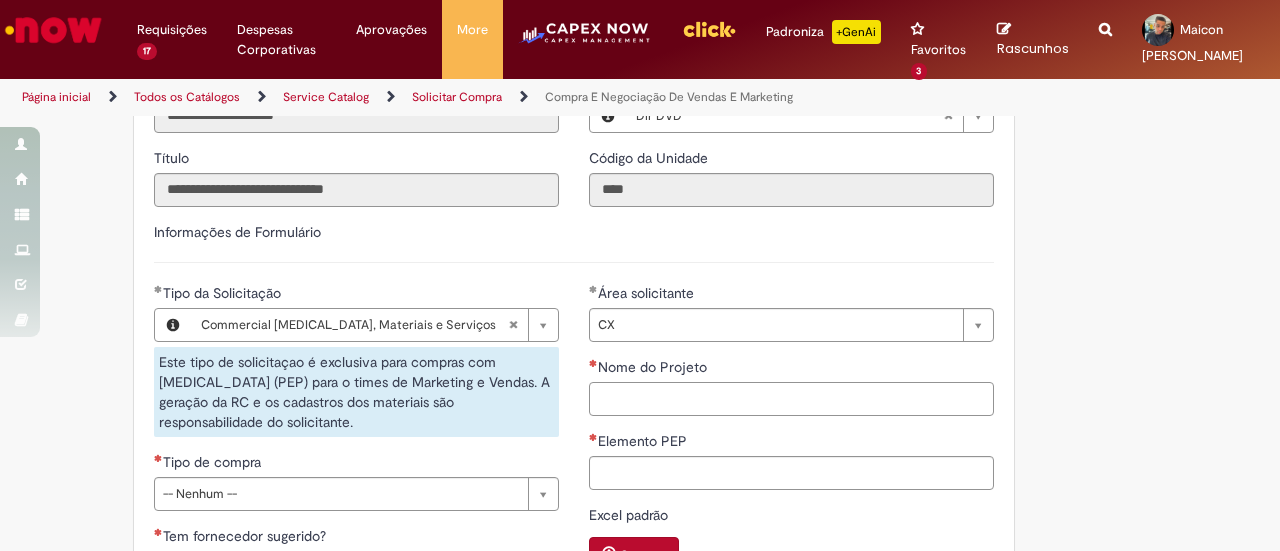 click on "Nome do Projeto" at bounding box center [791, 399] 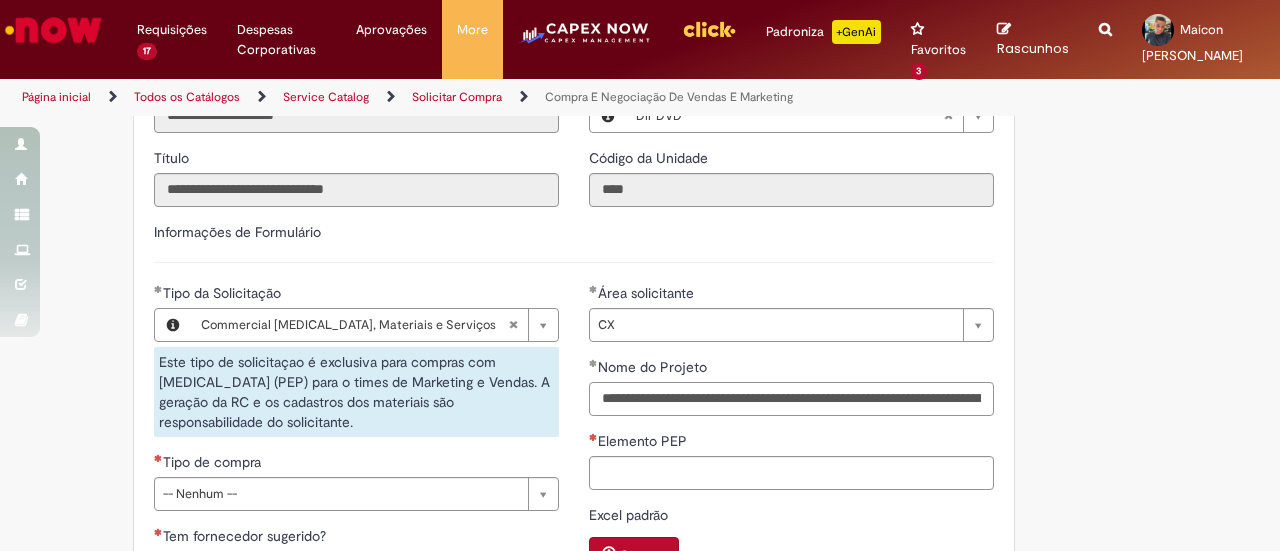 scroll, scrollTop: 0, scrollLeft: 194, axis: horizontal 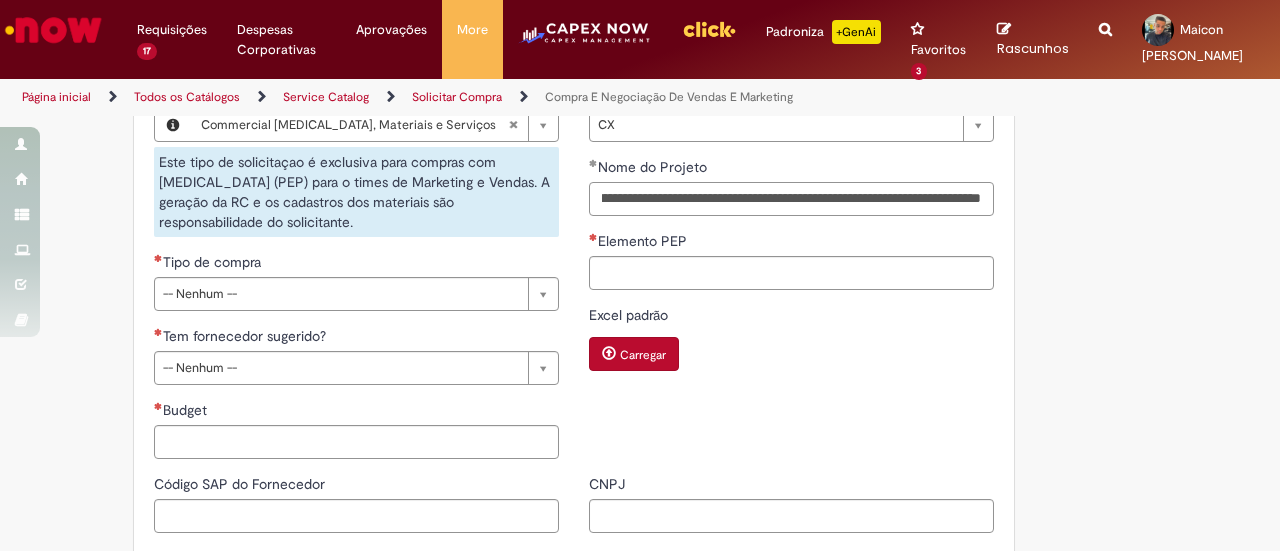 type on "**********" 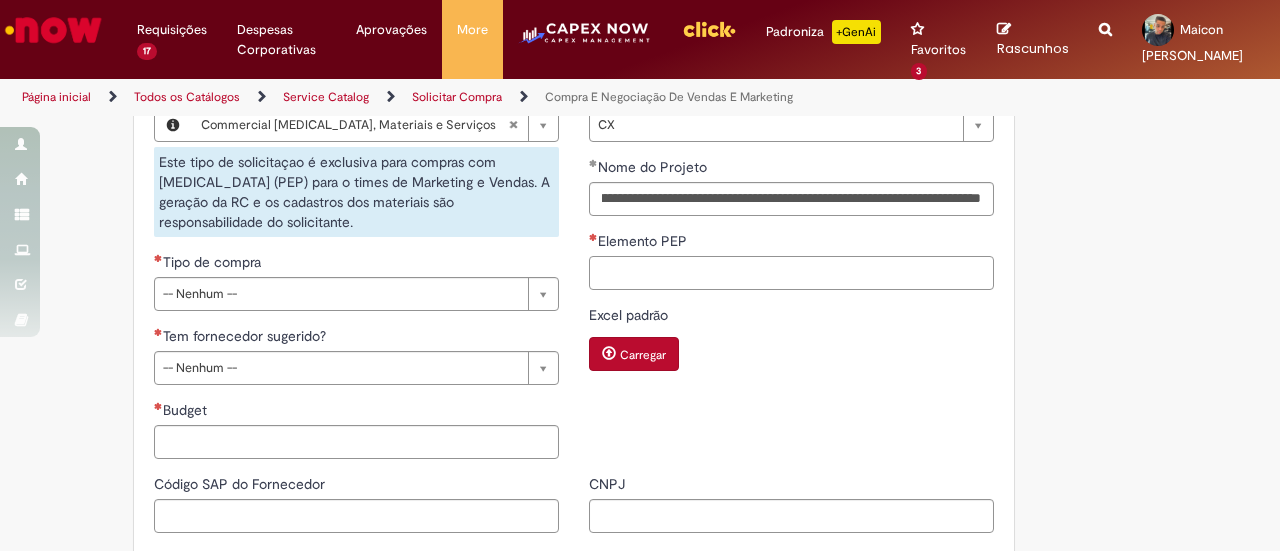 click on "Elemento PEP" at bounding box center (791, 273) 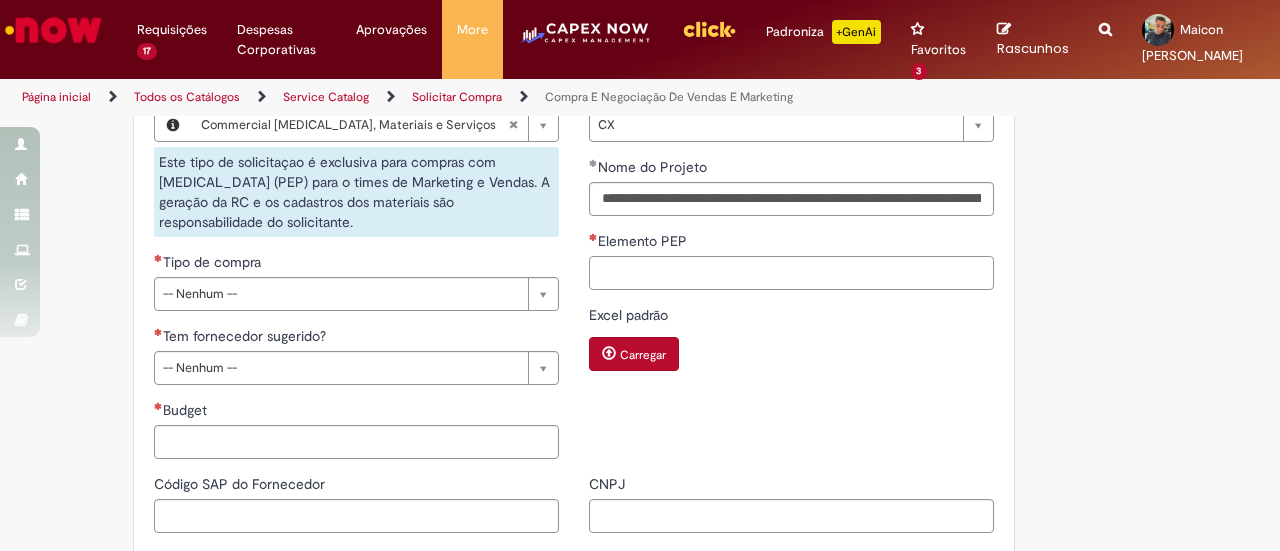 click on "Elemento PEP" at bounding box center (791, 273) 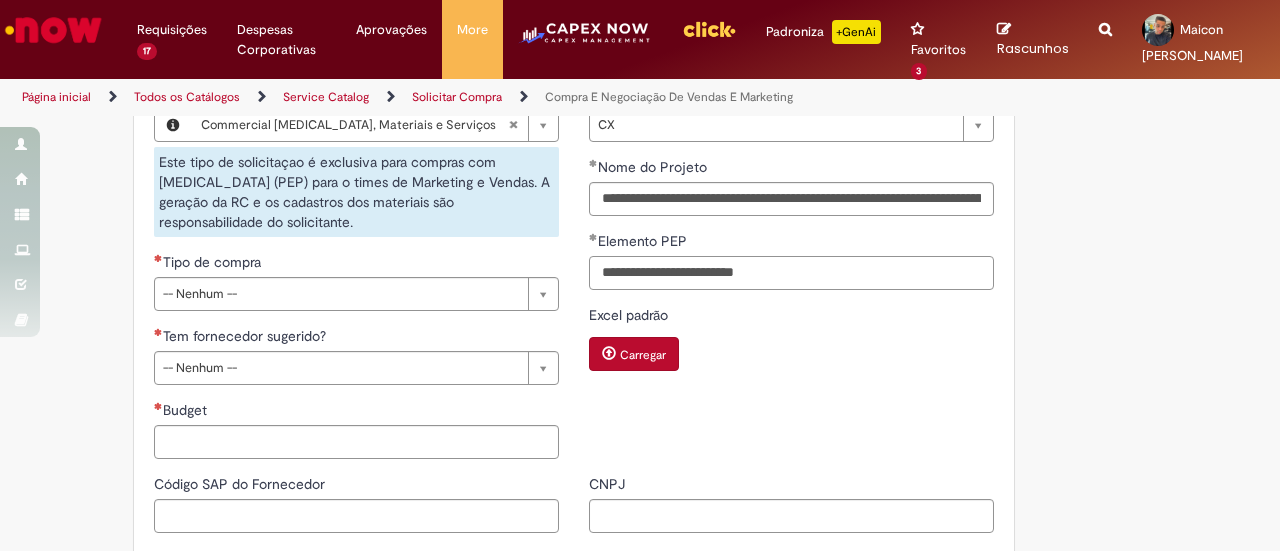 type on "**********" 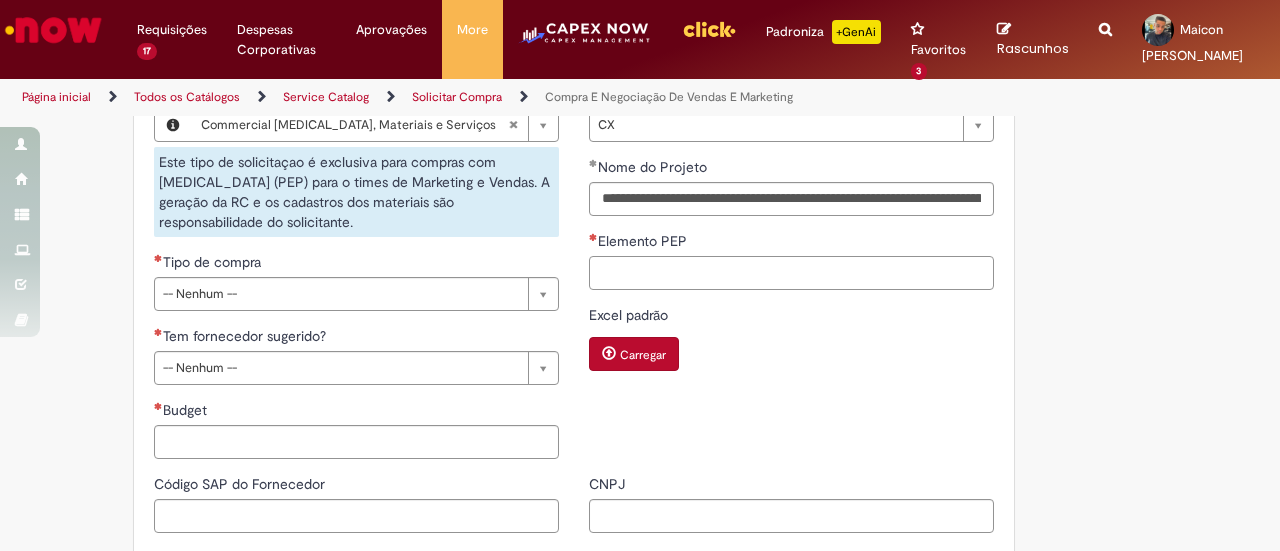 click on "Elemento PEP" at bounding box center [791, 273] 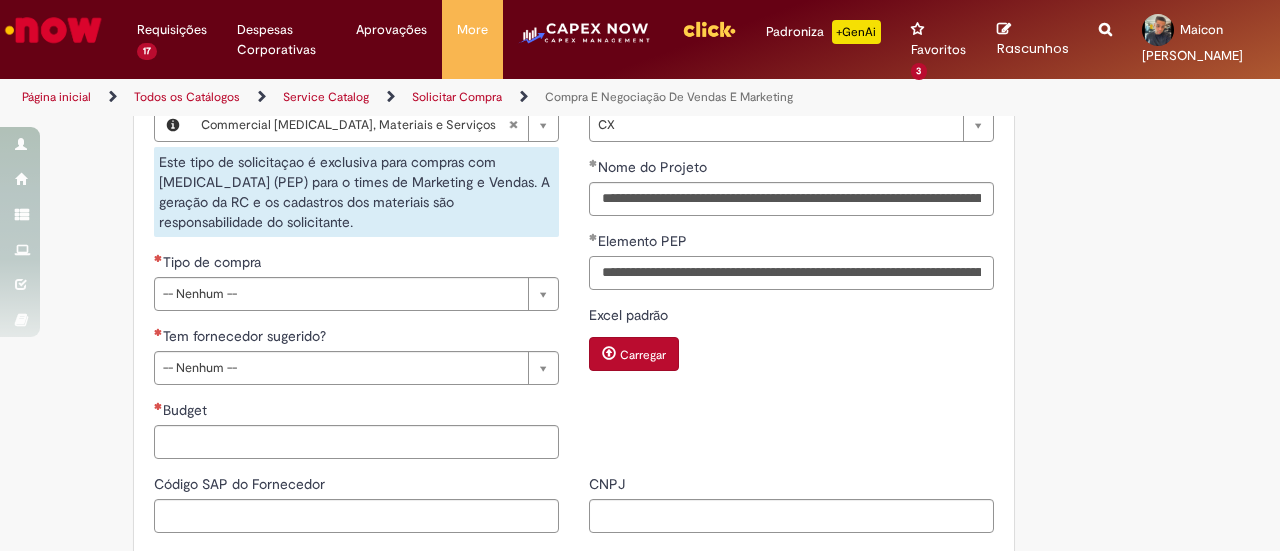 scroll, scrollTop: 0, scrollLeft: 332, axis: horizontal 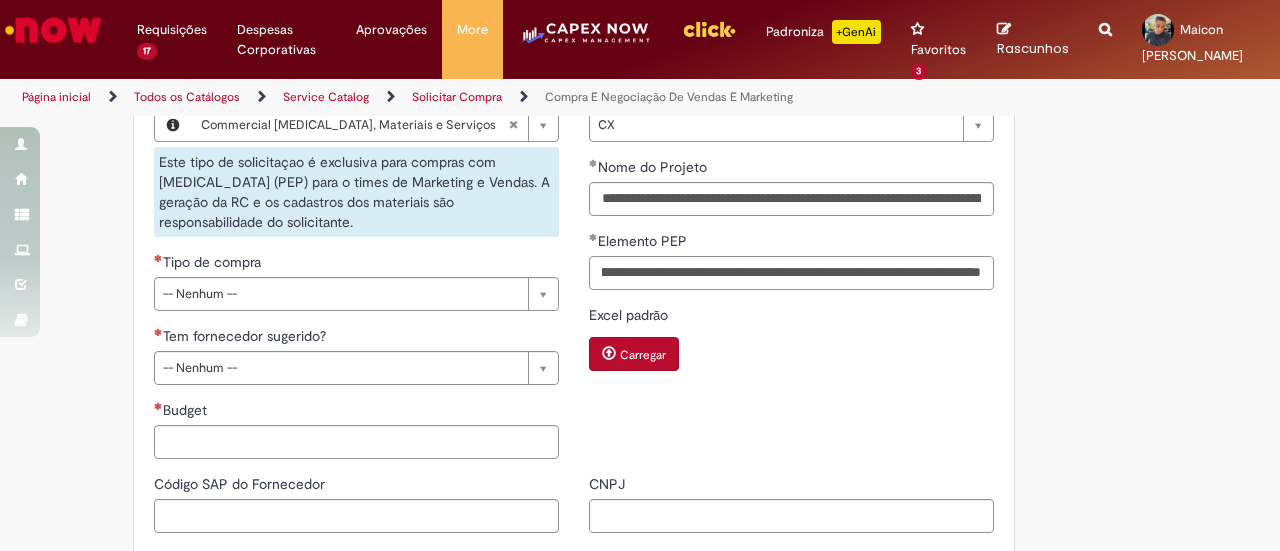 type on "**********" 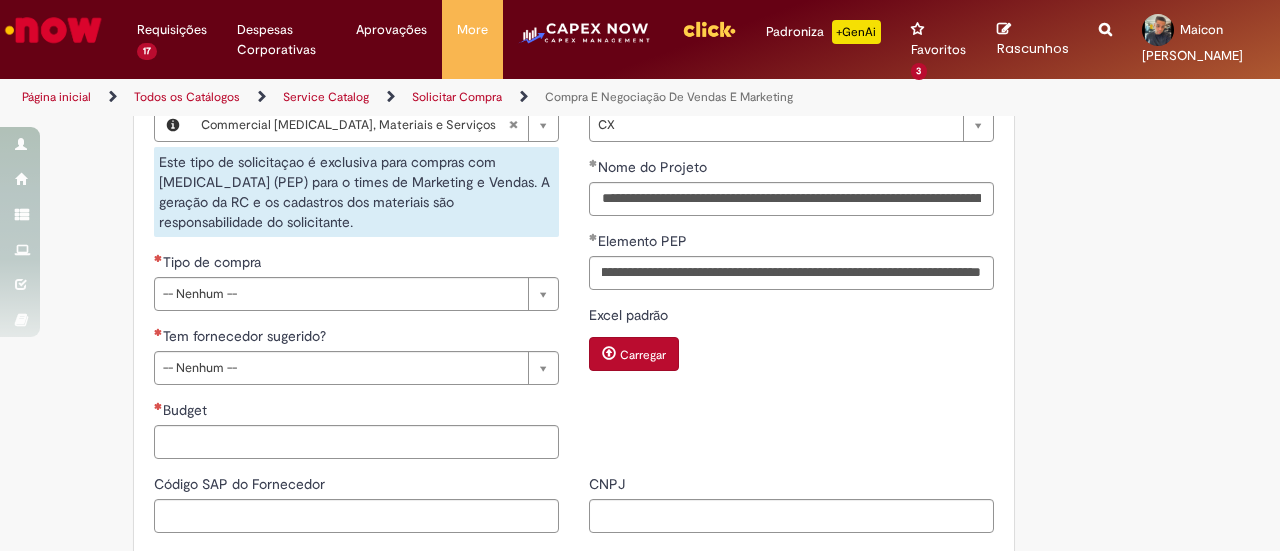 click on "Excel padrão" at bounding box center [791, 317] 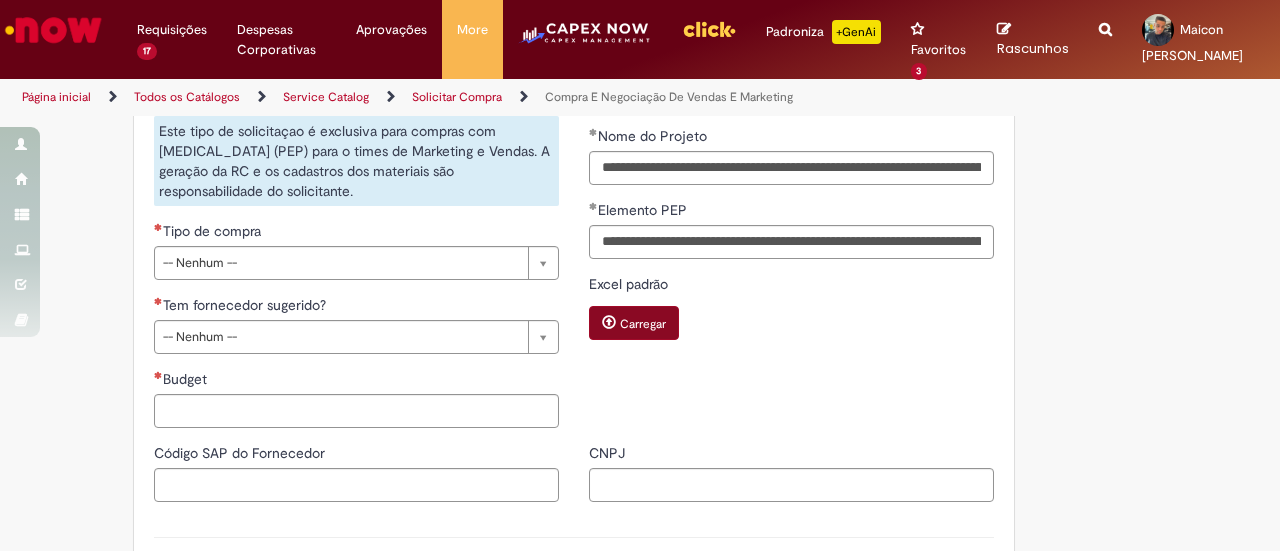 scroll, scrollTop: 1000, scrollLeft: 0, axis: vertical 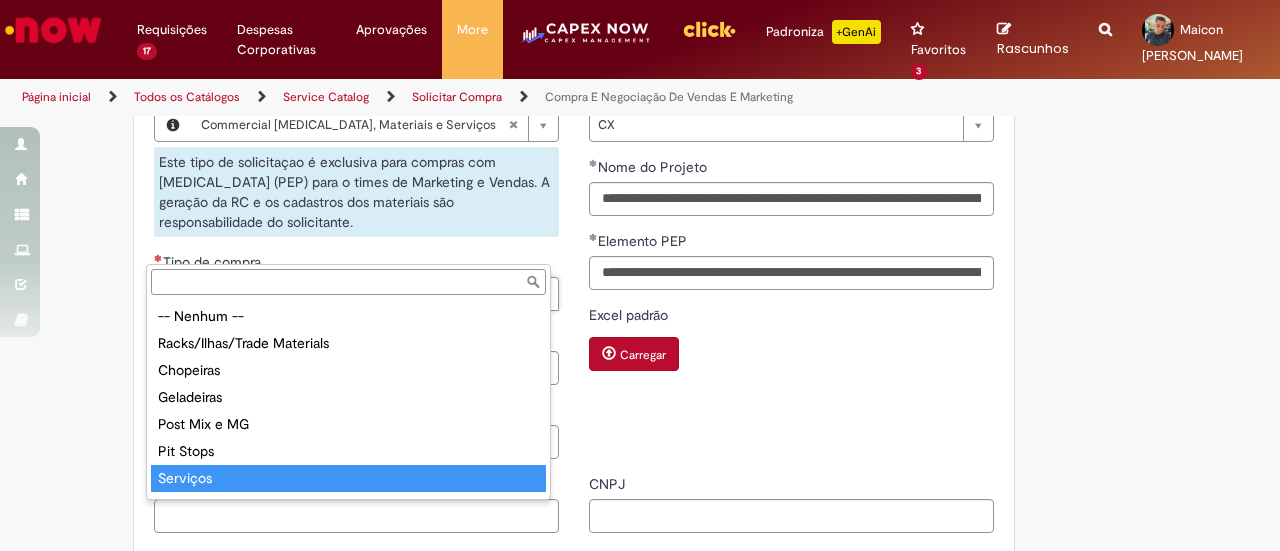 type on "********" 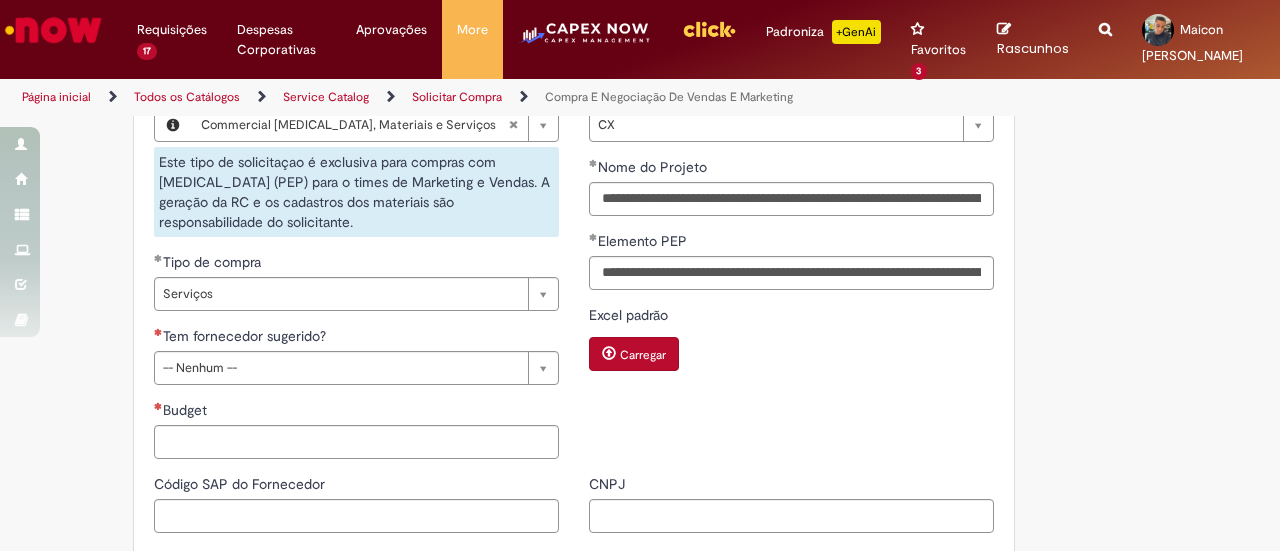 click on "Tem fornecedor sugerido?" at bounding box center [356, 338] 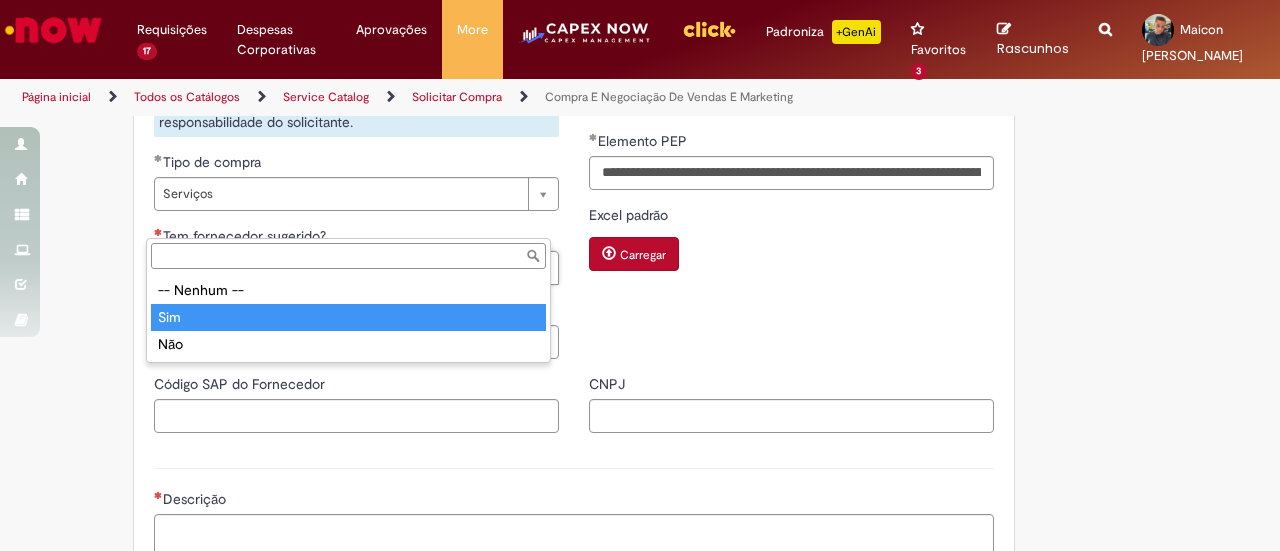 type on "***" 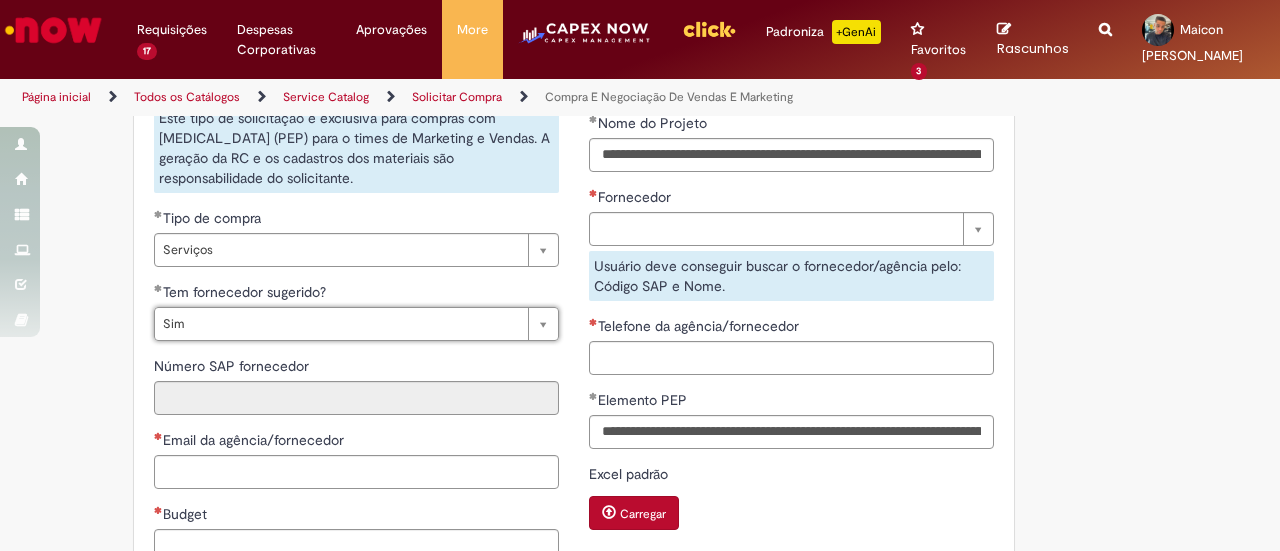 scroll, scrollTop: 1000, scrollLeft: 0, axis: vertical 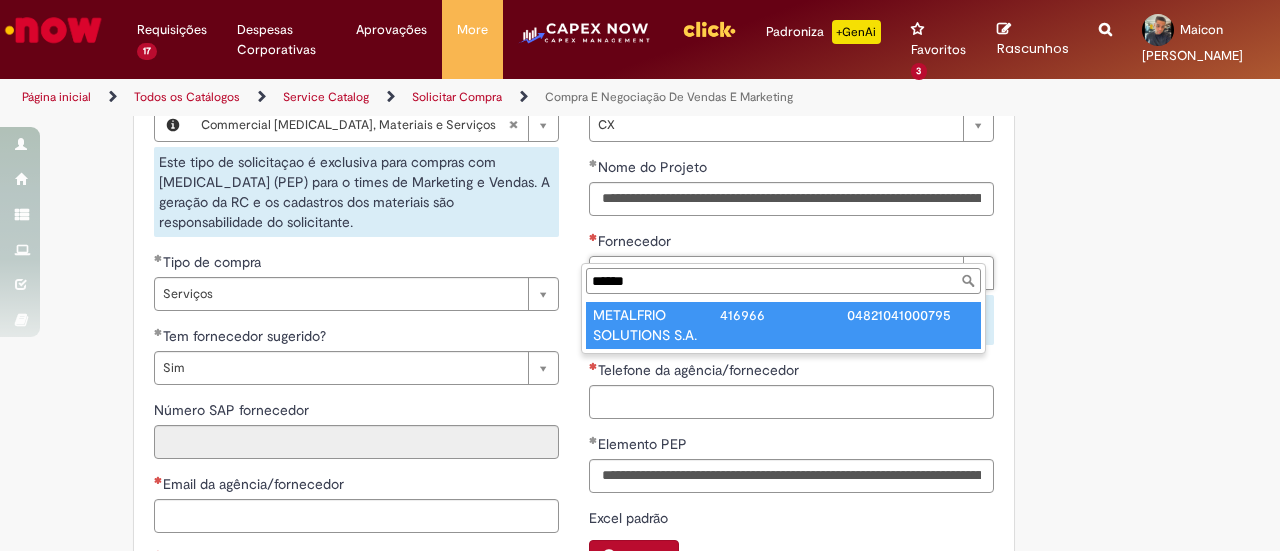type on "******" 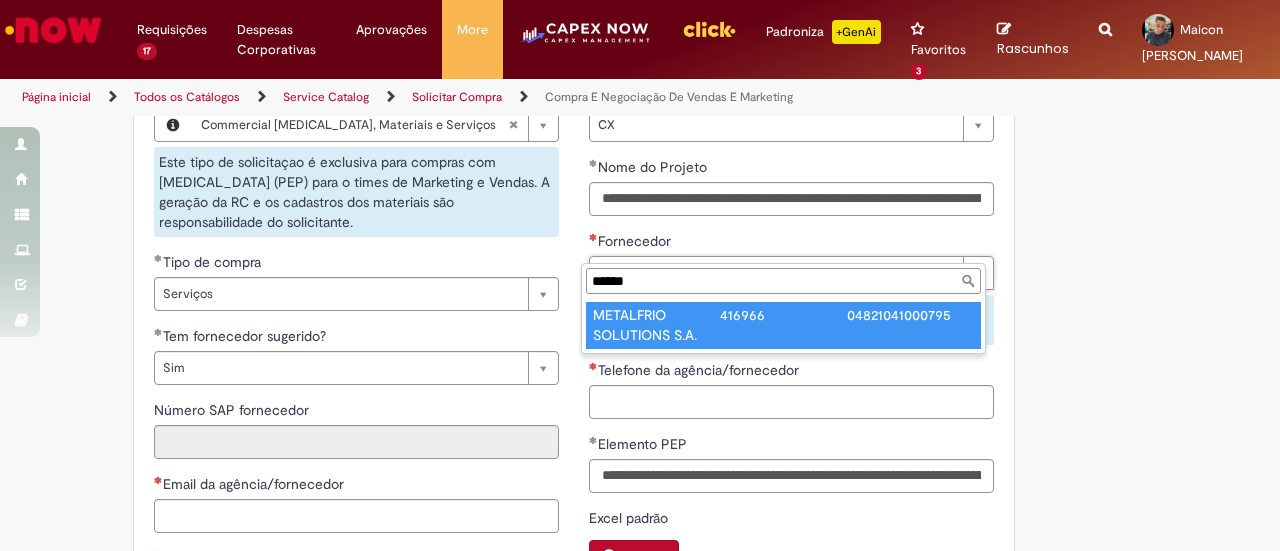 type on "**********" 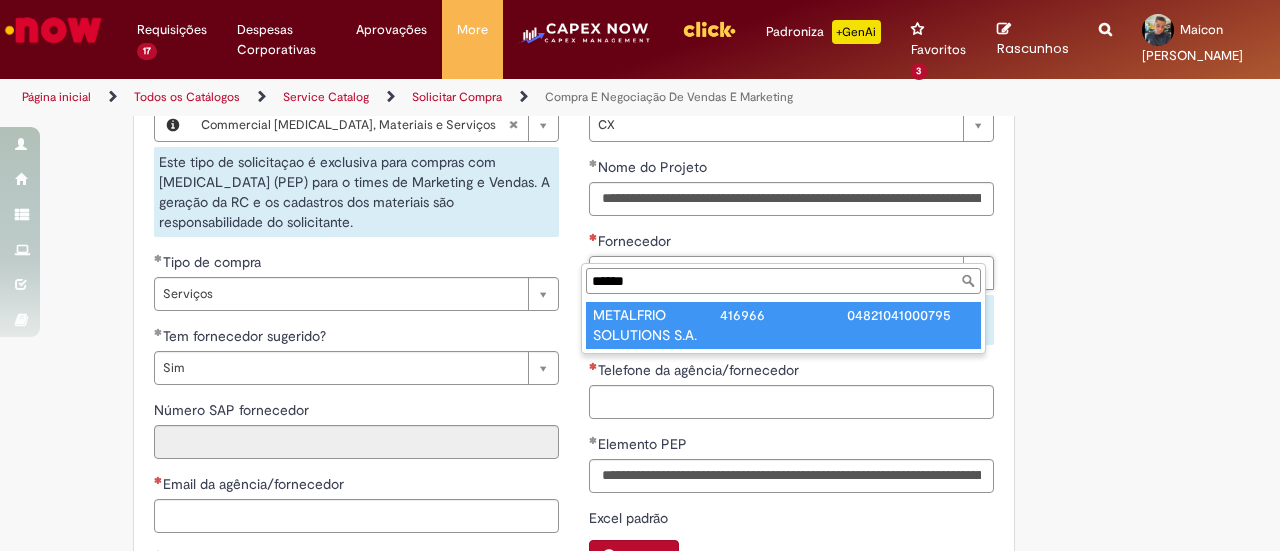 type on "**********" 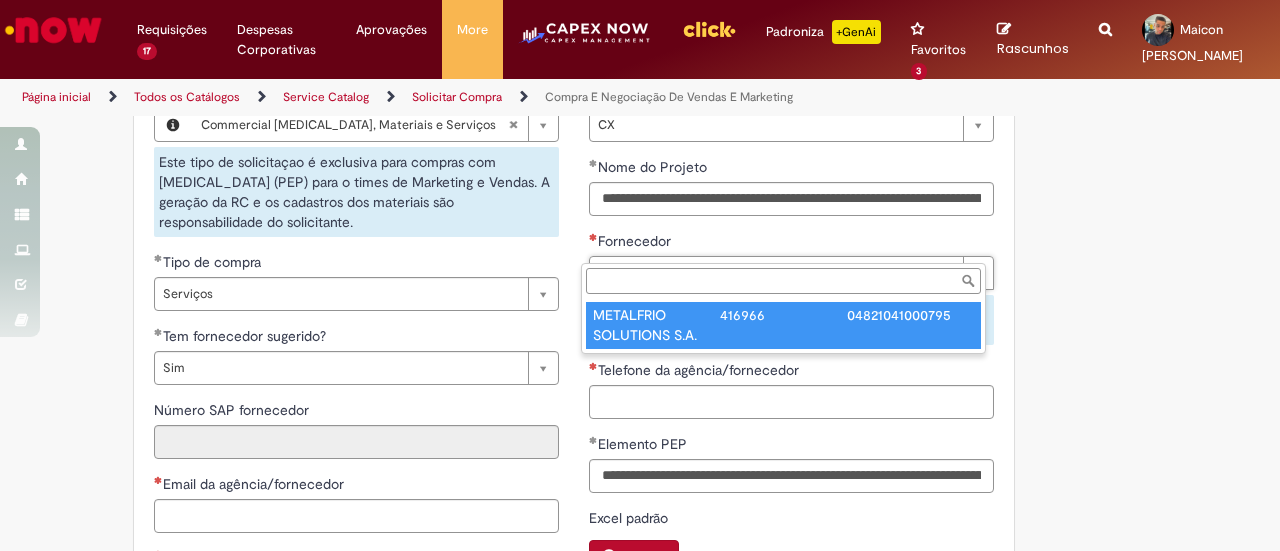 type on "******" 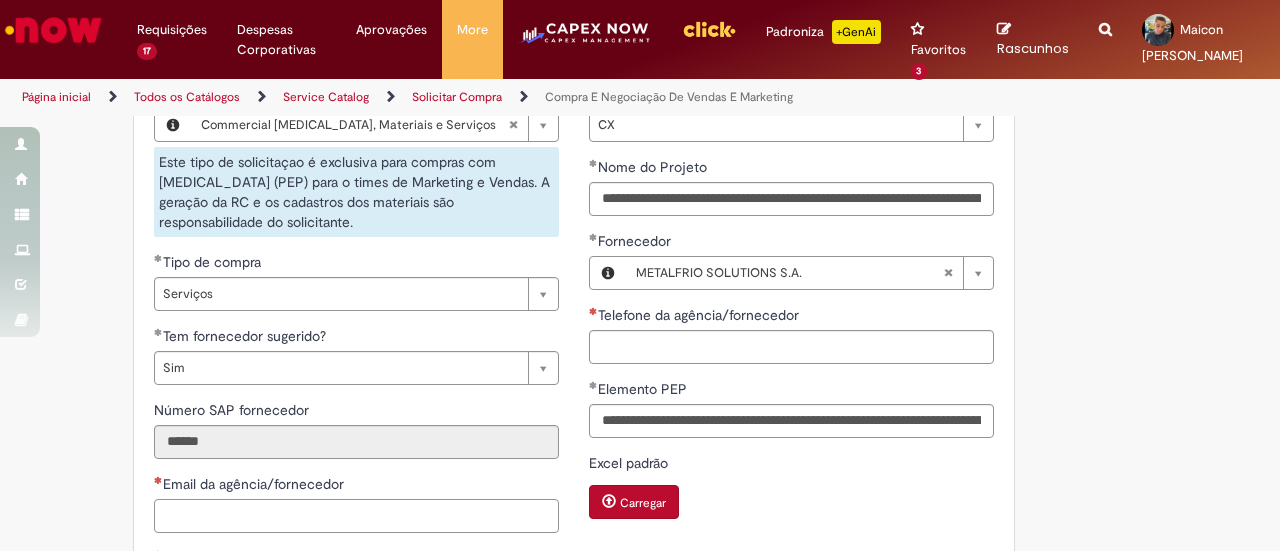click on "Email da agência/fornecedor" at bounding box center (356, 516) 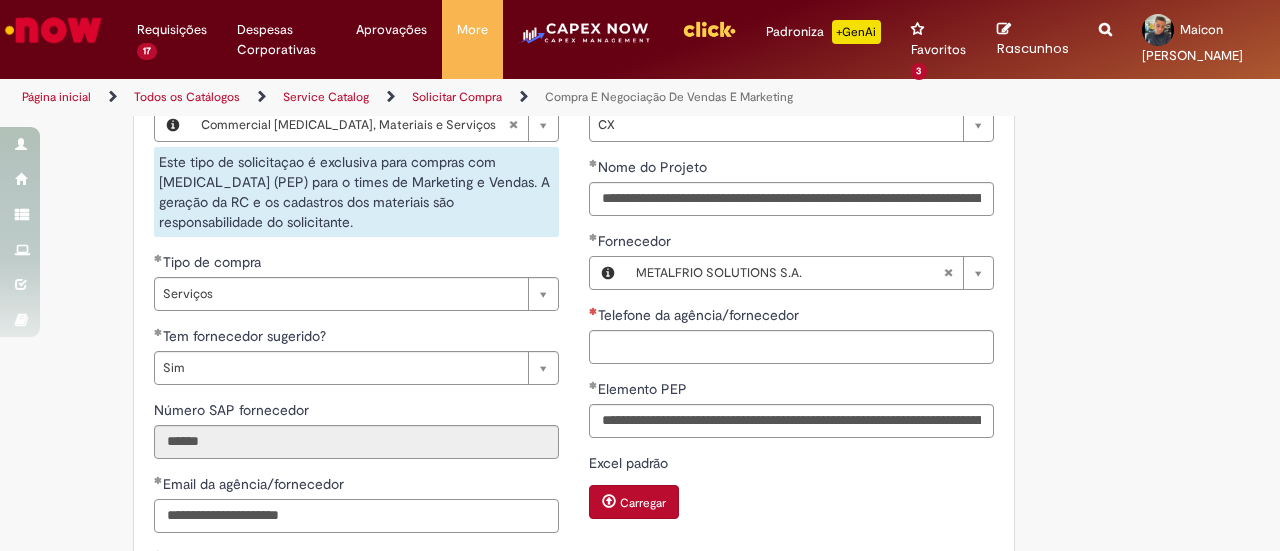 type on "**********" 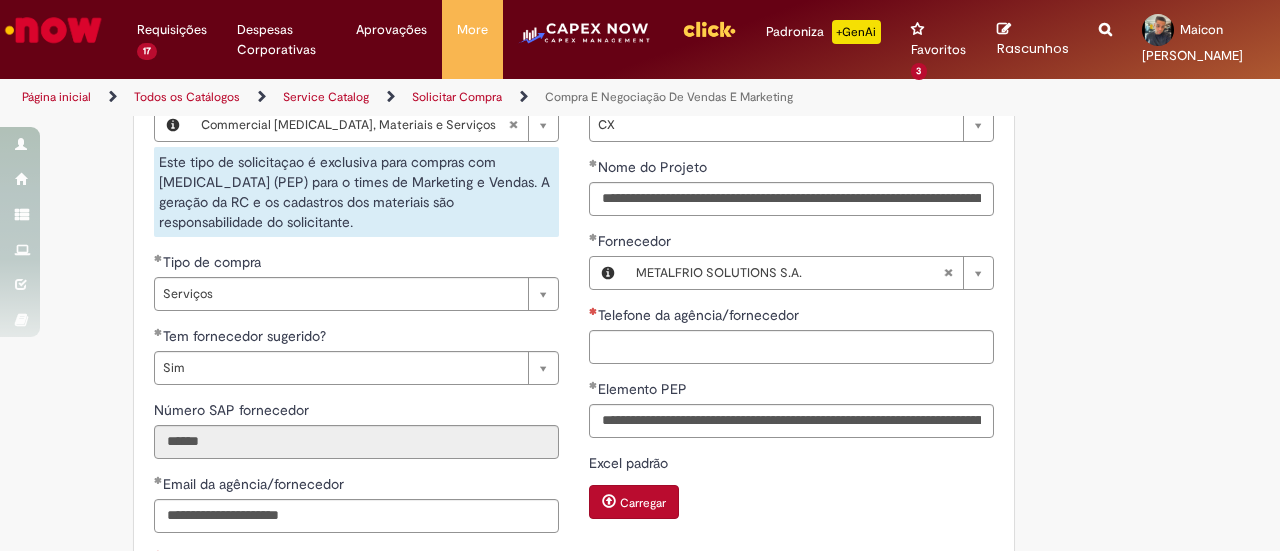 click on "**********" at bounding box center [356, 352] 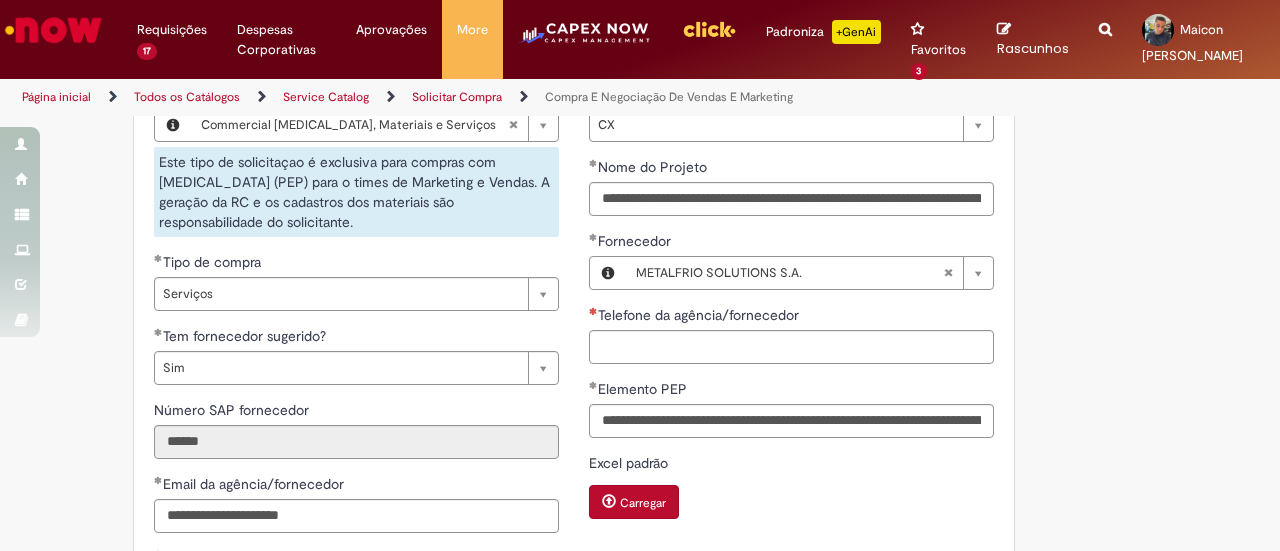 click on "Excel padrão" at bounding box center (791, 465) 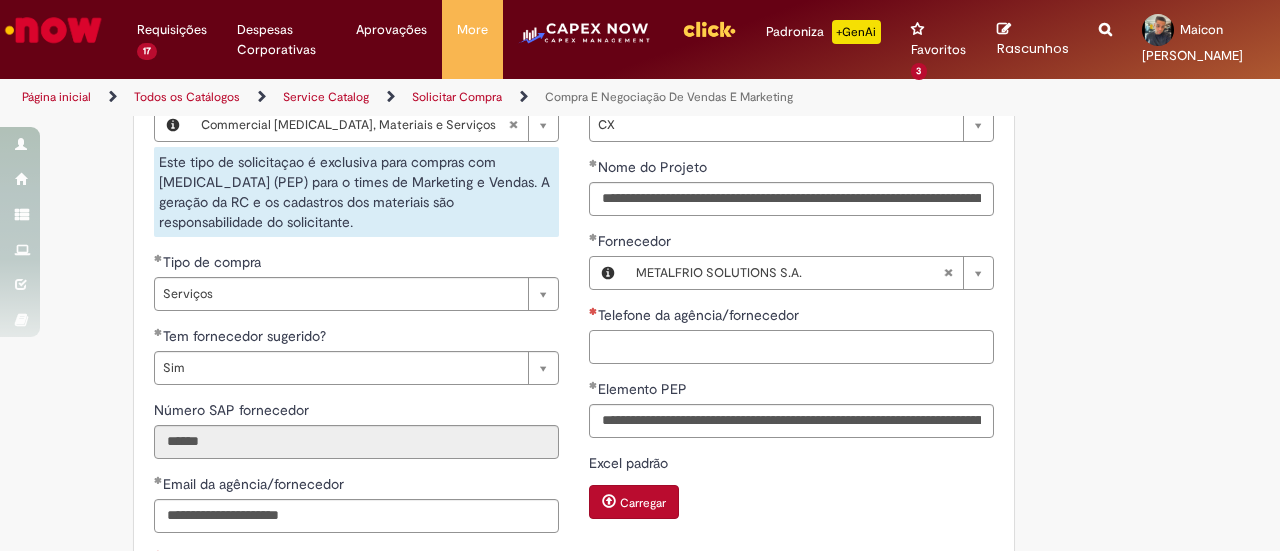 click on "Telefone da agência/fornecedor" at bounding box center [791, 347] 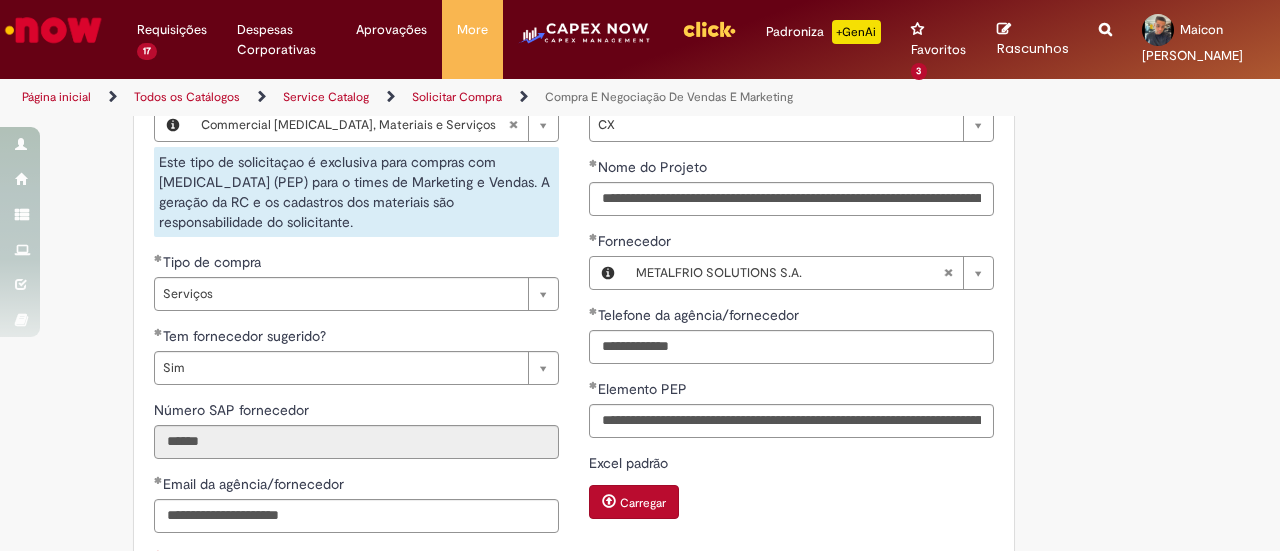 type on "**********" 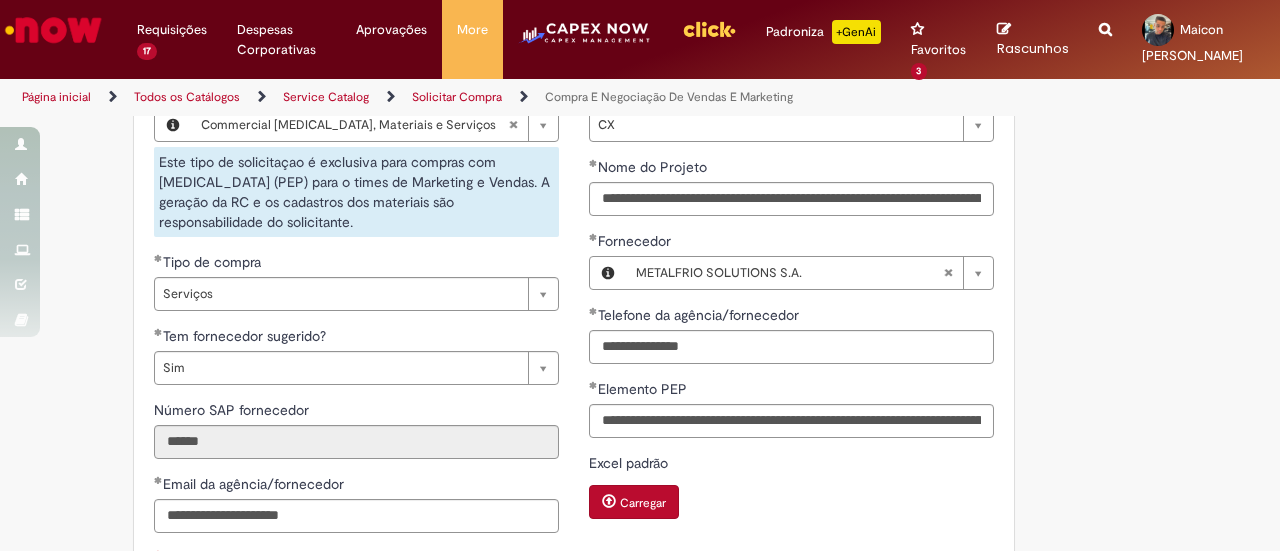 click on "Adicionar a Favoritos
Compra E Negociação De Vendas E Marketing
Chamado destinado para novas negociações e renegociações com verba de marketing, vendas ou capex comercial.
REGRAS DE UTILIZA ÇÃ O:
Esse chamado é apenas para   cotações e negociações de marketing e vendas   para o  fluxo antigo de compras de merchan, SAP ECC e VMV. Para negociações de vendas e MKT que usam o fluxo do S4 (SAP Fiori) Utilize o chamado de Commercial   AQUI
Lembre-se de anexar todas as evidências (cotações, informações, projetos e e-mails) que sejam úteis à negociação;
Nenhum campo preenchido por você pode ser alterado depois de o chamado ter sido aberto, por isso atente-se as informações preenchidas;
Esse chamado possui SLA de  4  ou  8 dias úteis  para a etapa de  negociação . Após essa etapa, é necessária sua validação para seguir com a tratativa;
Em caso de" at bounding box center (640, 149) 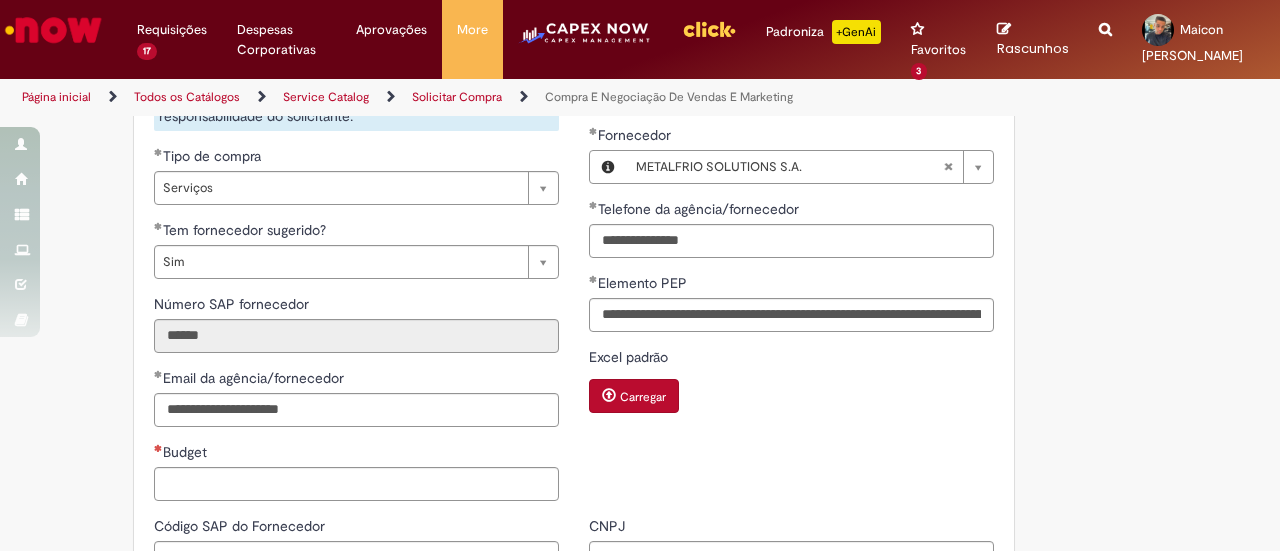 scroll, scrollTop: 1200, scrollLeft: 0, axis: vertical 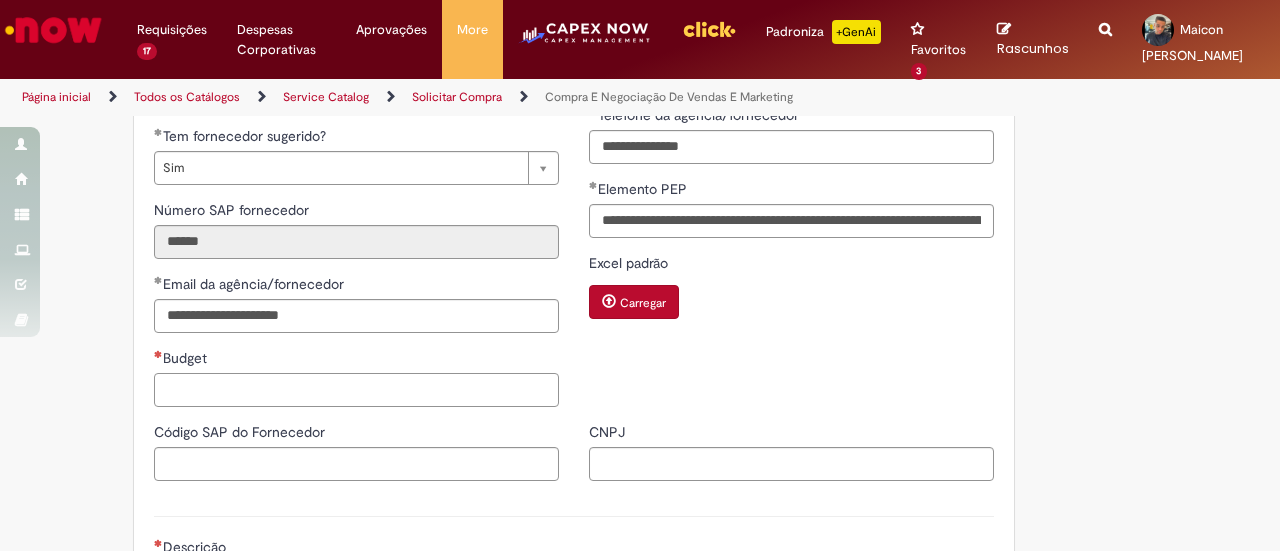 click on "Budget" at bounding box center (356, 390) 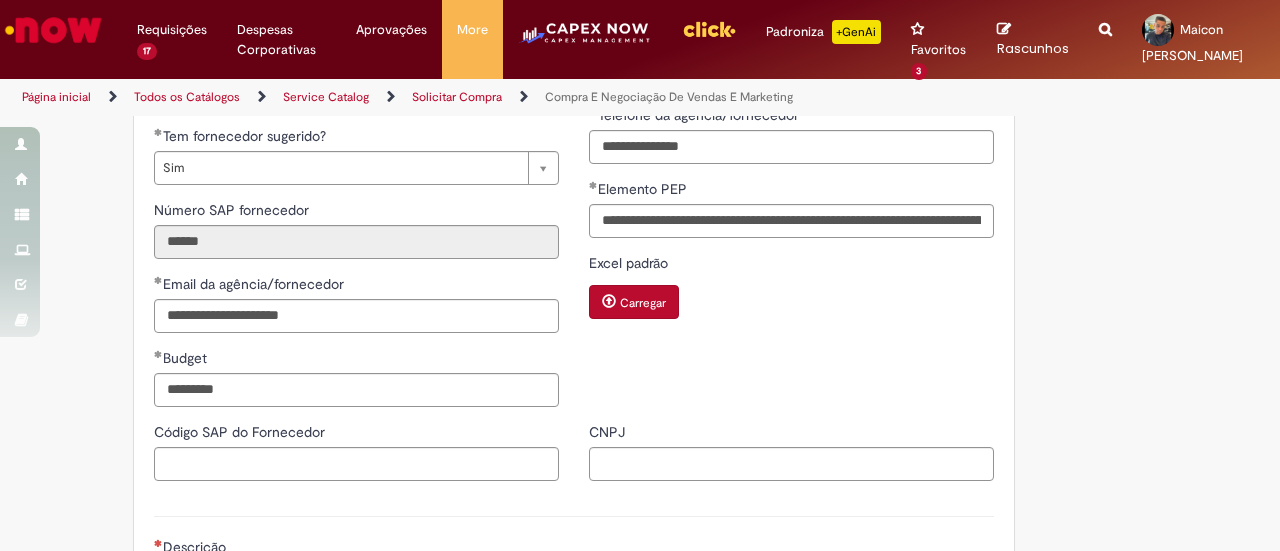 click on "Código SAP do Fornecedor" at bounding box center [356, 434] 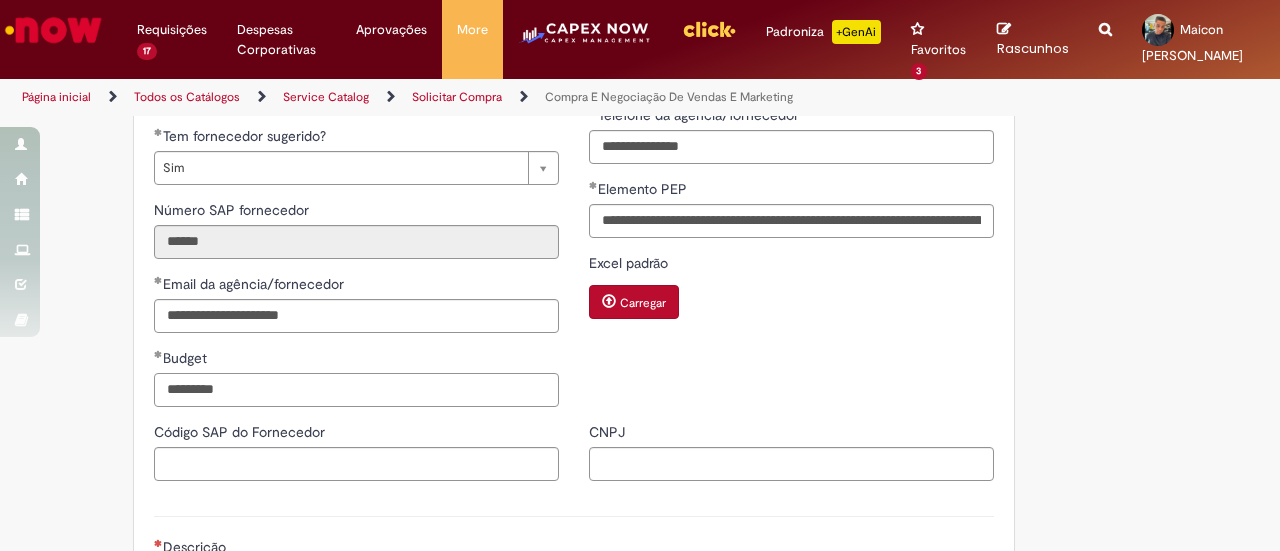 click on "*********" at bounding box center [356, 390] 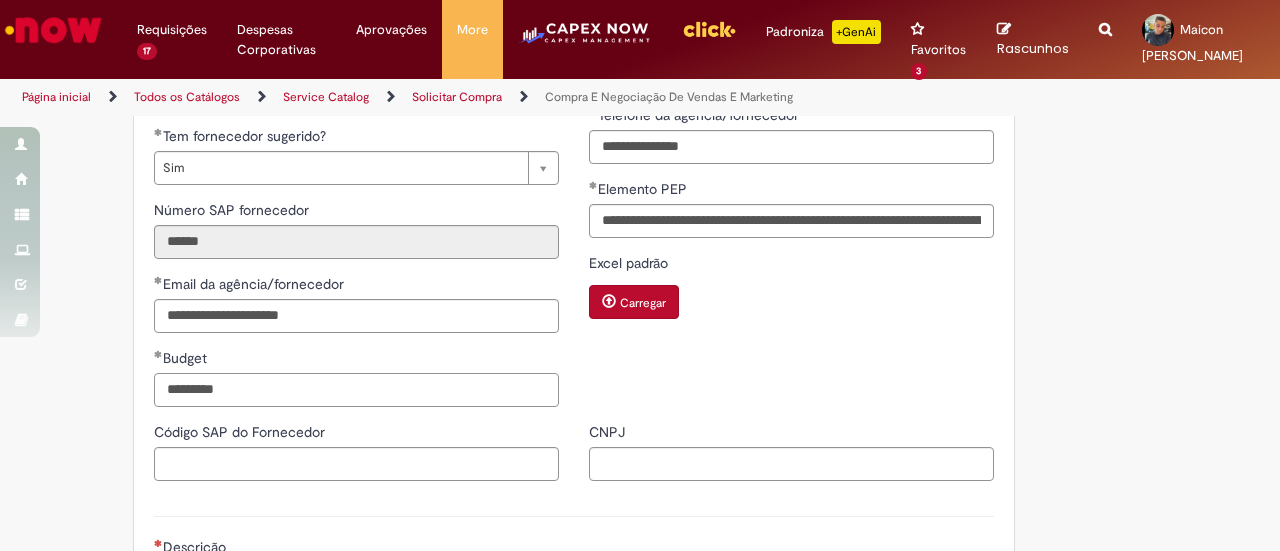type on "*********" 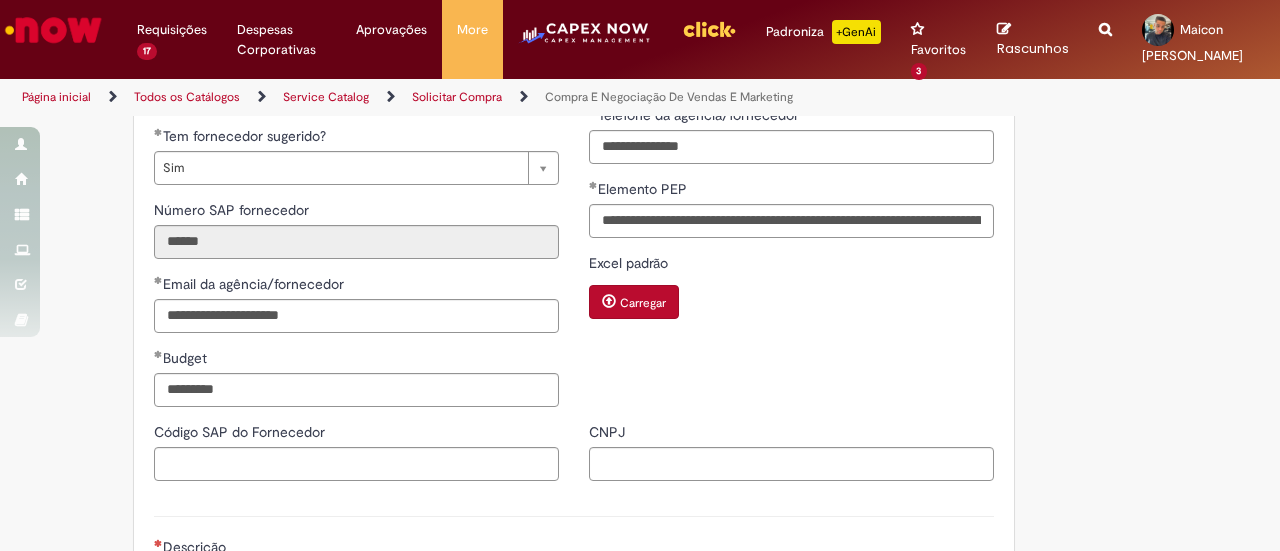 click on "Código SAP do Fornecedor" at bounding box center [241, 432] 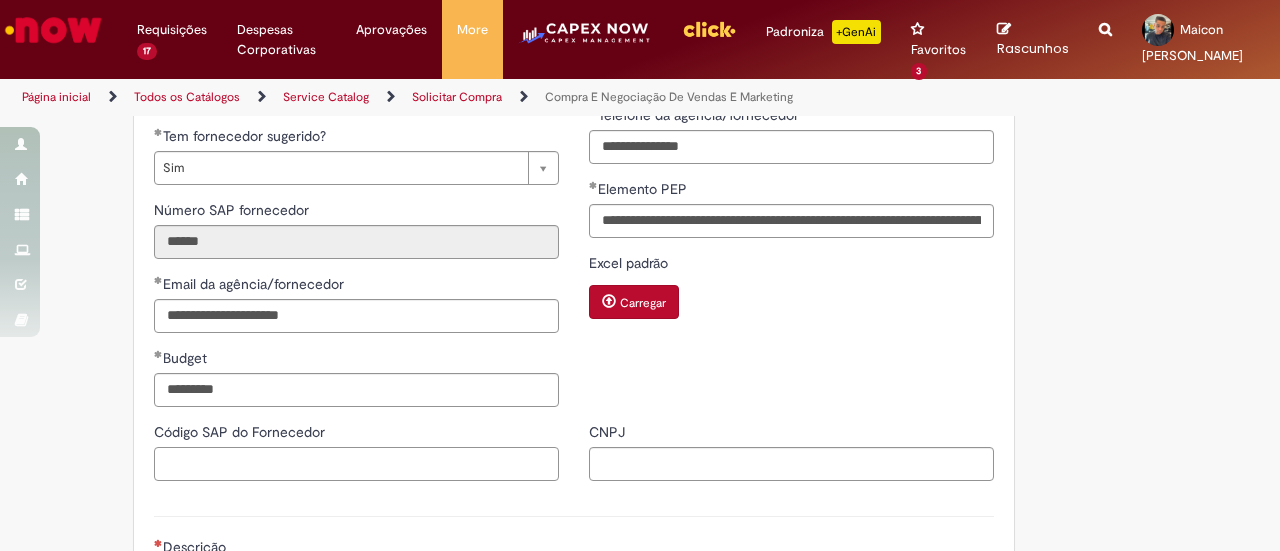 click on "Código SAP do Fornecedor" at bounding box center (356, 464) 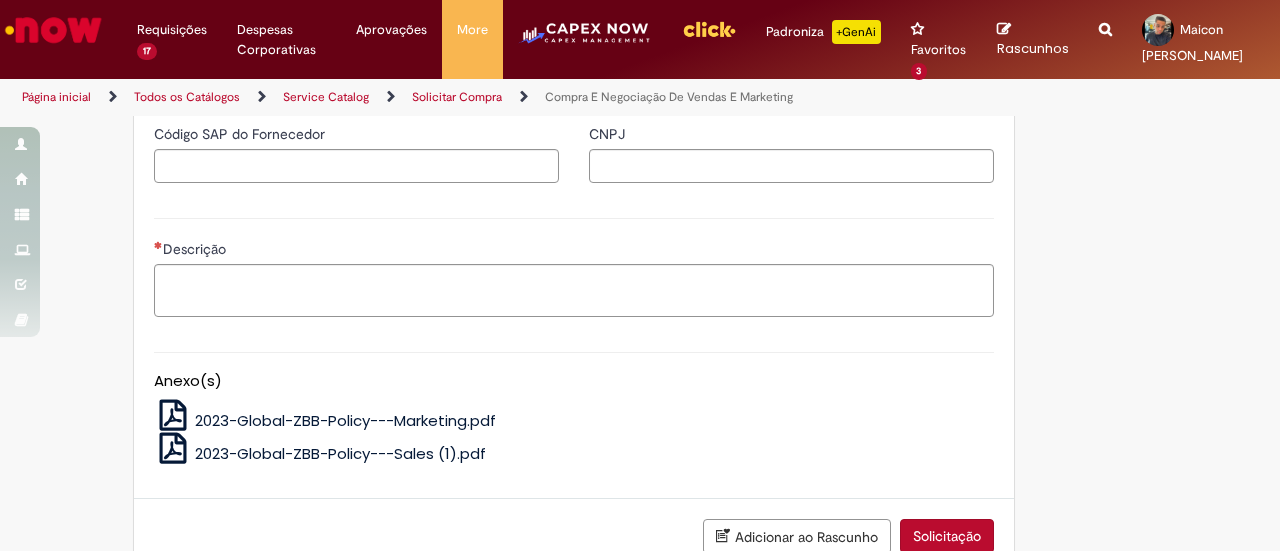 scroll, scrollTop: 1500, scrollLeft: 0, axis: vertical 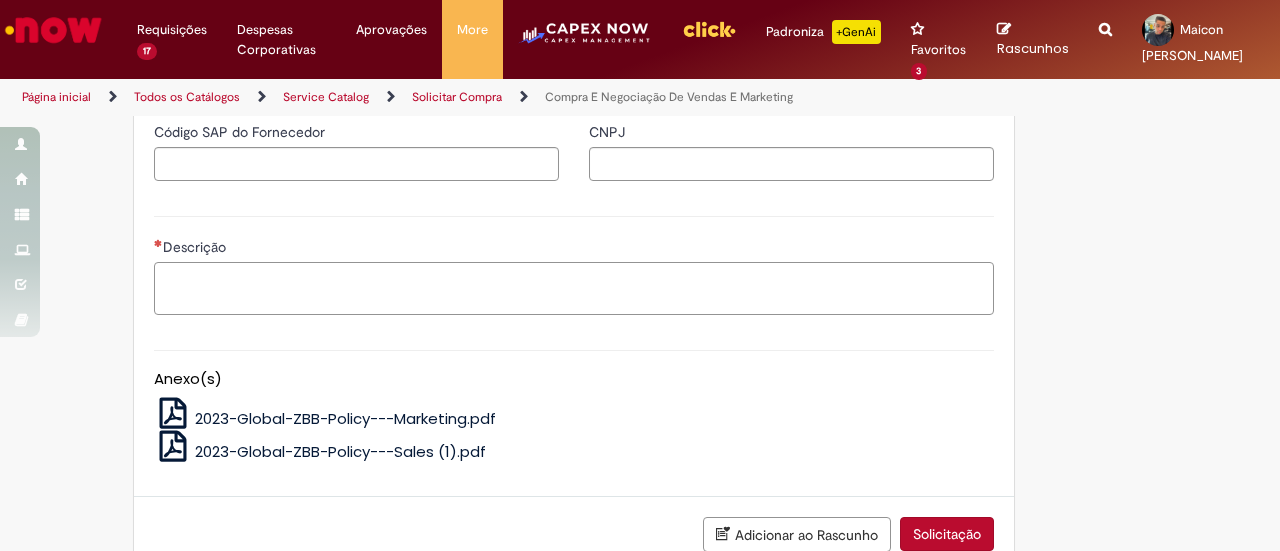 click on "Descrição" at bounding box center [574, 288] 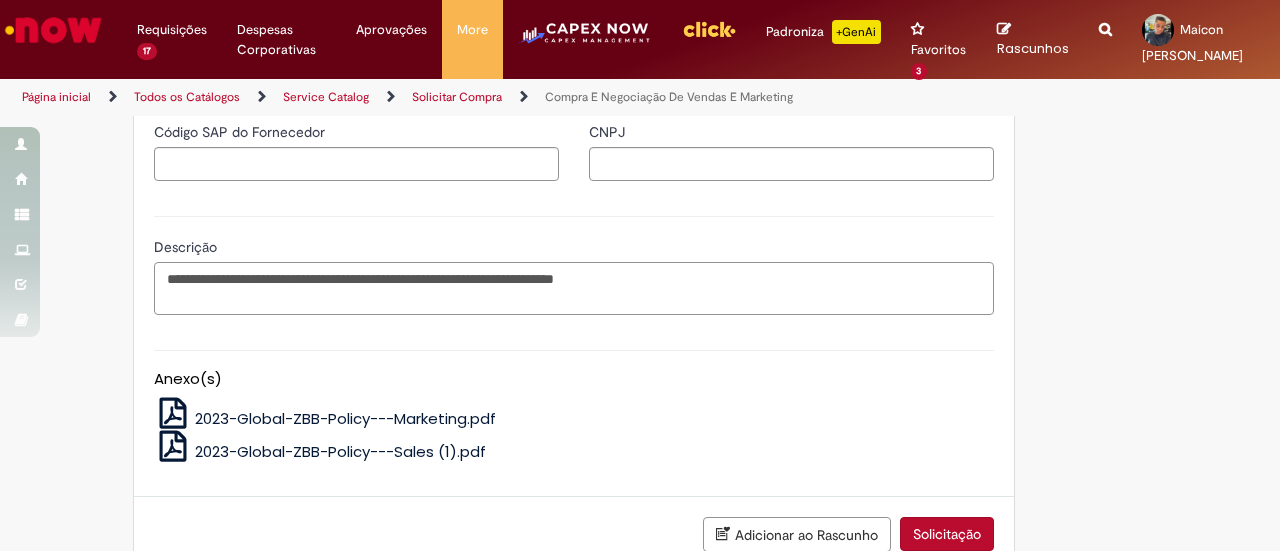 click on "**********" at bounding box center (574, 288) 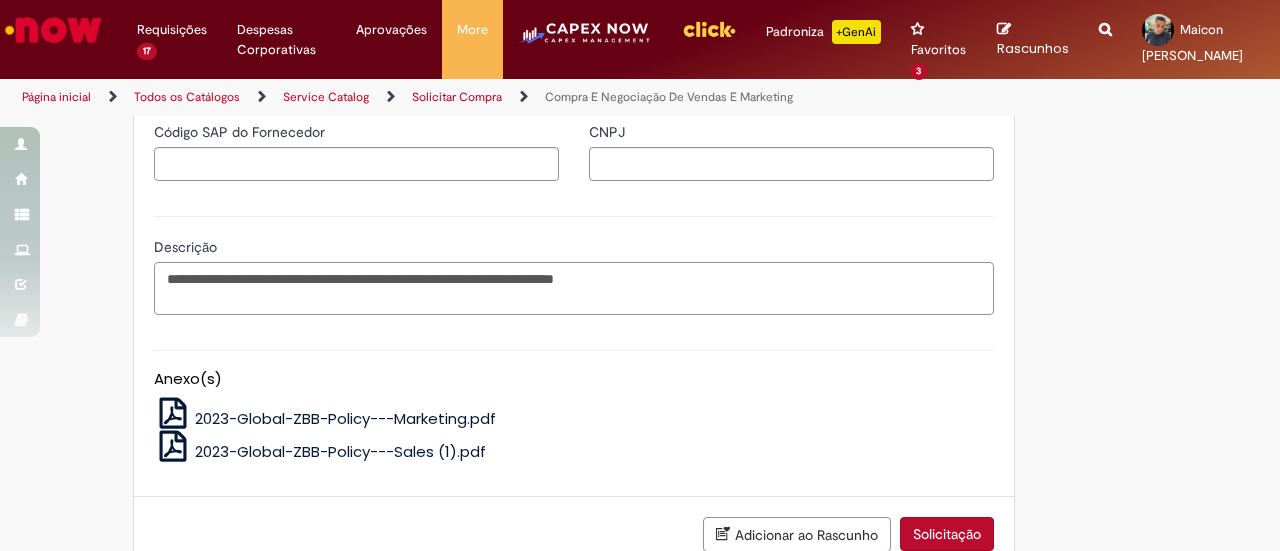 paste on "**********" 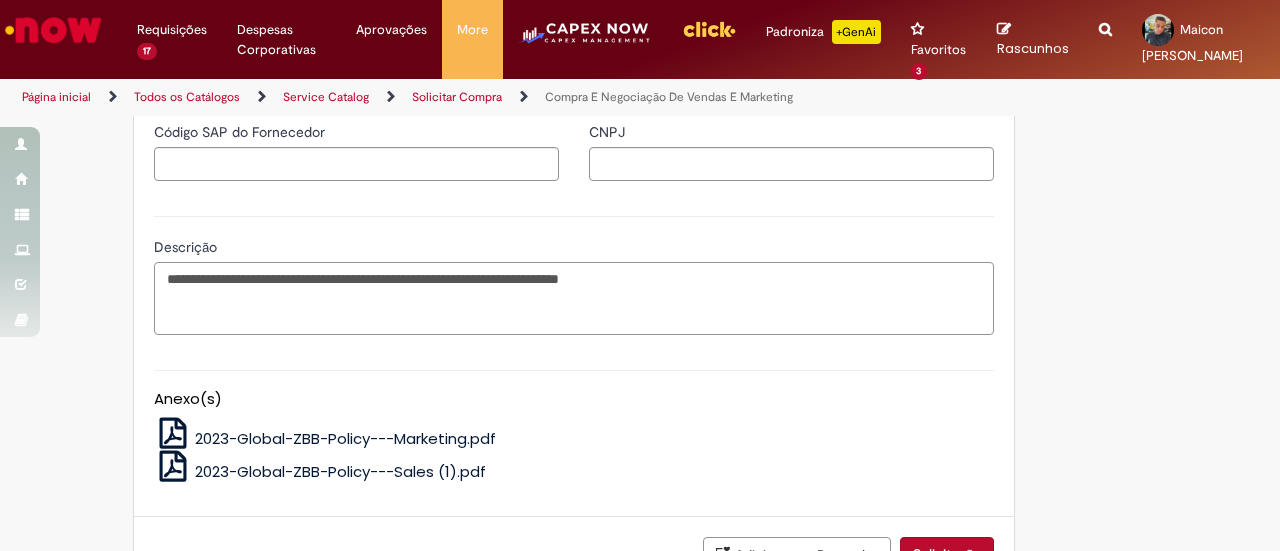 click on "**********" at bounding box center [574, 298] 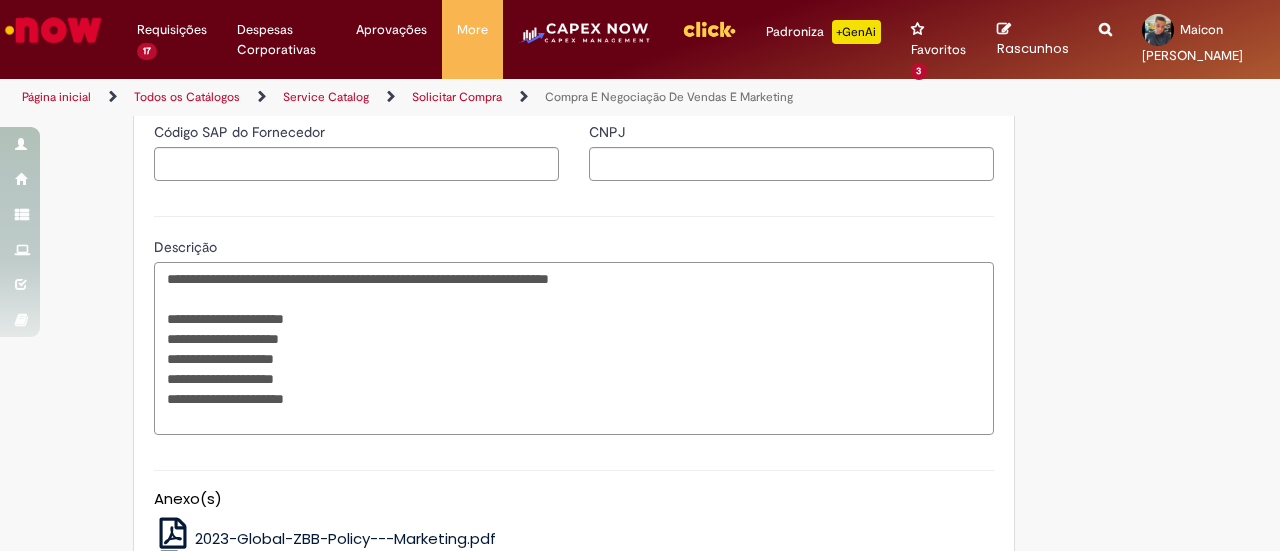 click on "**********" at bounding box center (574, 348) 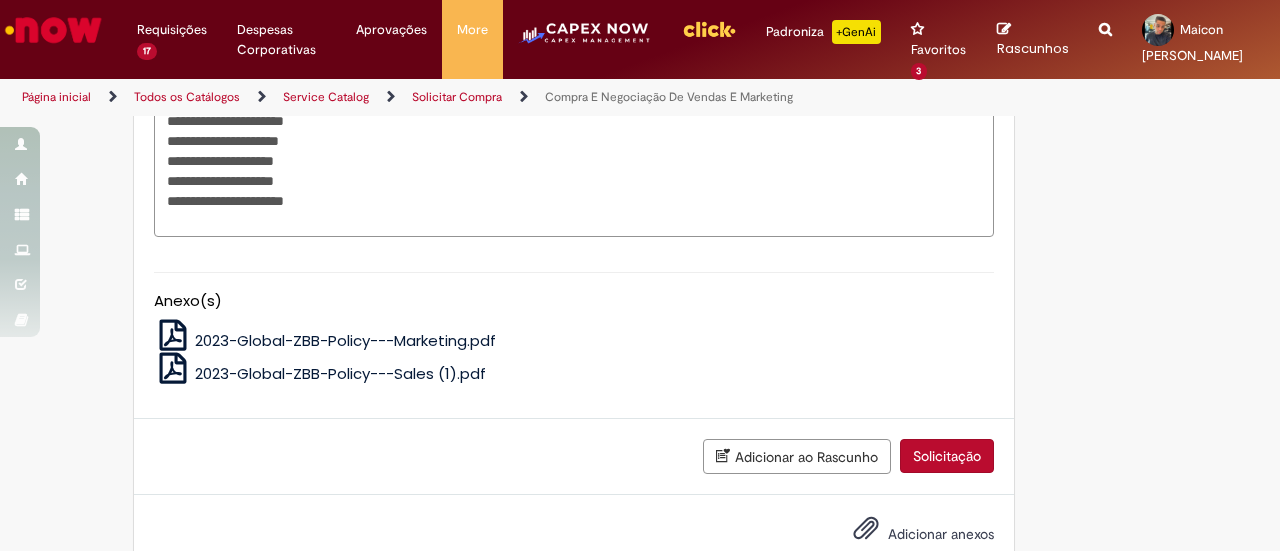 scroll, scrollTop: 1700, scrollLeft: 0, axis: vertical 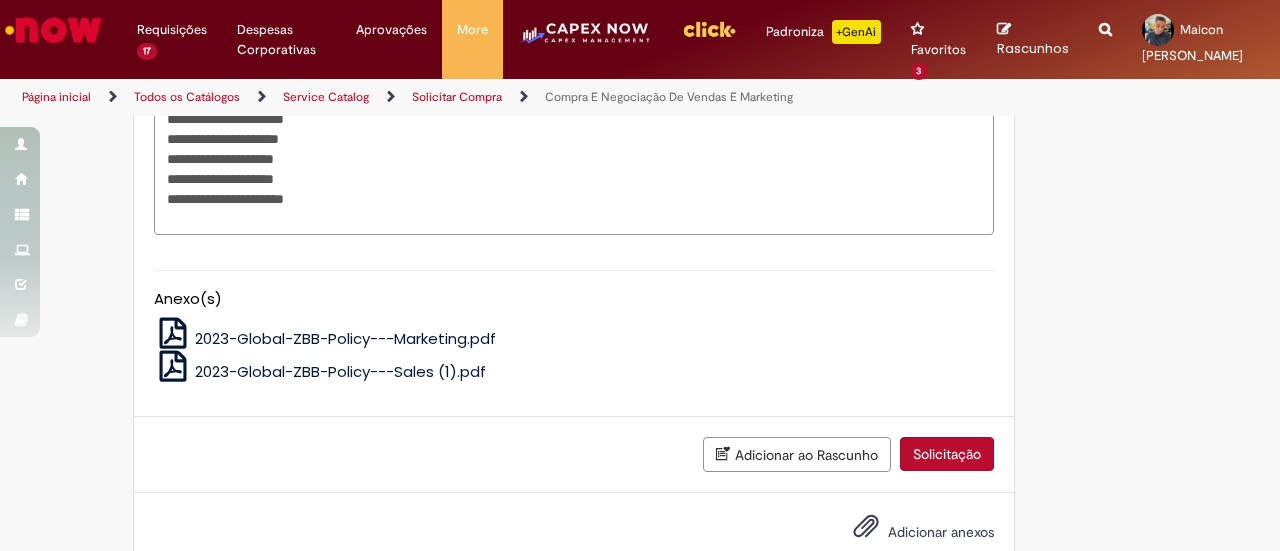 type on "**********" 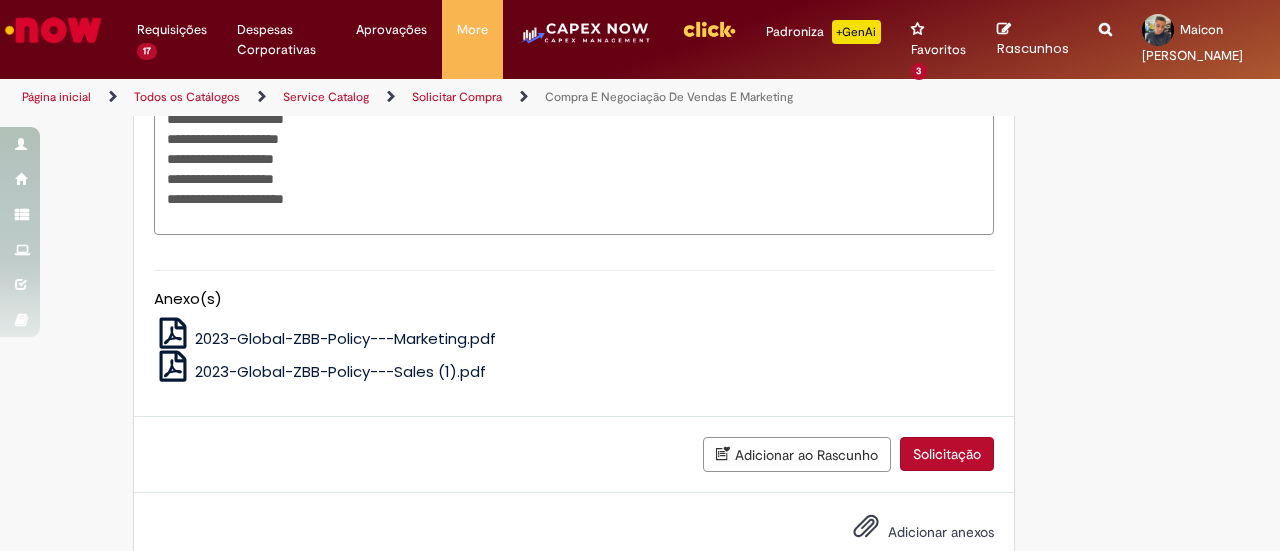 click on "Adicionar anexos" at bounding box center [941, 532] 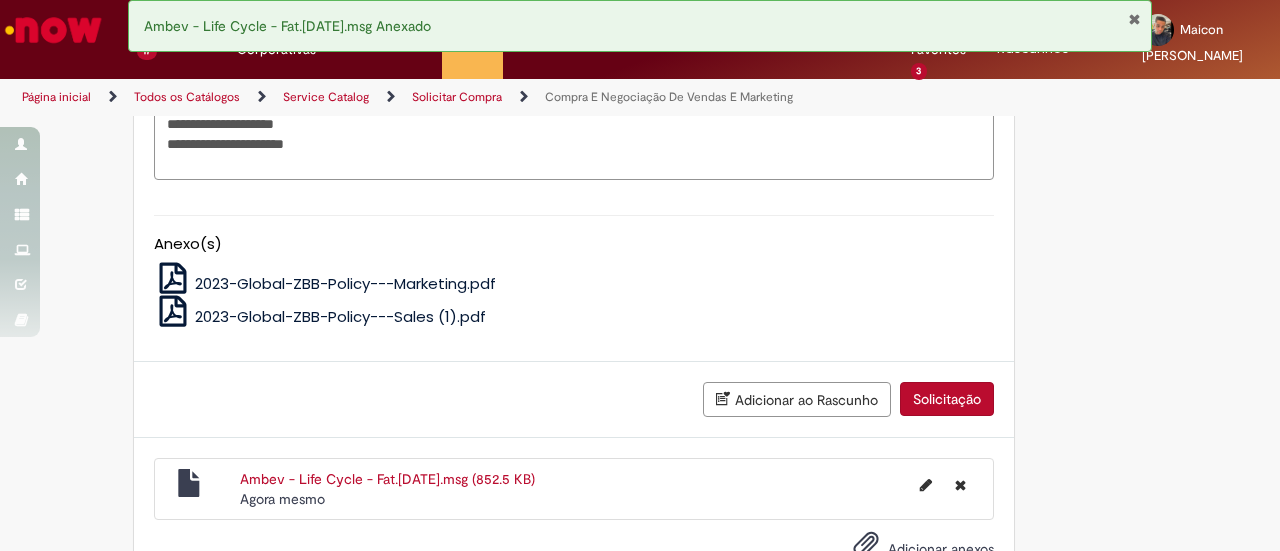 scroll, scrollTop: 1776, scrollLeft: 0, axis: vertical 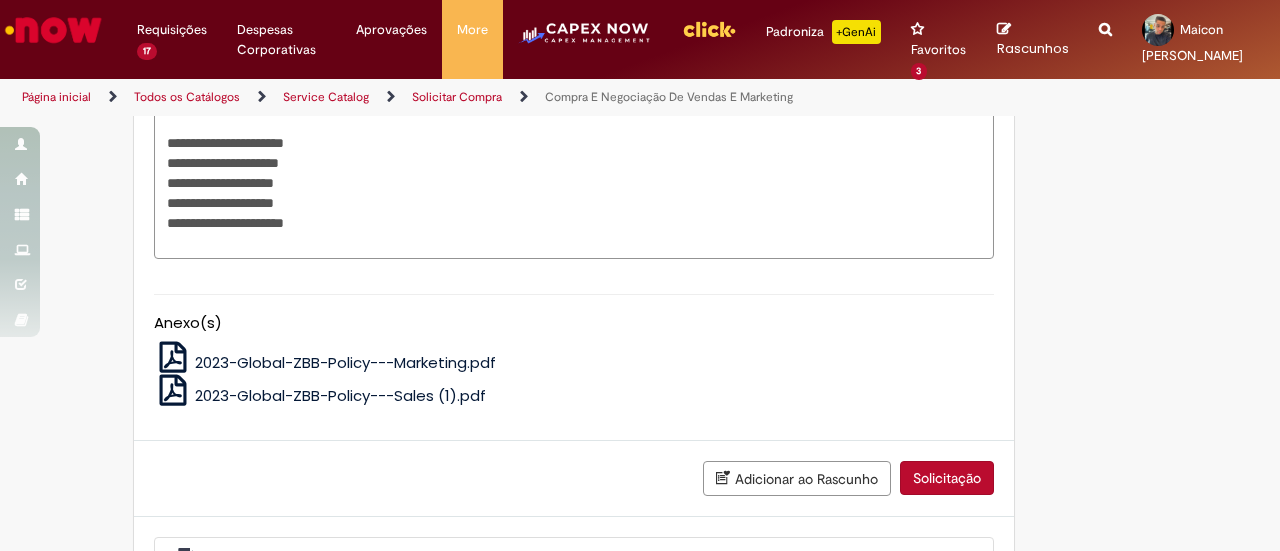 click on "Solicitação" at bounding box center [947, 478] 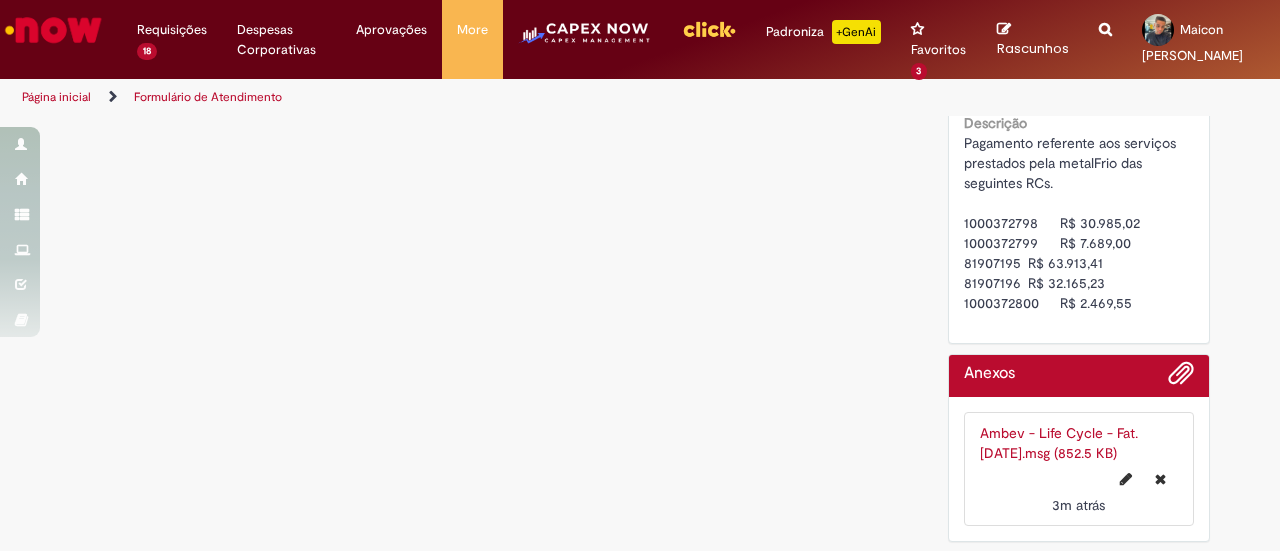 scroll, scrollTop: 0, scrollLeft: 0, axis: both 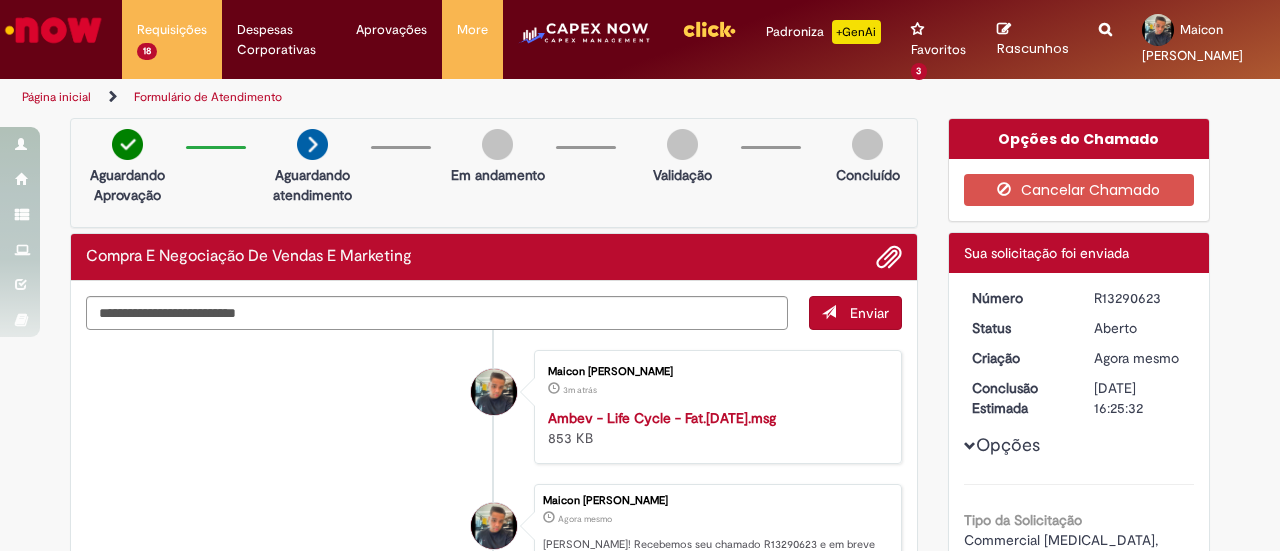 drag, startPoint x: 1154, startPoint y: 300, endPoint x: 1086, endPoint y: 296, distance: 68.117546 